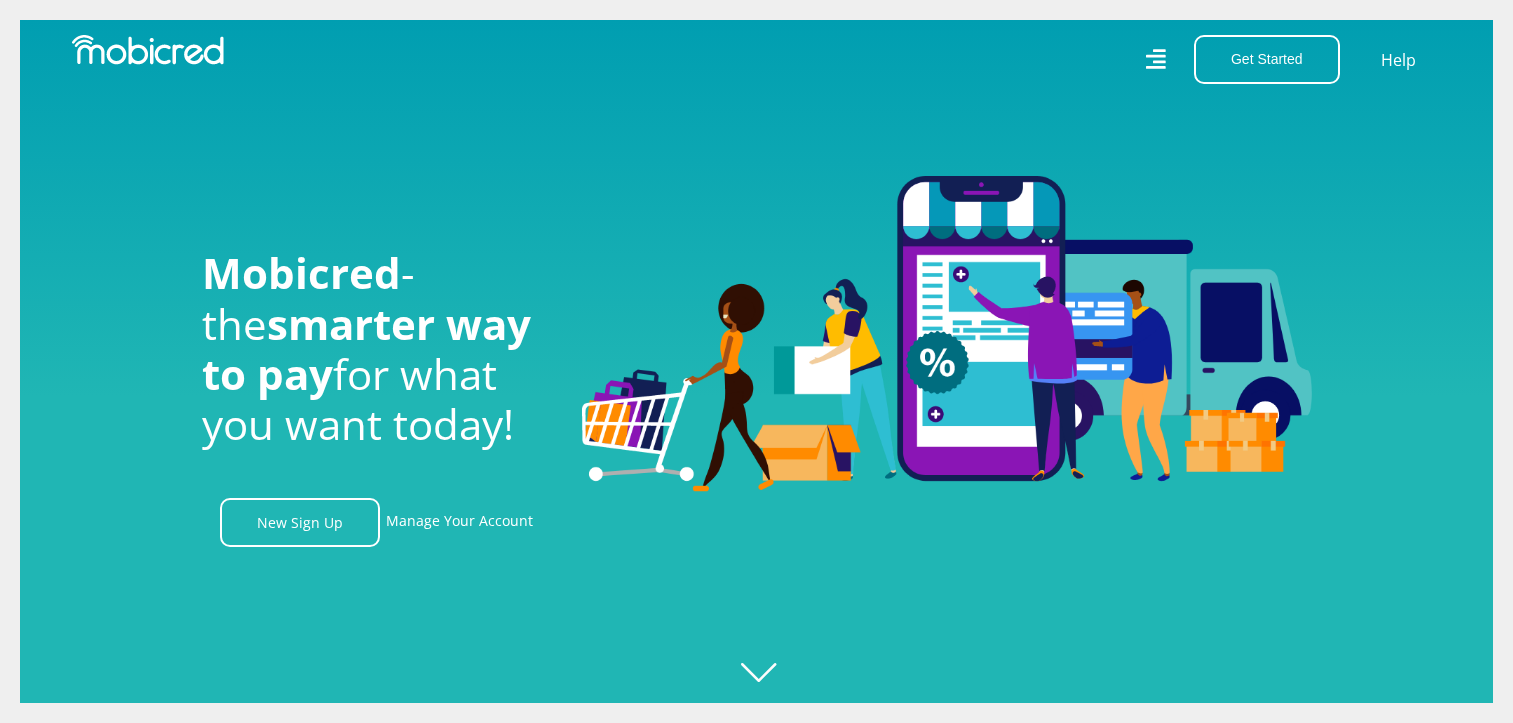 scroll, scrollTop: 0, scrollLeft: 0, axis: both 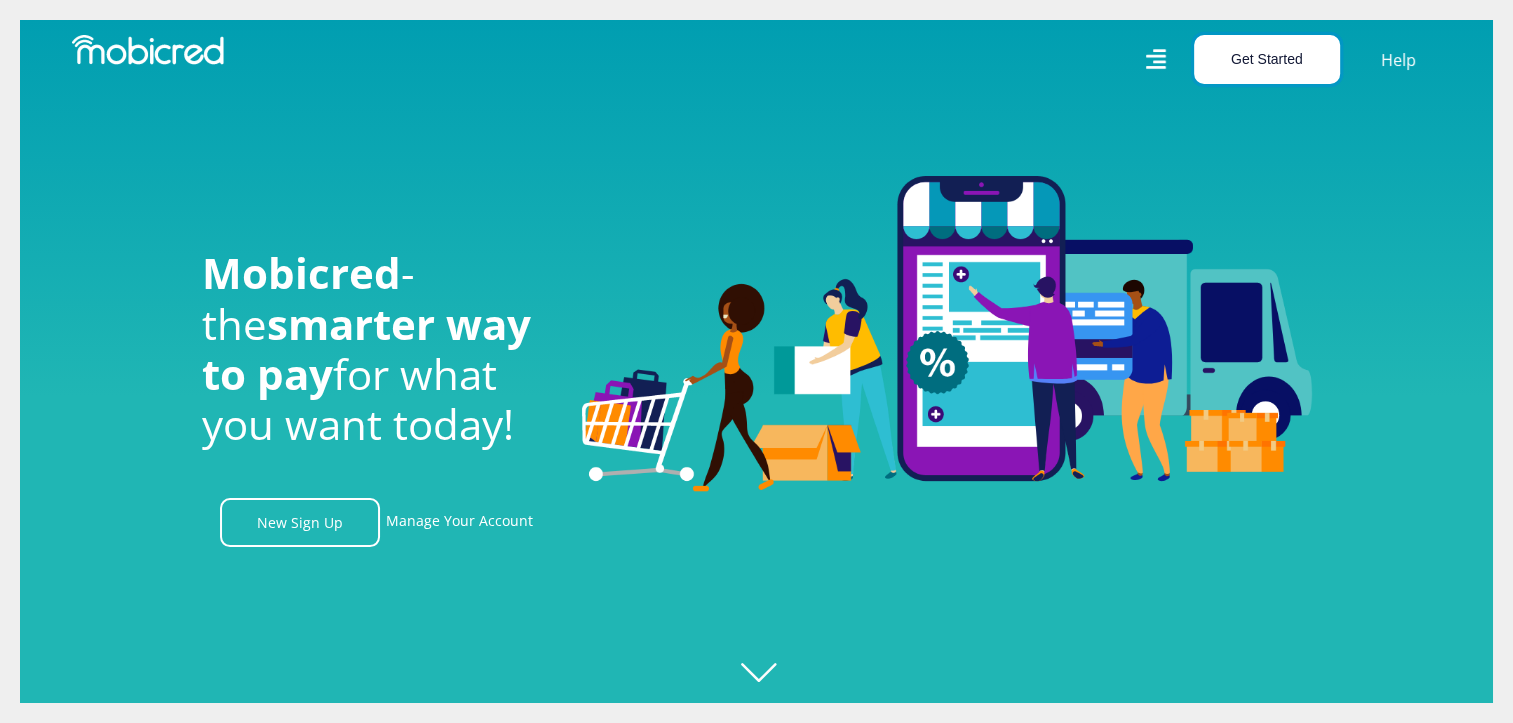 click on "Get Started" at bounding box center [1267, 59] 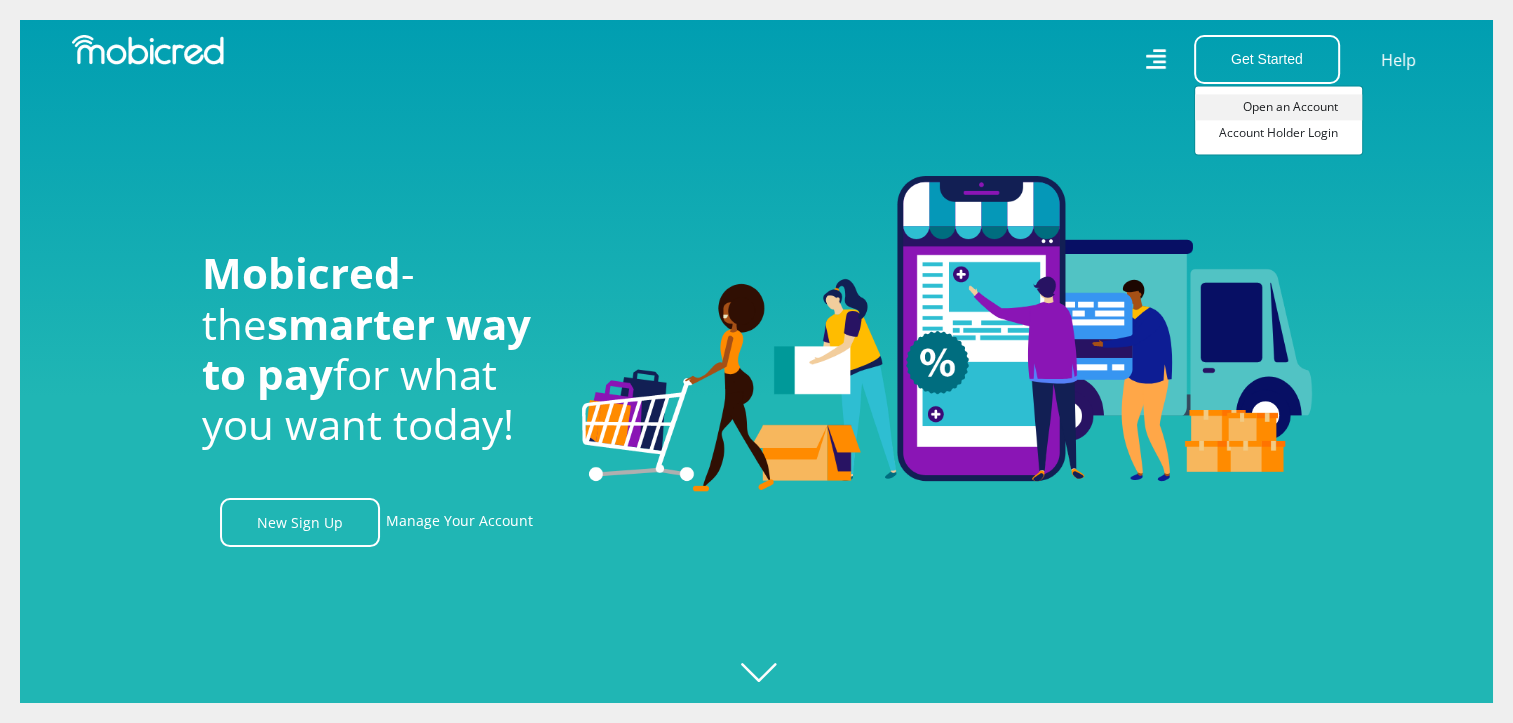 click on "Open an Account" at bounding box center (1278, 107) 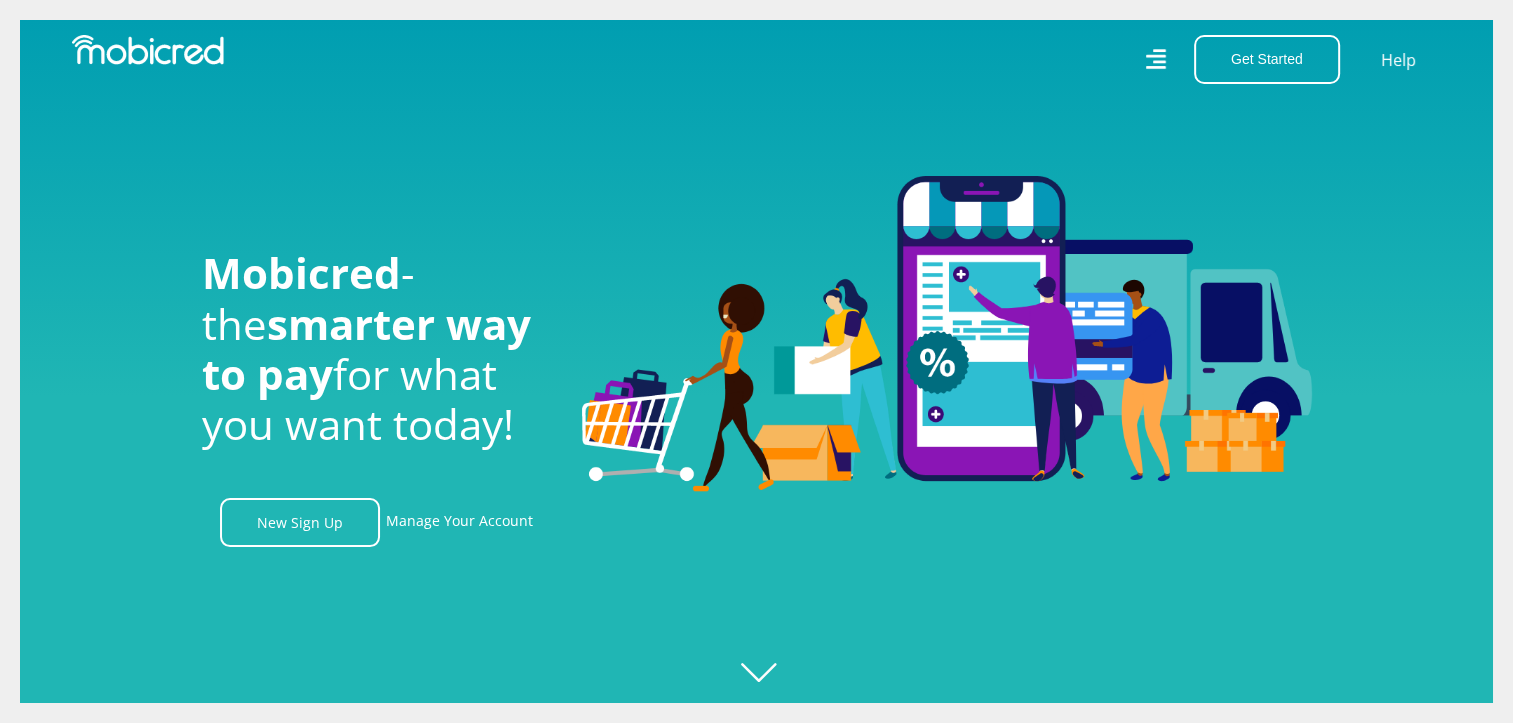 scroll, scrollTop: 0, scrollLeft: 1424, axis: horizontal 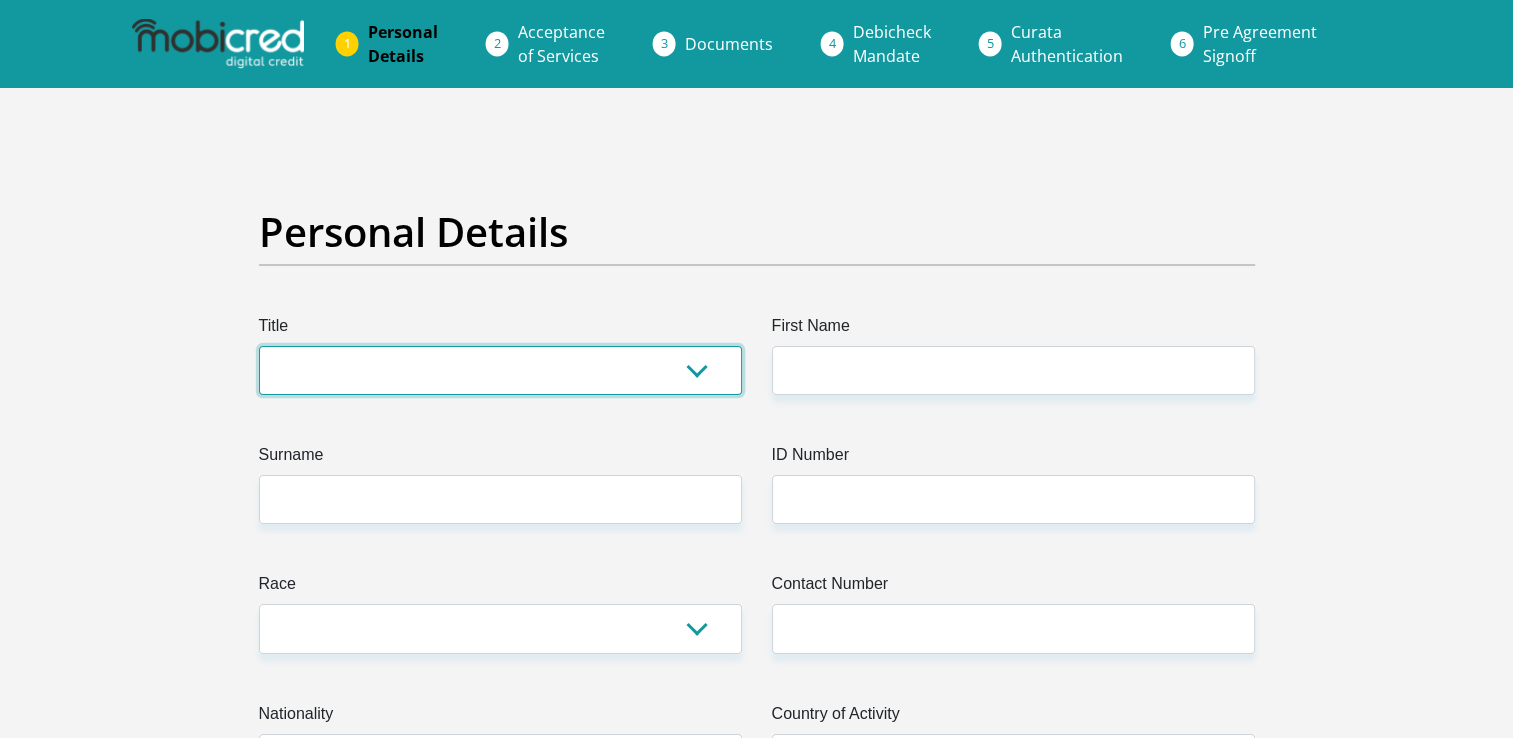 click on "Mr
Ms
Mrs
Dr
Other" at bounding box center (500, 370) 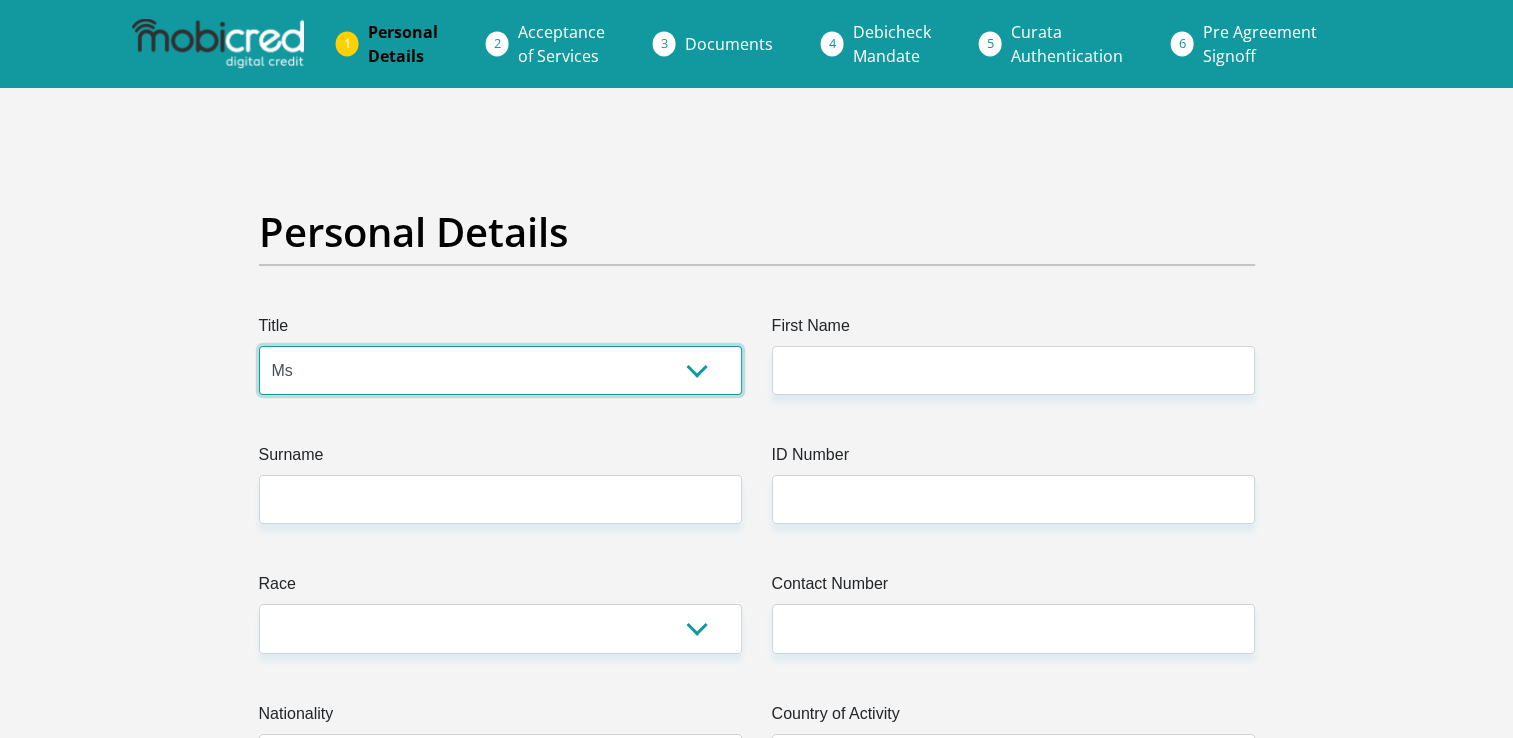 click on "Mr
Ms
Mrs
Dr
Other" at bounding box center [500, 370] 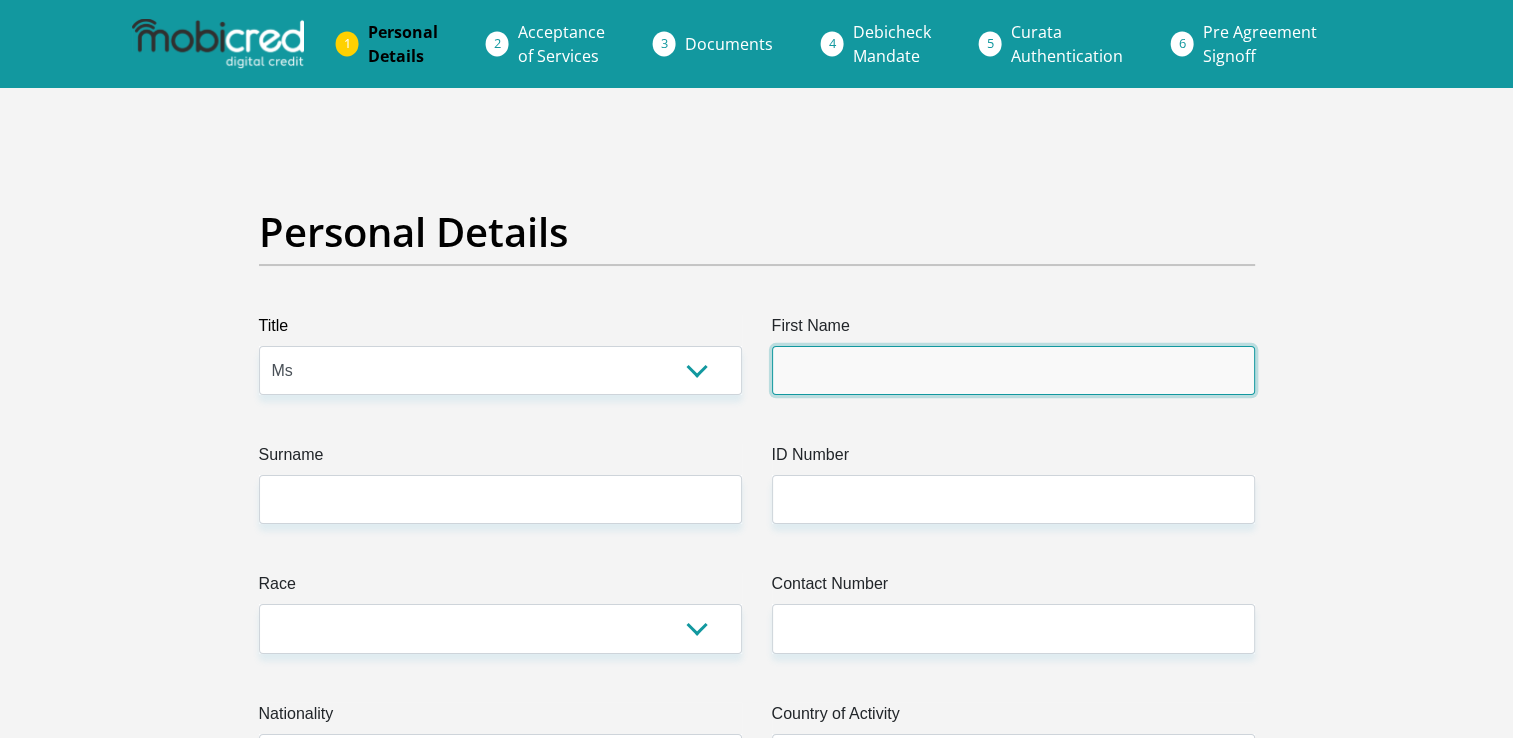 click on "First Name" at bounding box center [1013, 370] 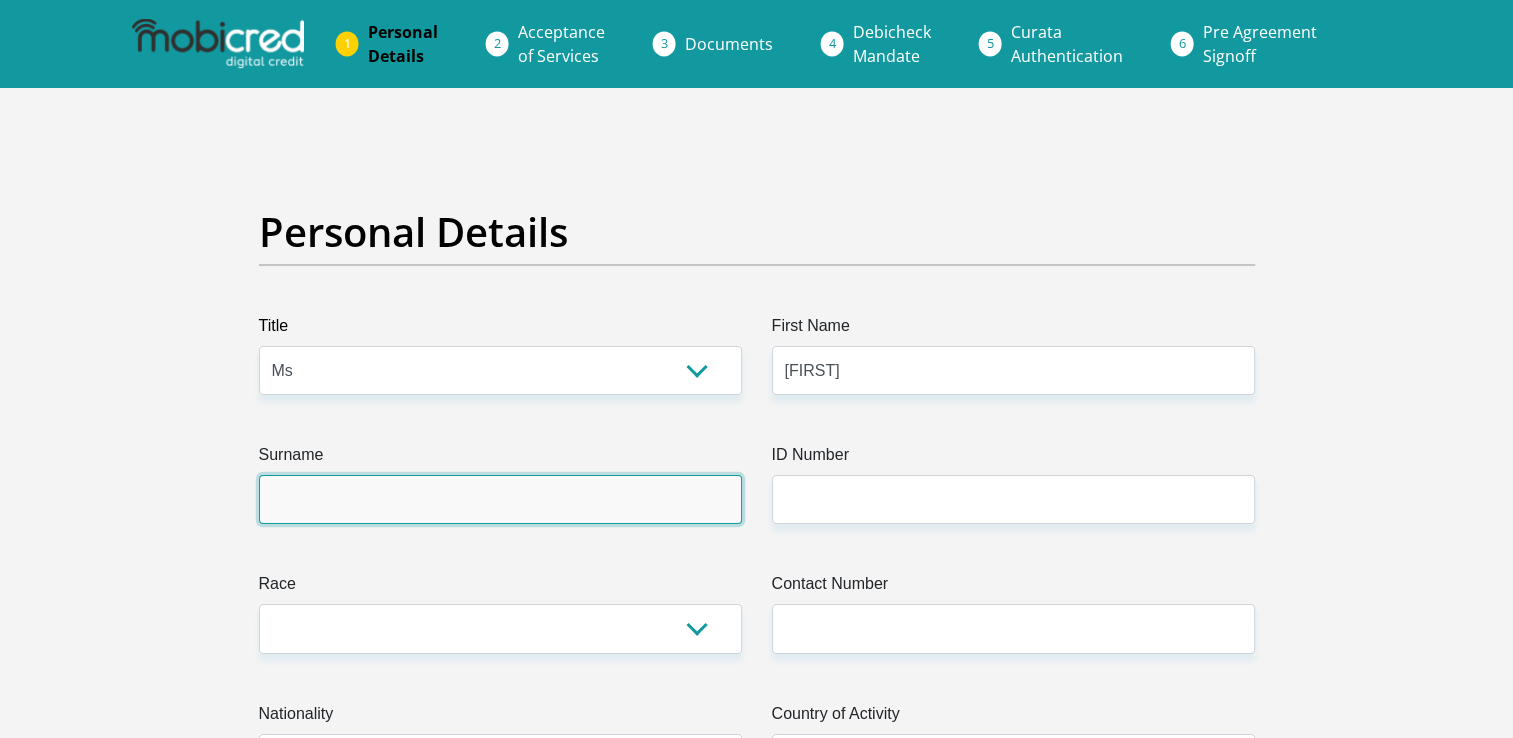 type on "Phone" 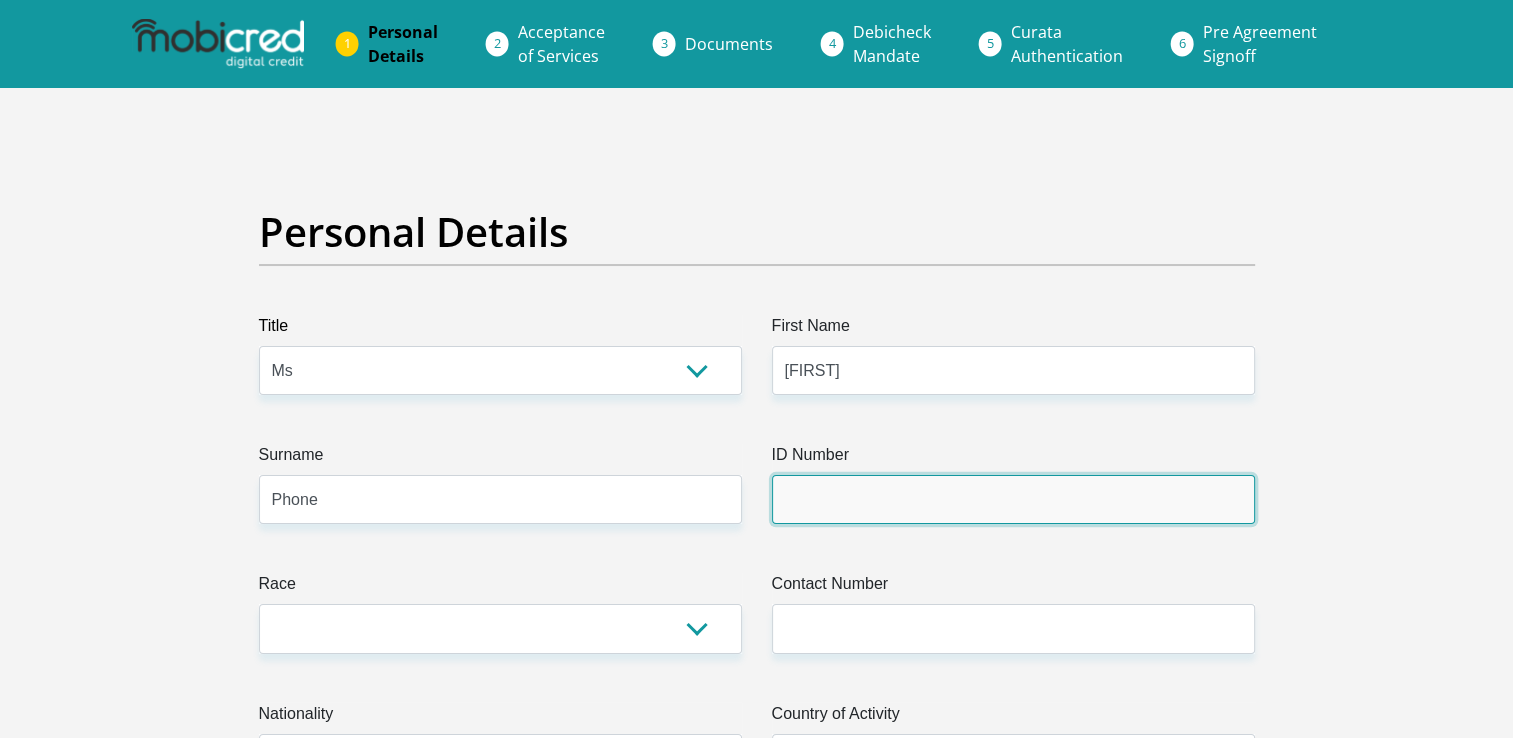 type on "None" 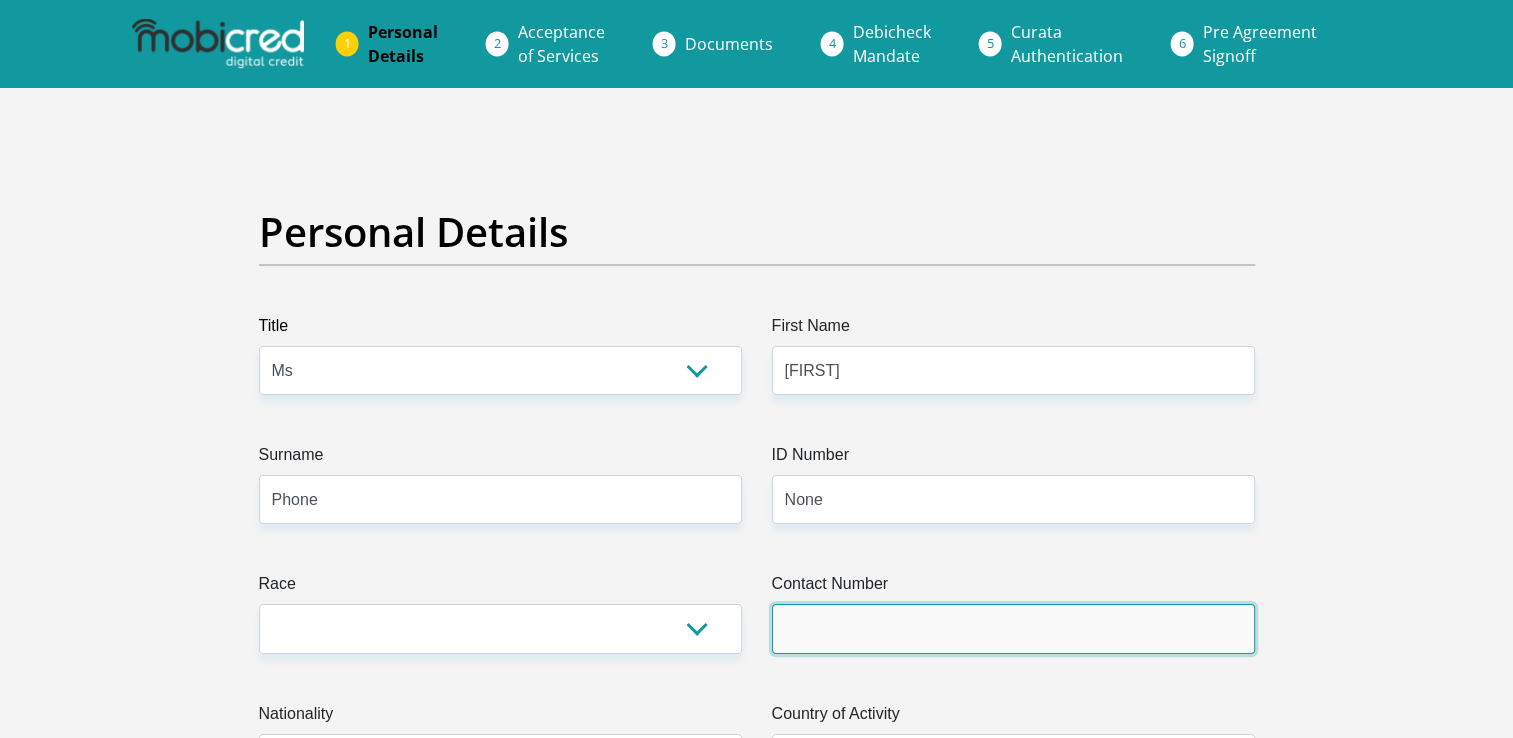 type on "[NUMBER]" 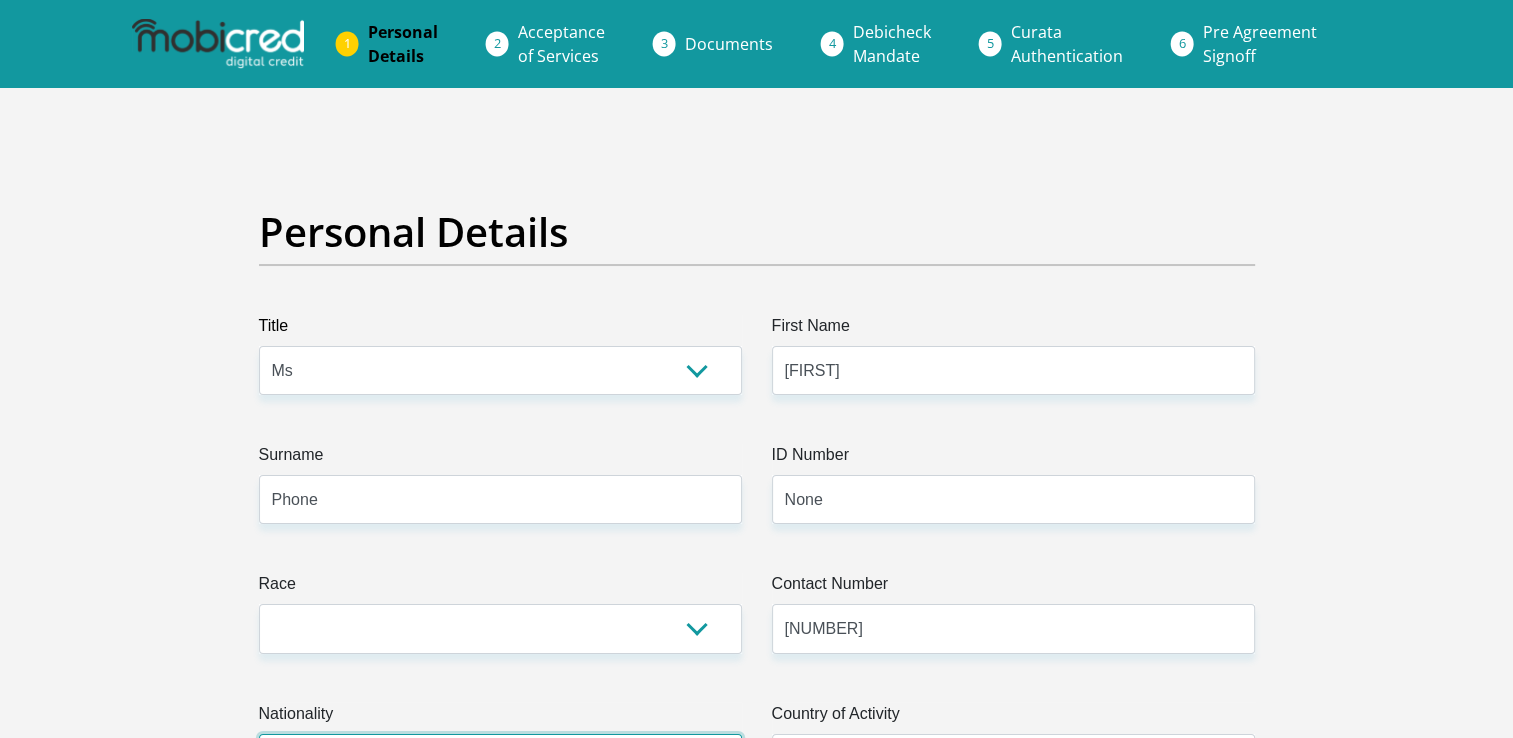 select on "ZAF" 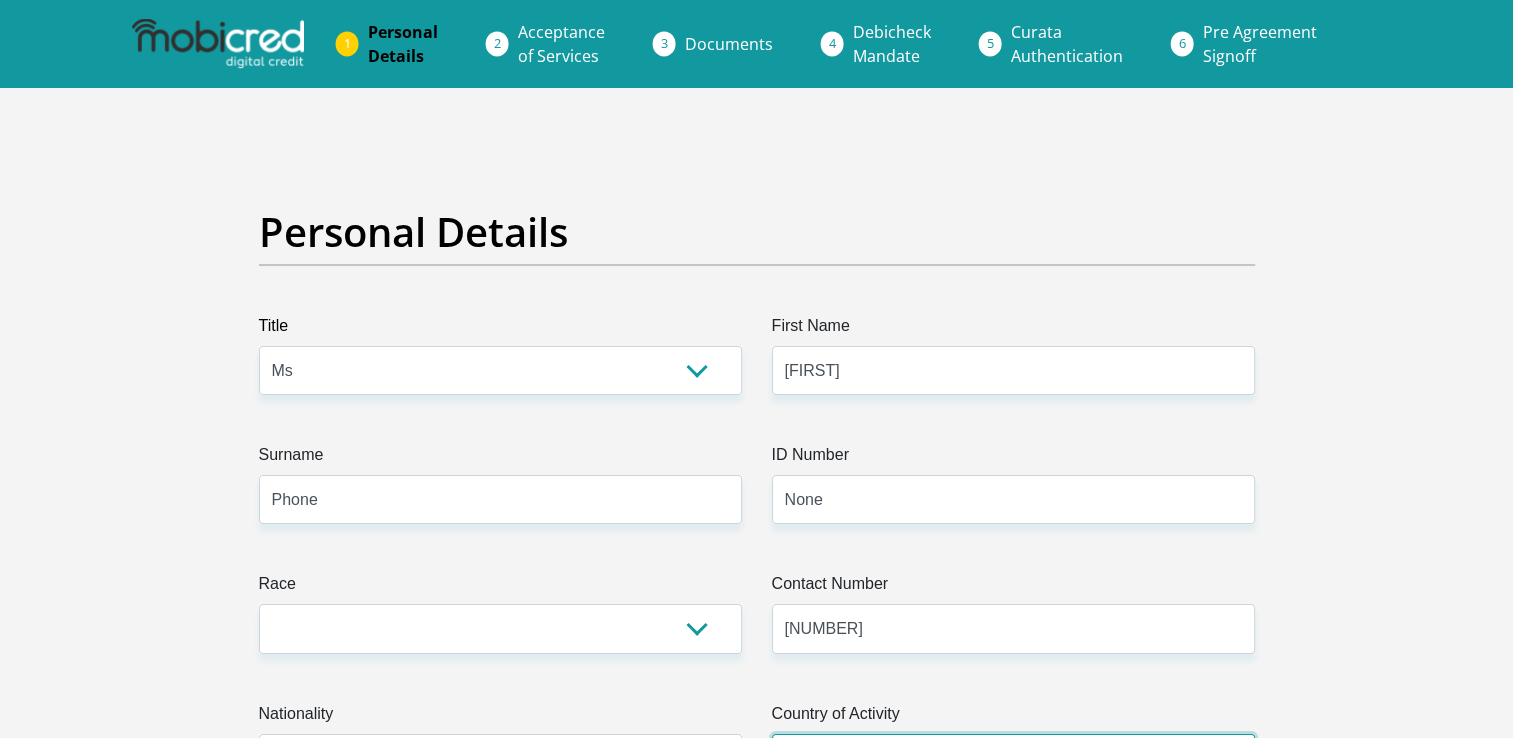 select on "ZAF" 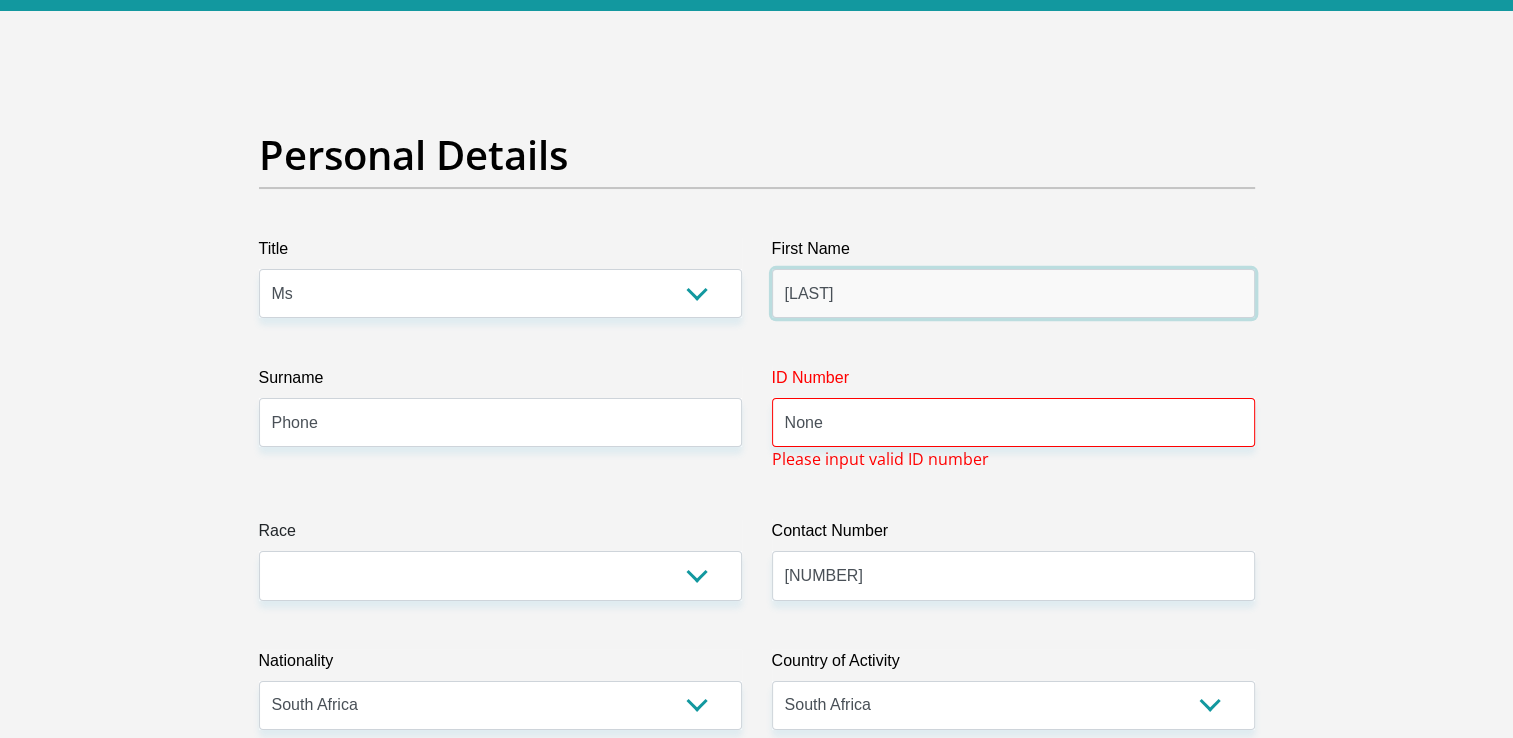 scroll, scrollTop: 100, scrollLeft: 0, axis: vertical 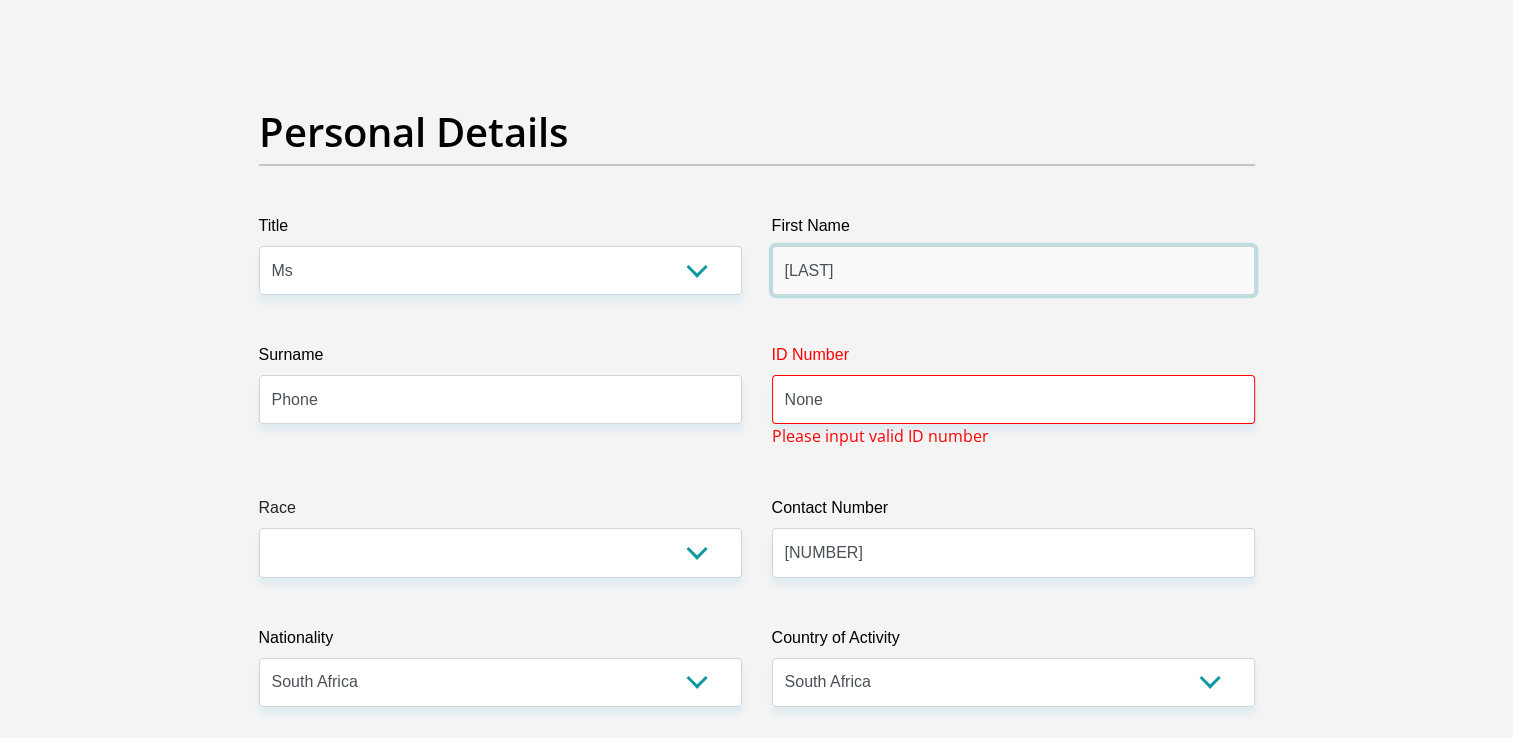 click on "[LAST]" at bounding box center [1013, 270] 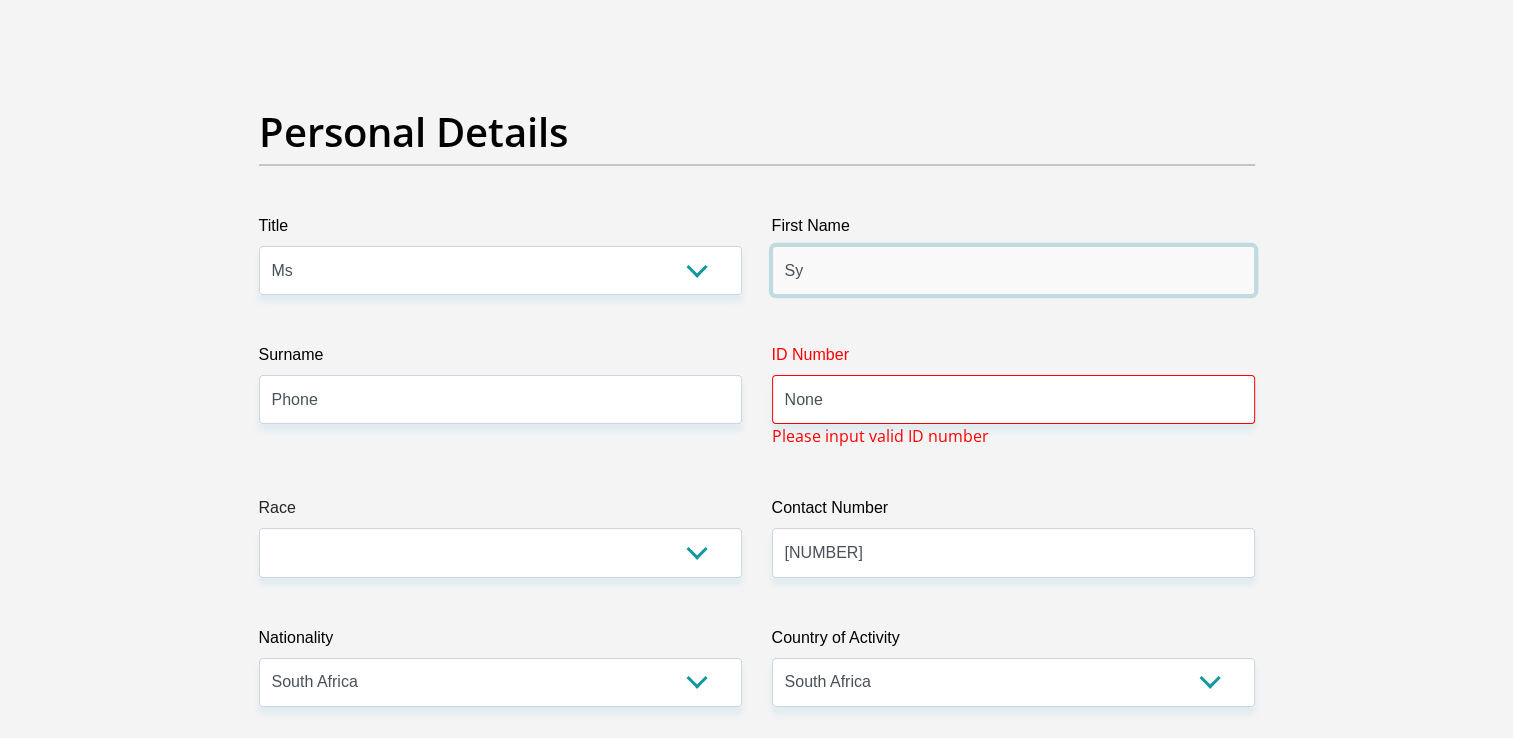 type on "[FIRST]" 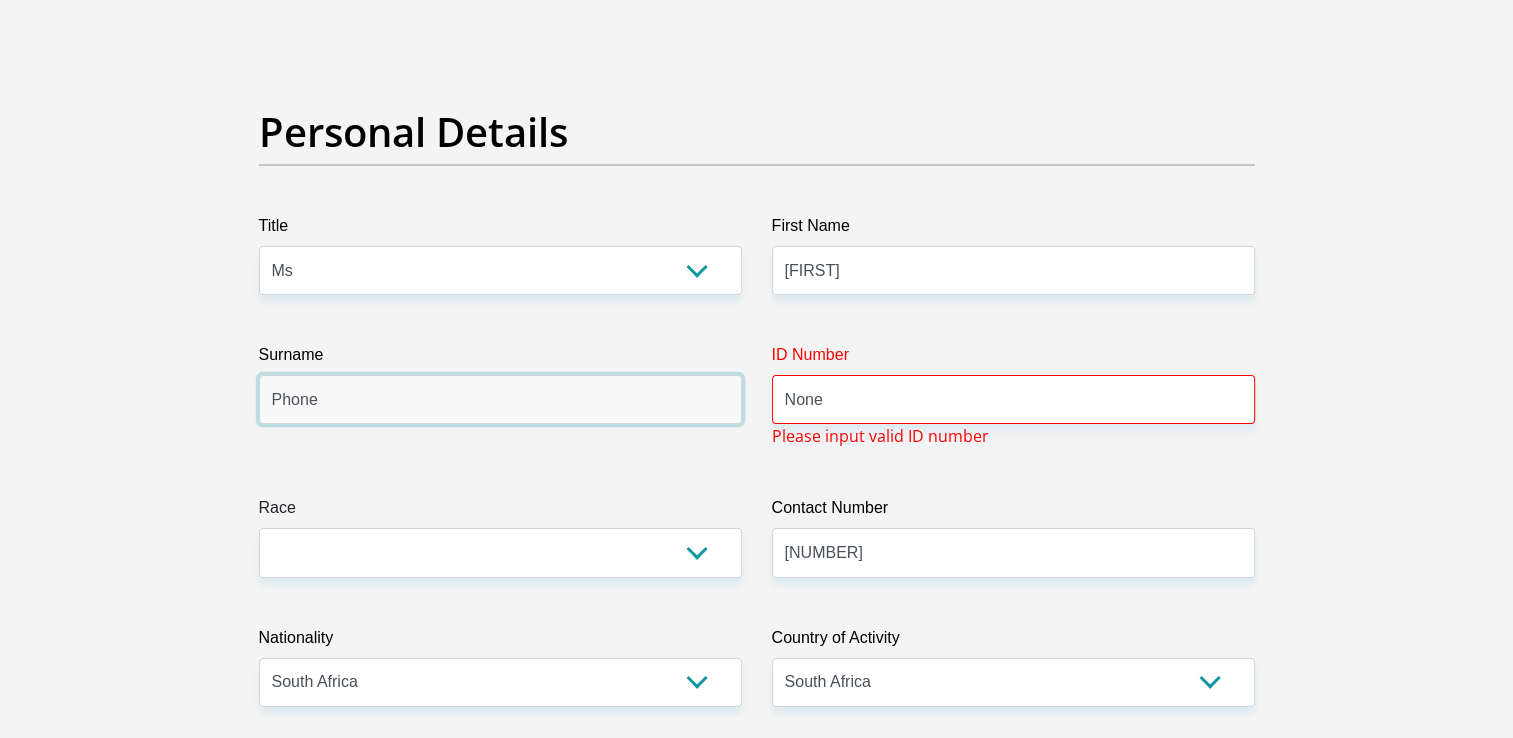 click on "Phone" at bounding box center (500, 399) 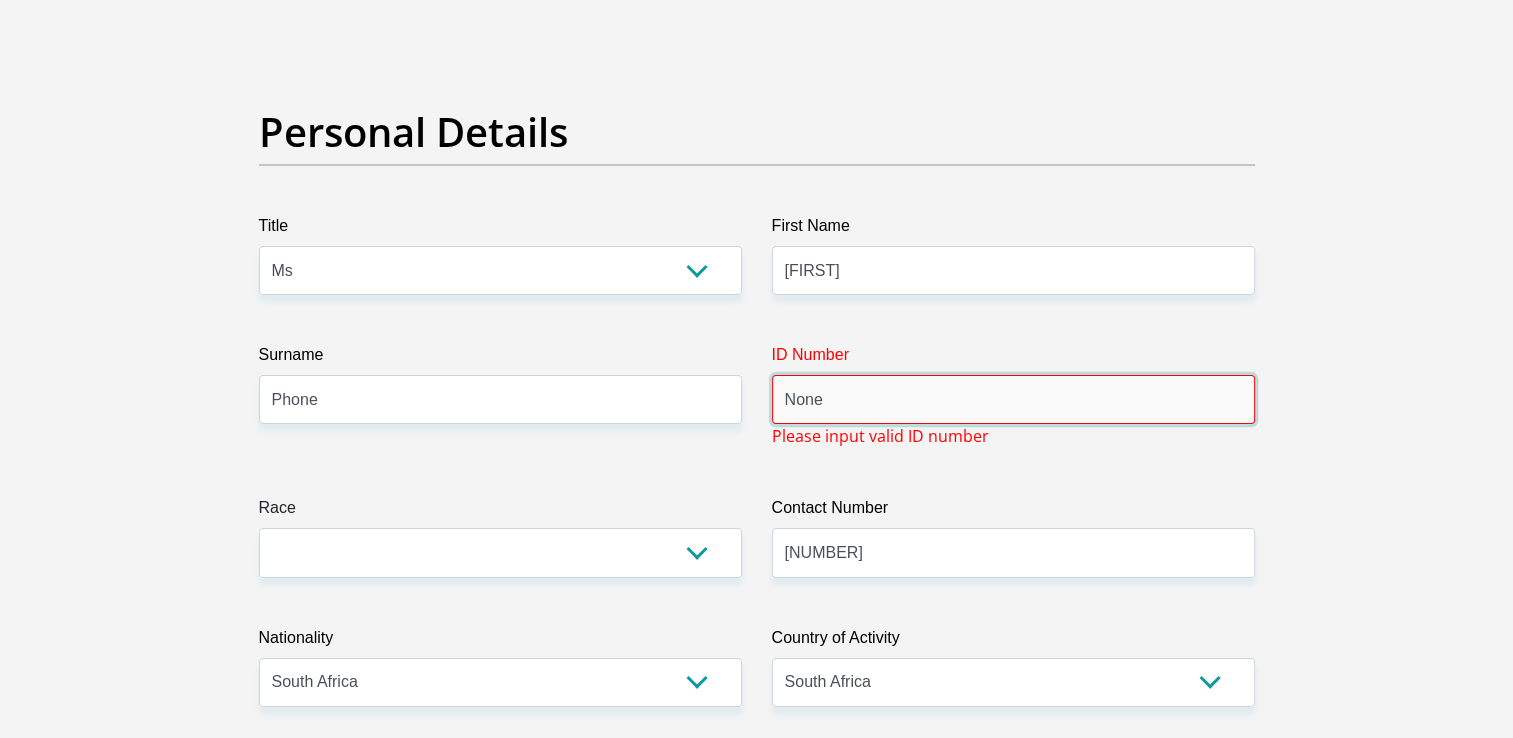 click on "None" at bounding box center (1013, 399) 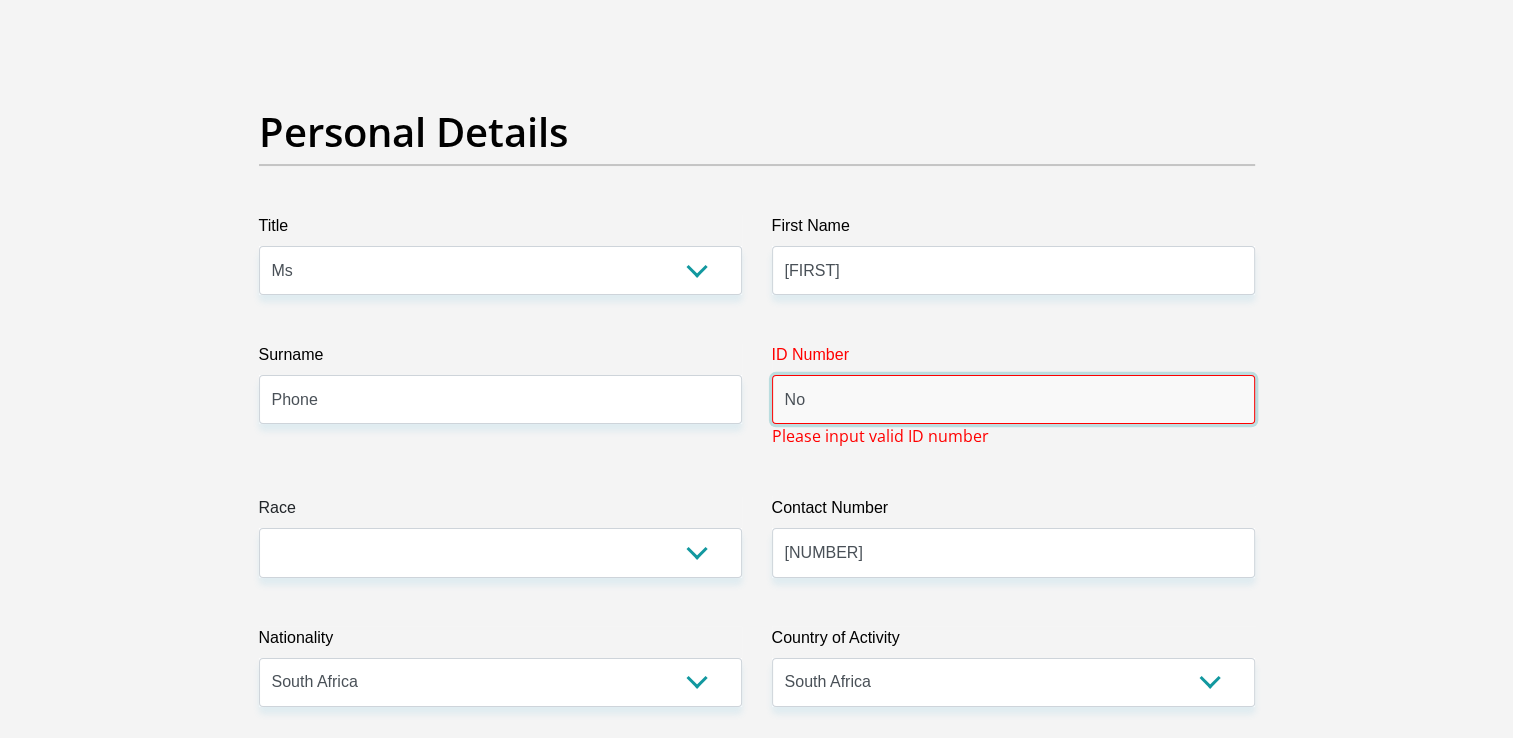 type on "N" 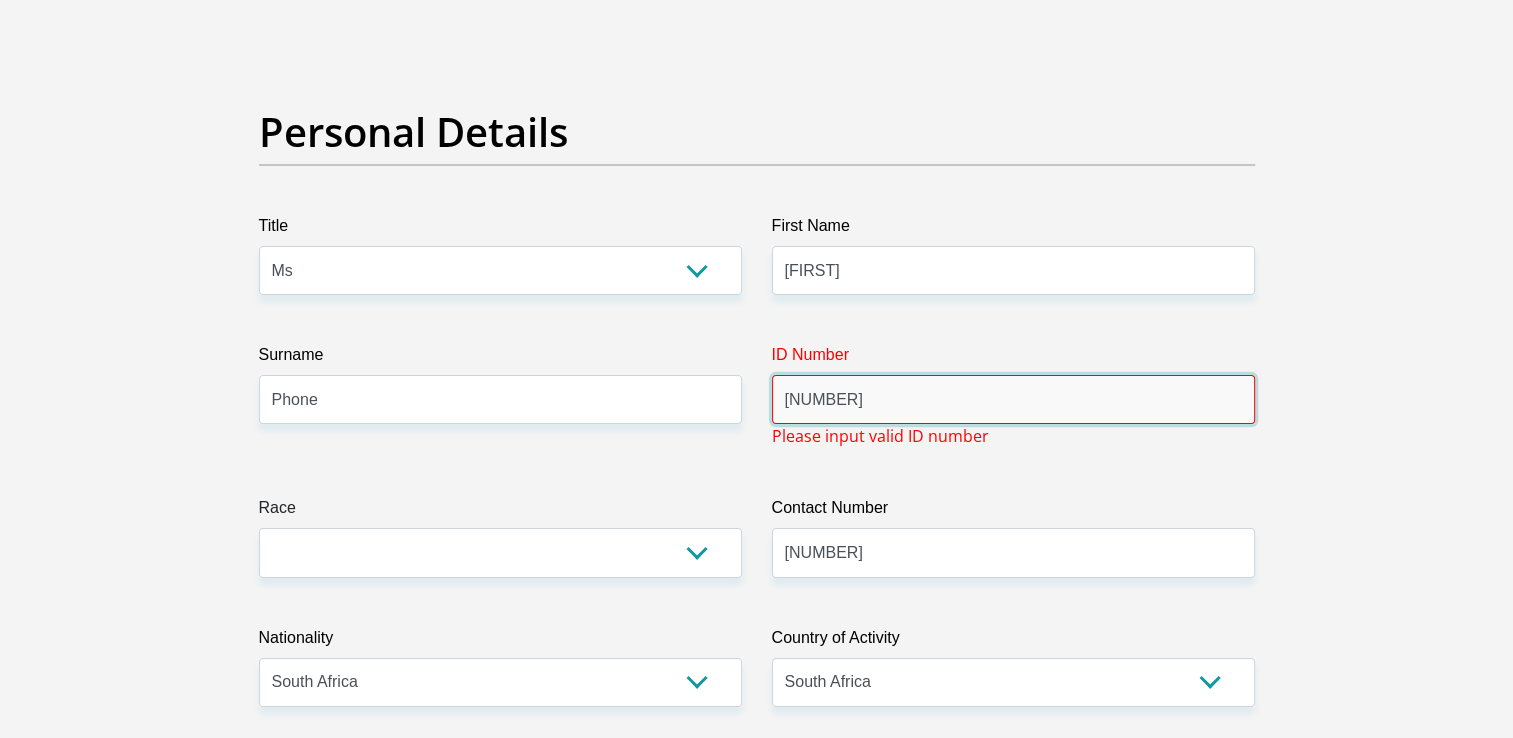 type on "[NUMBER]" 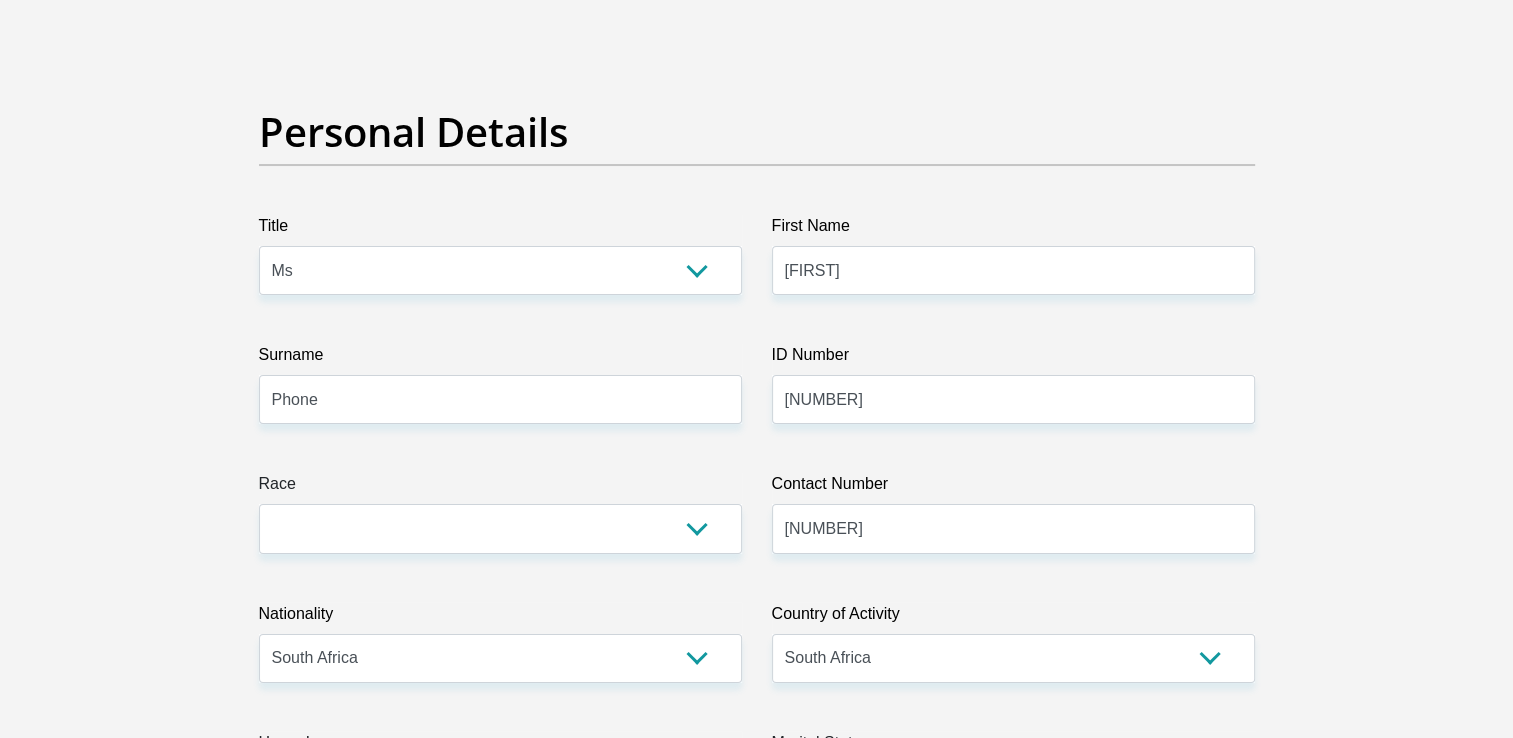 click on "[TITLE]
[OPTION]
[OPTION]
[OPTION]
[OPTION]
[OPTION]
[FIRST NAME]
[FIRST]
[SURNAME]
[PHONE]
[ID NUMBER]
[NUMBER]
[MESSAGE]
[RACE]
[OPTION]
[OPTION]
[OPTION]
[OPTION]
[OPTION]
[CONTACT NUMBER]
[NUMBER]
[MESSAGE]
[NATIONALITY]
[OPTION]
[OPTION]
[OPTION]  [OPTION]  [OPTION]" at bounding box center (757, 3467) 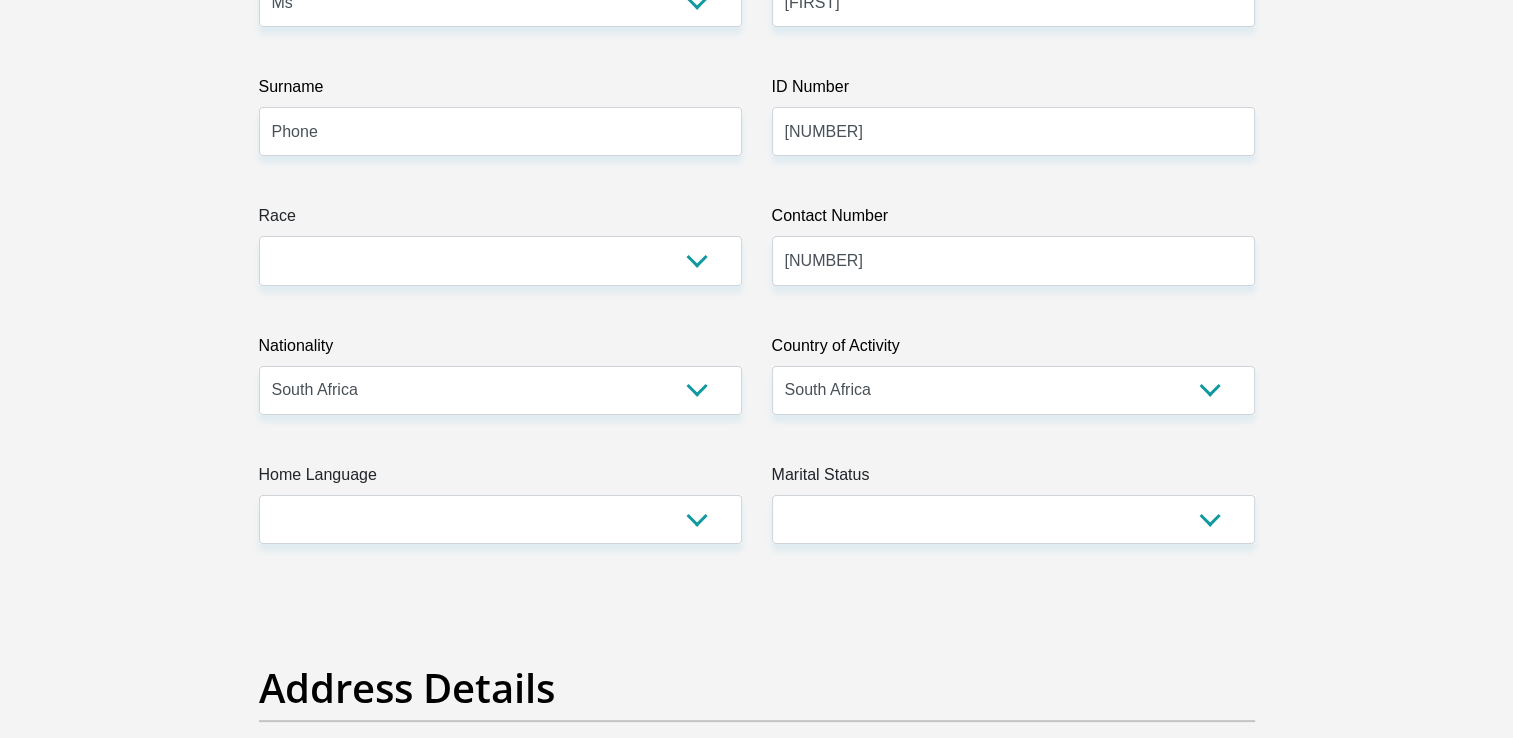 scroll, scrollTop: 400, scrollLeft: 0, axis: vertical 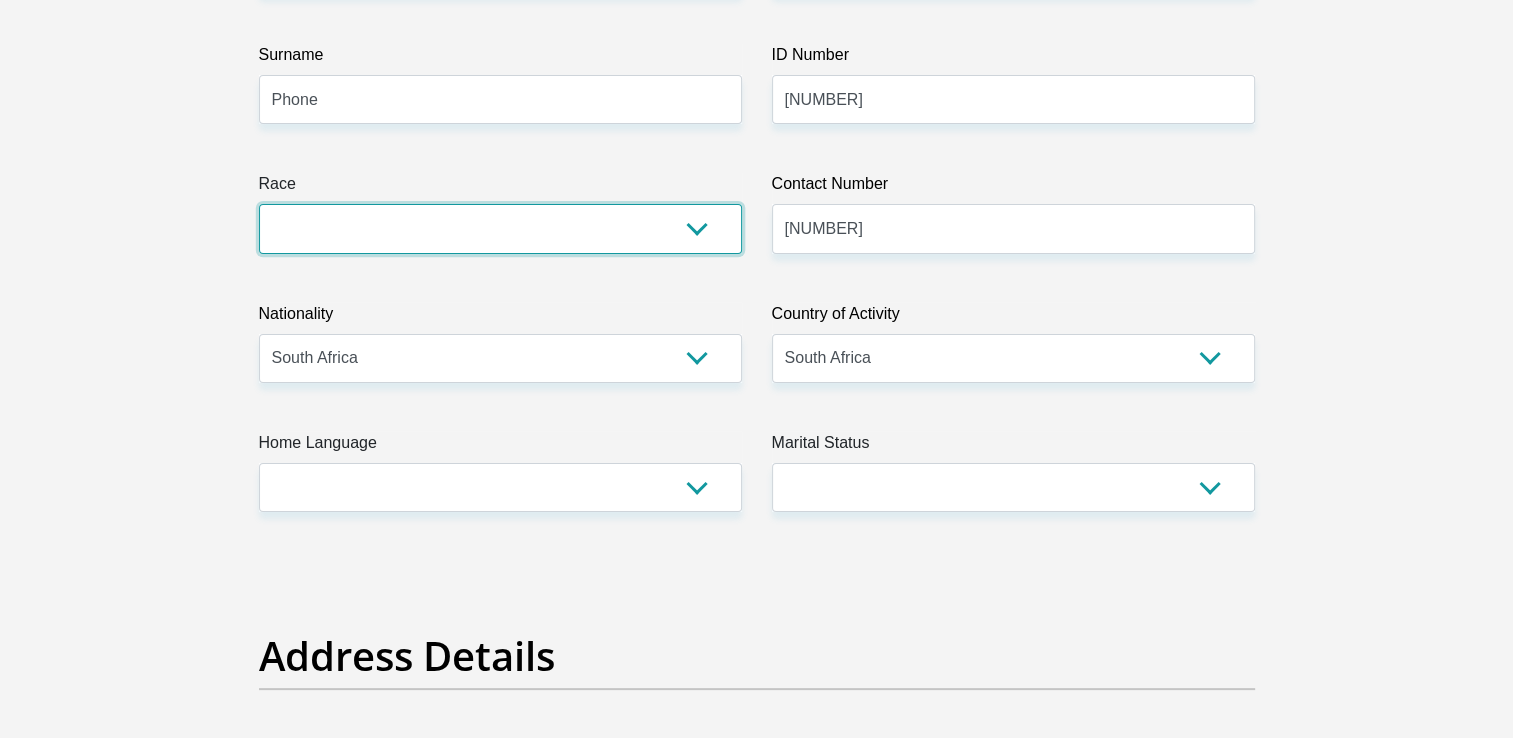click on "Black
Coloured
Indian
White
Other" at bounding box center [500, 228] 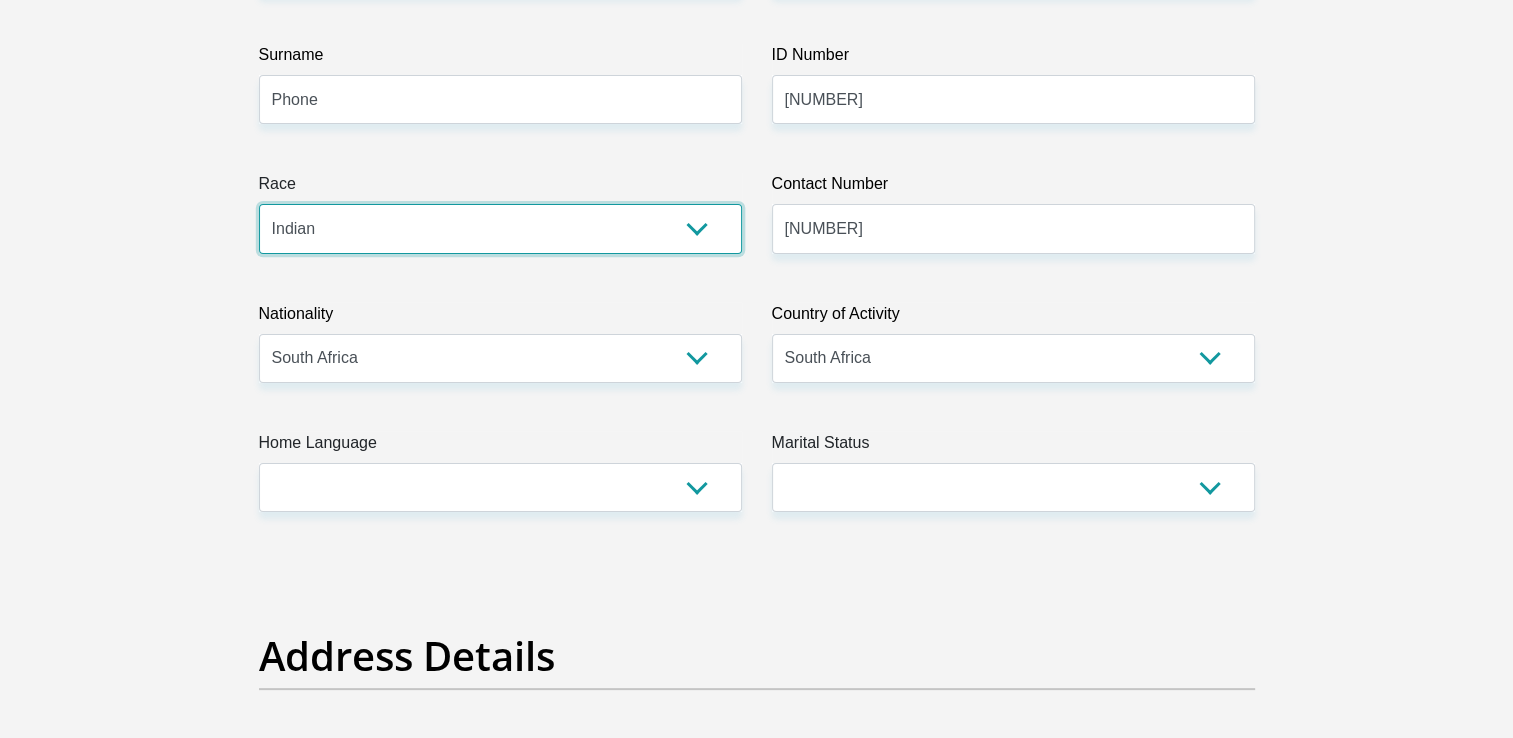 click on "Black
Coloured
Indian
White
Other" at bounding box center [500, 228] 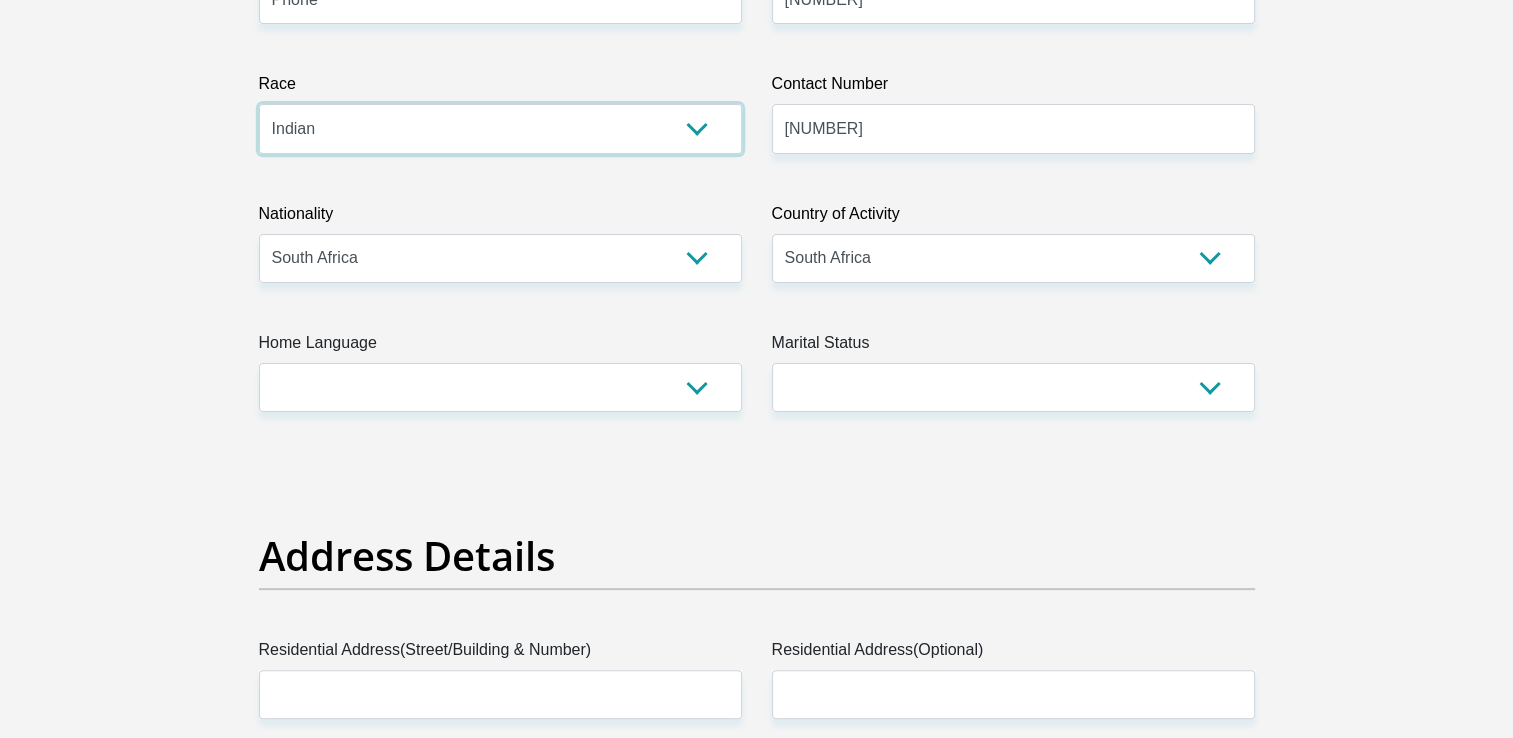 scroll, scrollTop: 600, scrollLeft: 0, axis: vertical 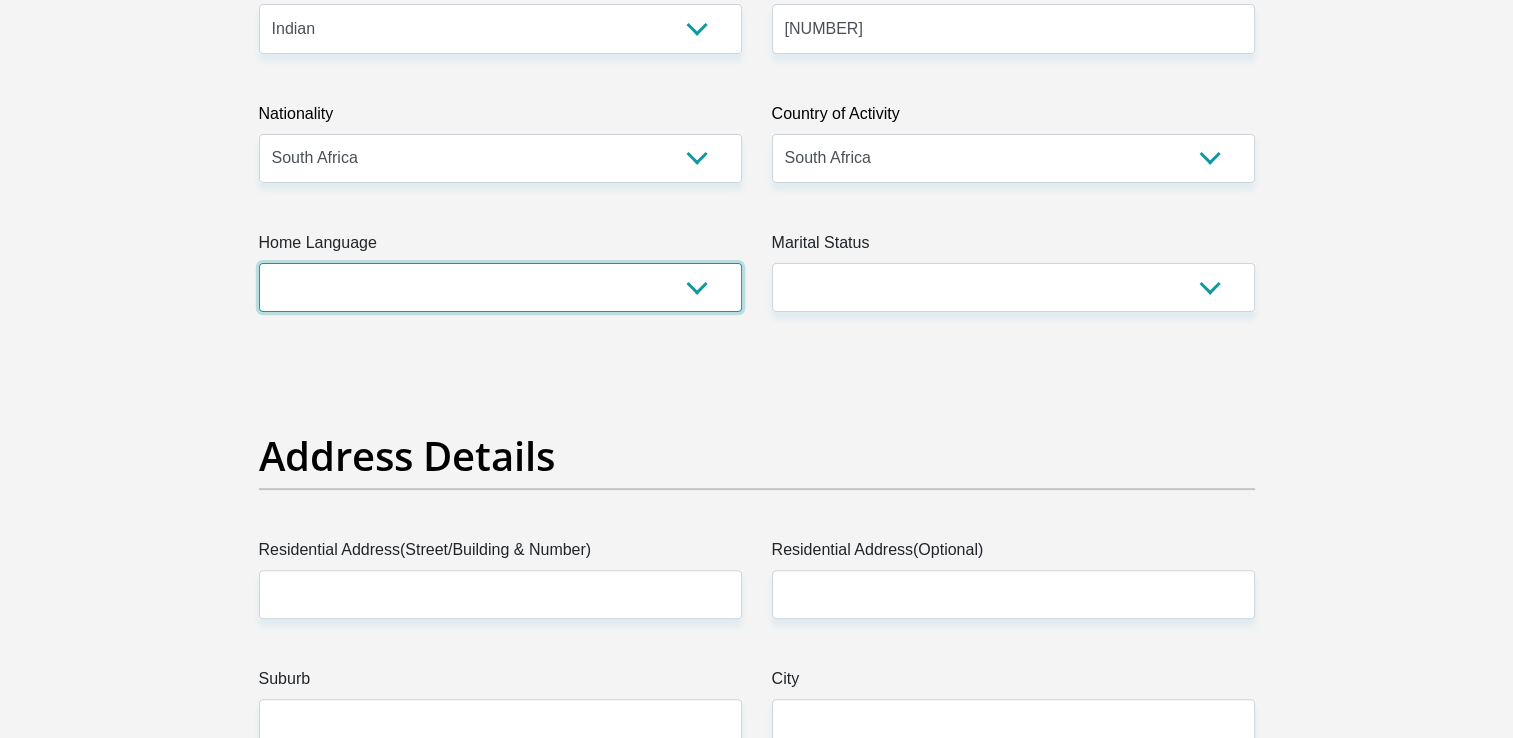 drag, startPoint x: 557, startPoint y: 279, endPoint x: 576, endPoint y: 304, distance: 31.400637 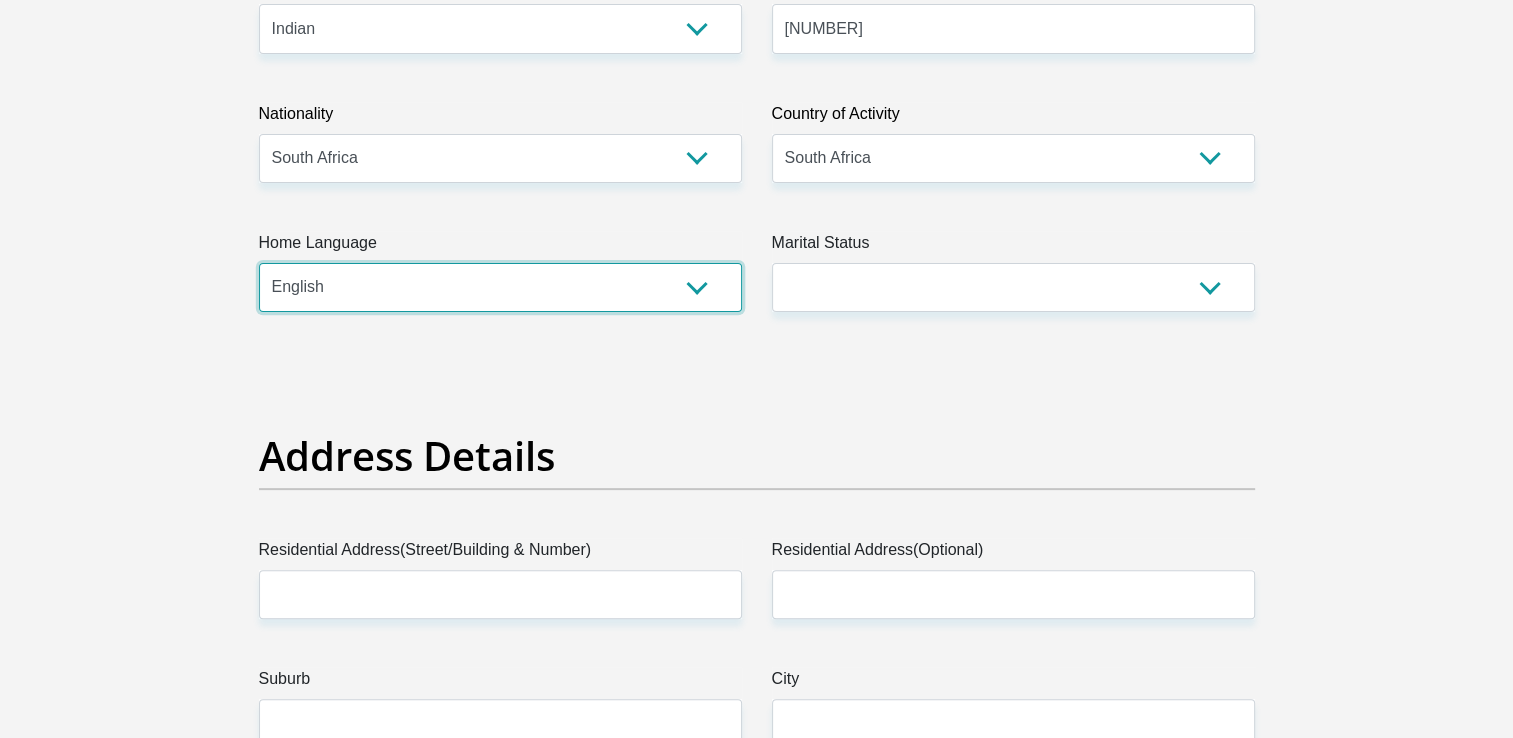 click on "Afrikaans
English
Sepedi
South Ndebele
Southern Sotho
Swati
Tsonga
Tswana
Venda
Xhosa
Zulu
Other" at bounding box center [500, 287] 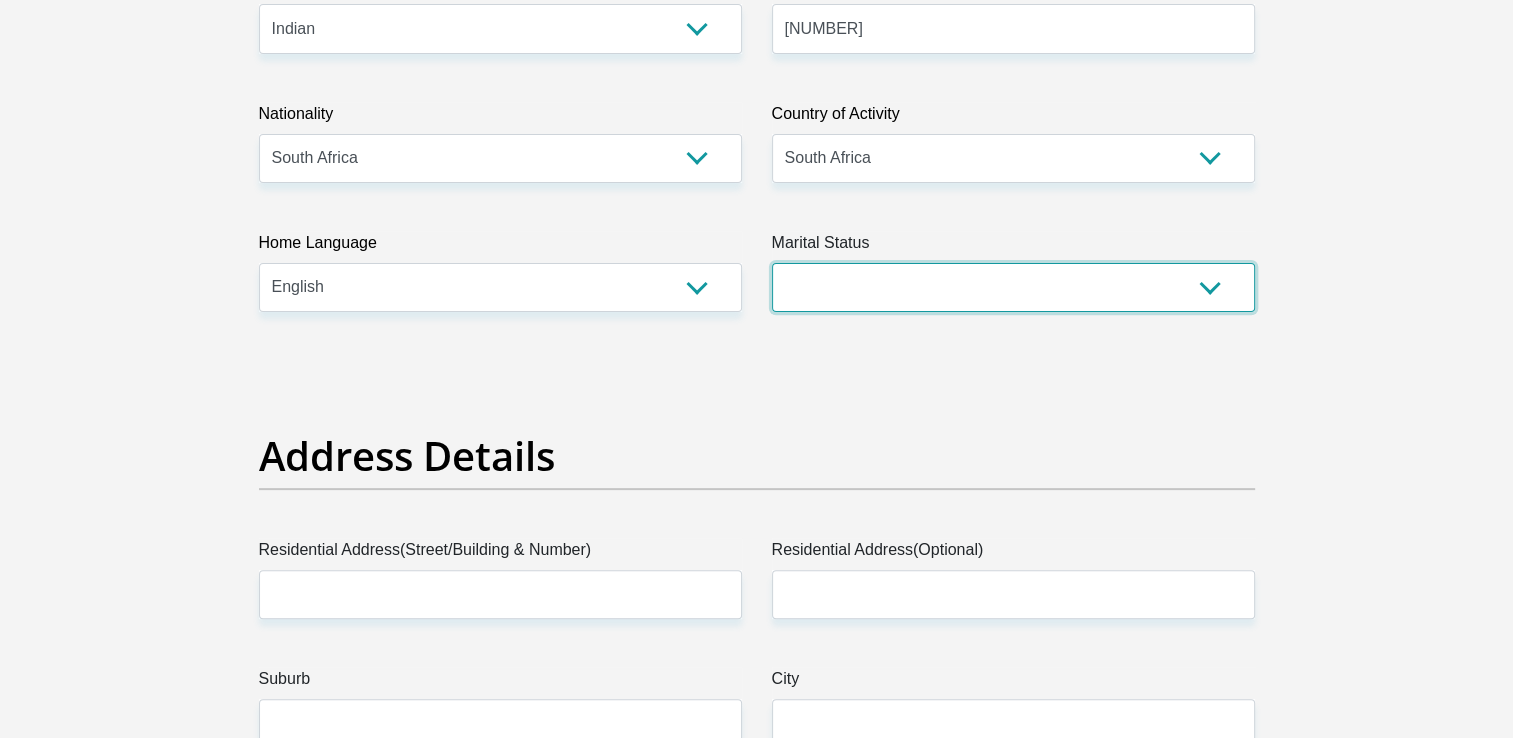 click on "Married ANC
Single
Divorced
Widowed
Married COP or Customary Law" at bounding box center [1013, 287] 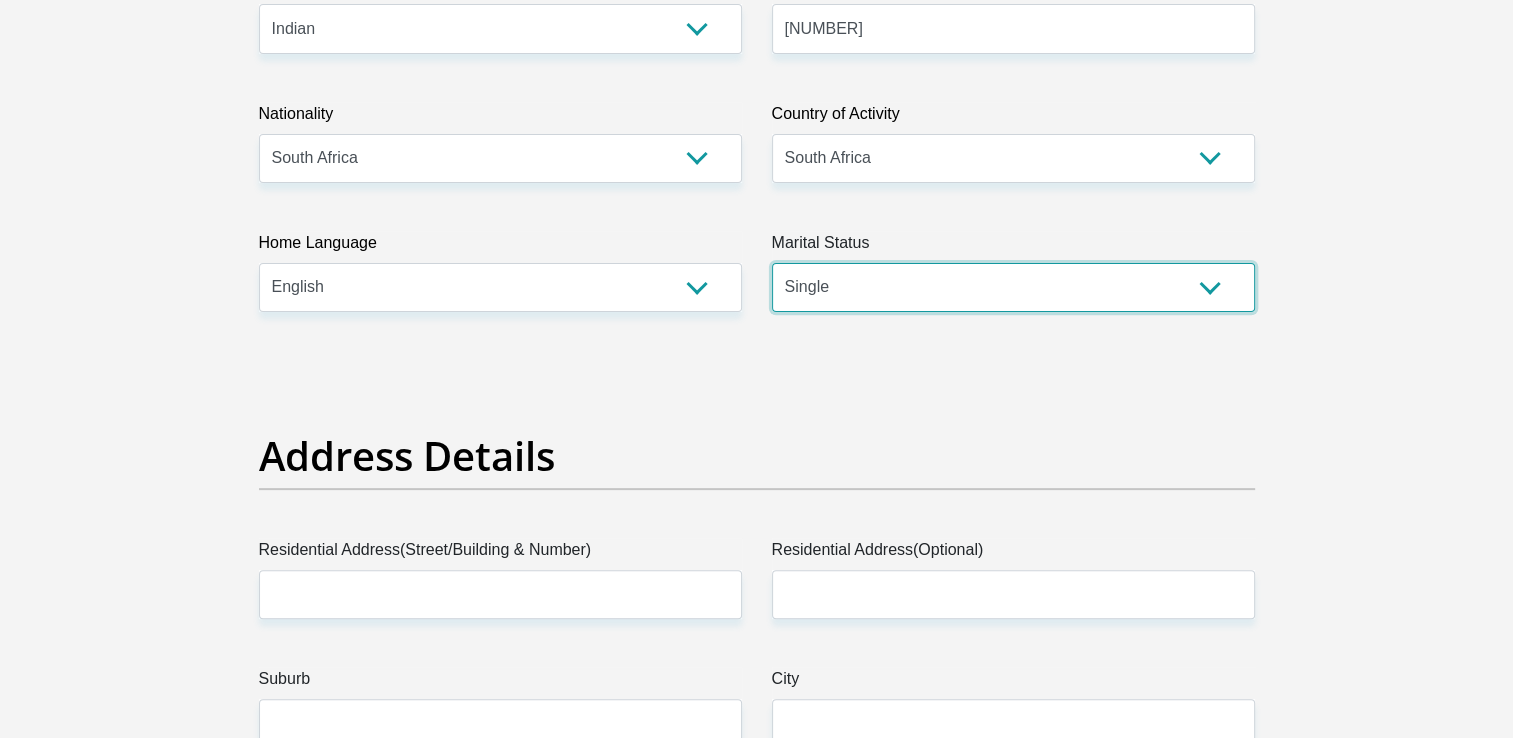 click on "Married ANC
Single
Divorced
Widowed
Married COP or Customary Law" at bounding box center (1013, 287) 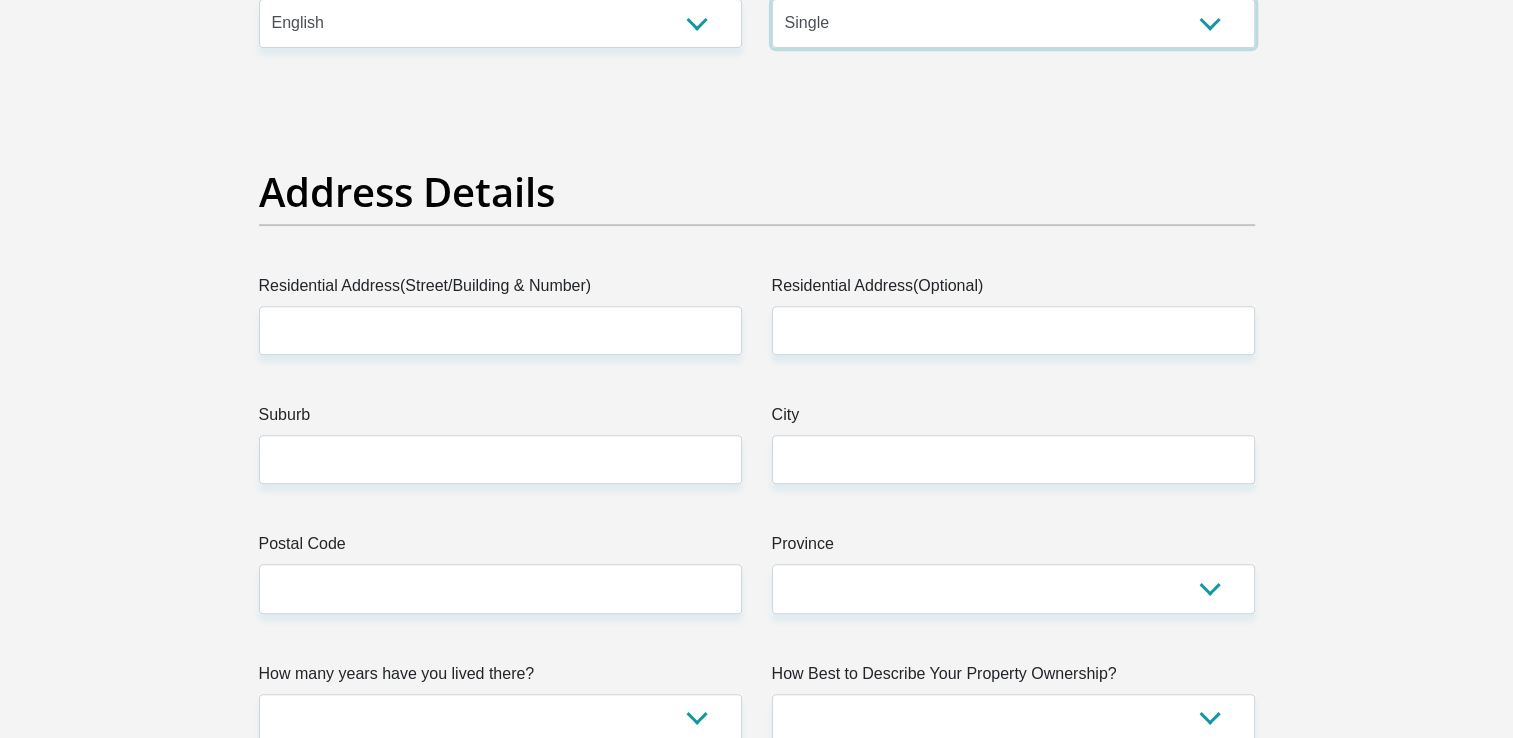 scroll, scrollTop: 900, scrollLeft: 0, axis: vertical 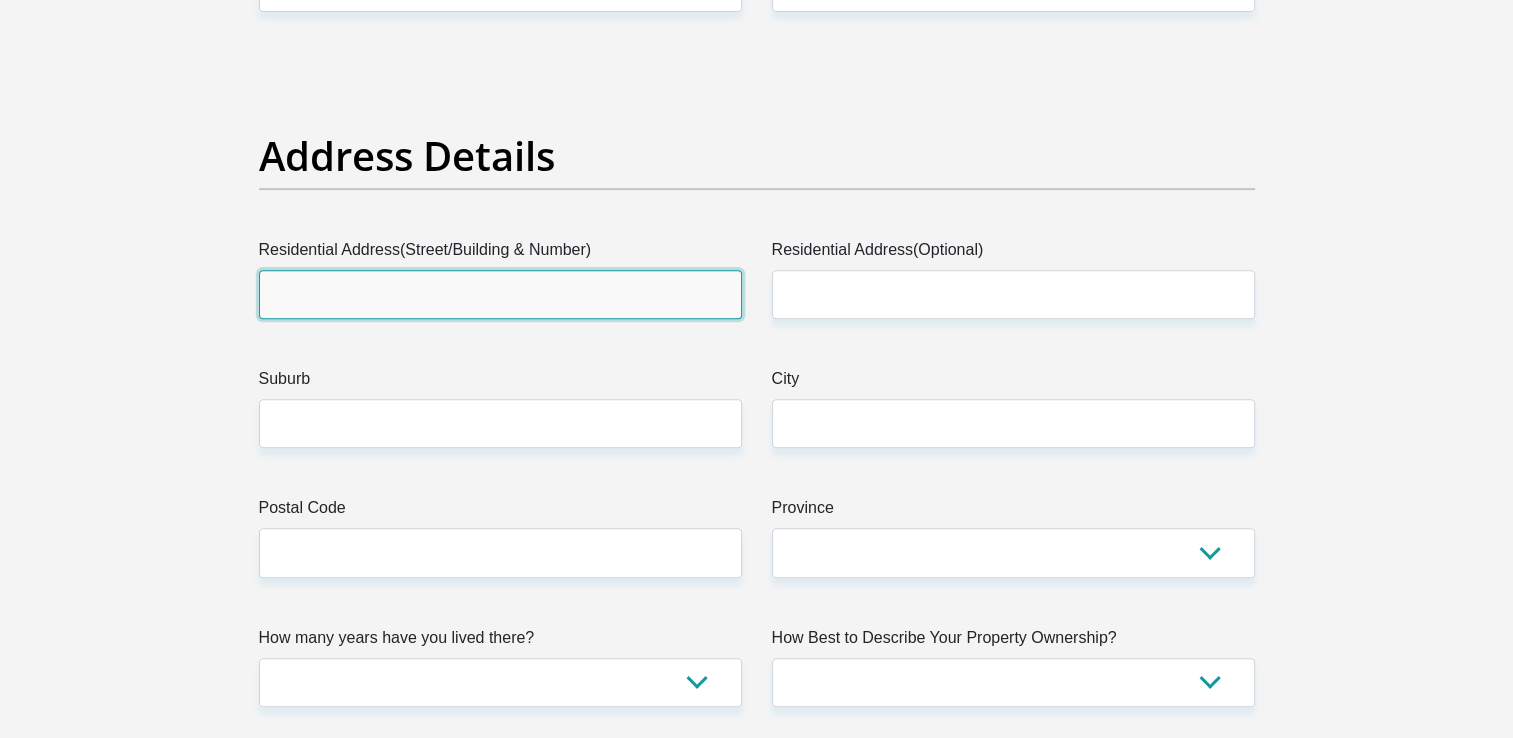 click on "Residential Address(Street/Building & Number)" at bounding box center [500, 294] 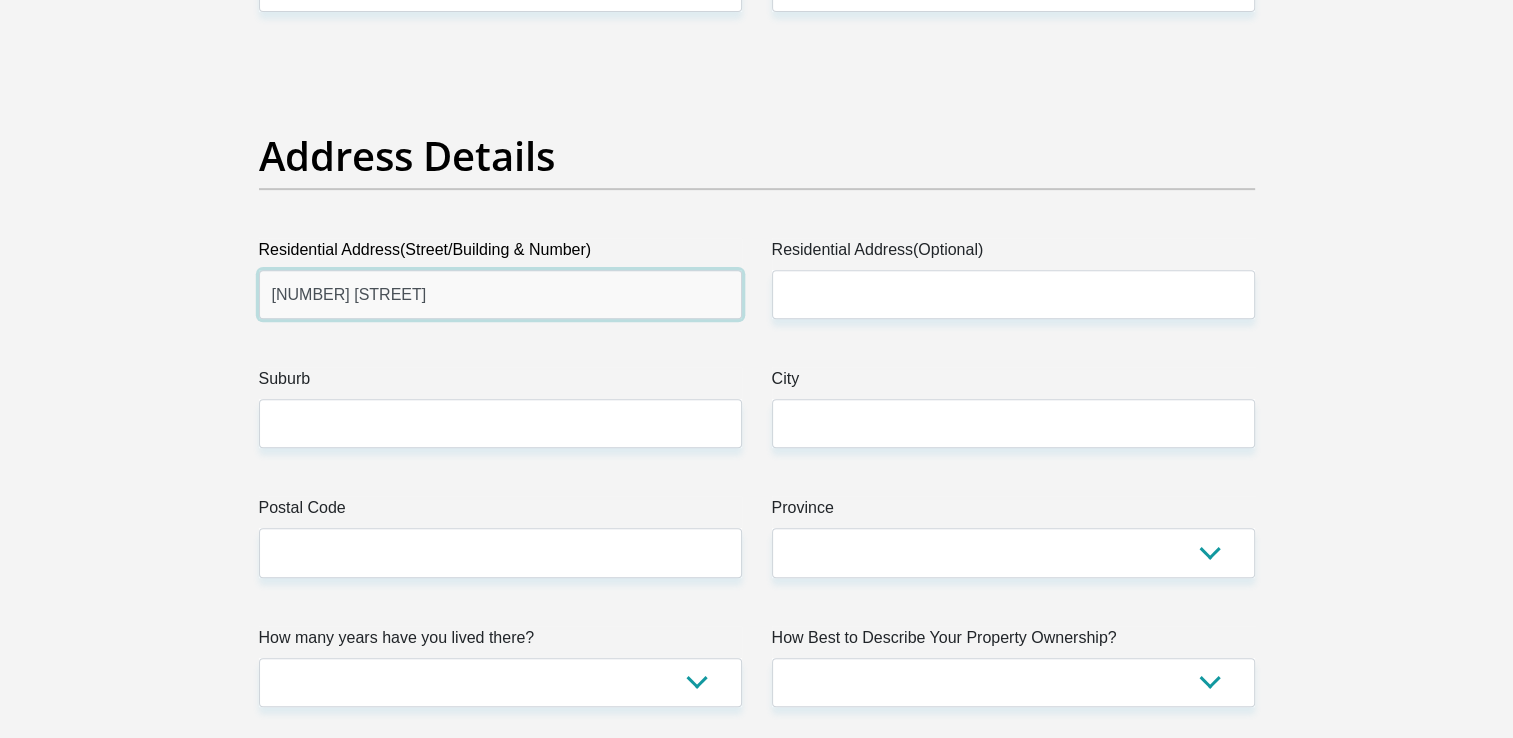 type on "[NUMBER] [STREET]" 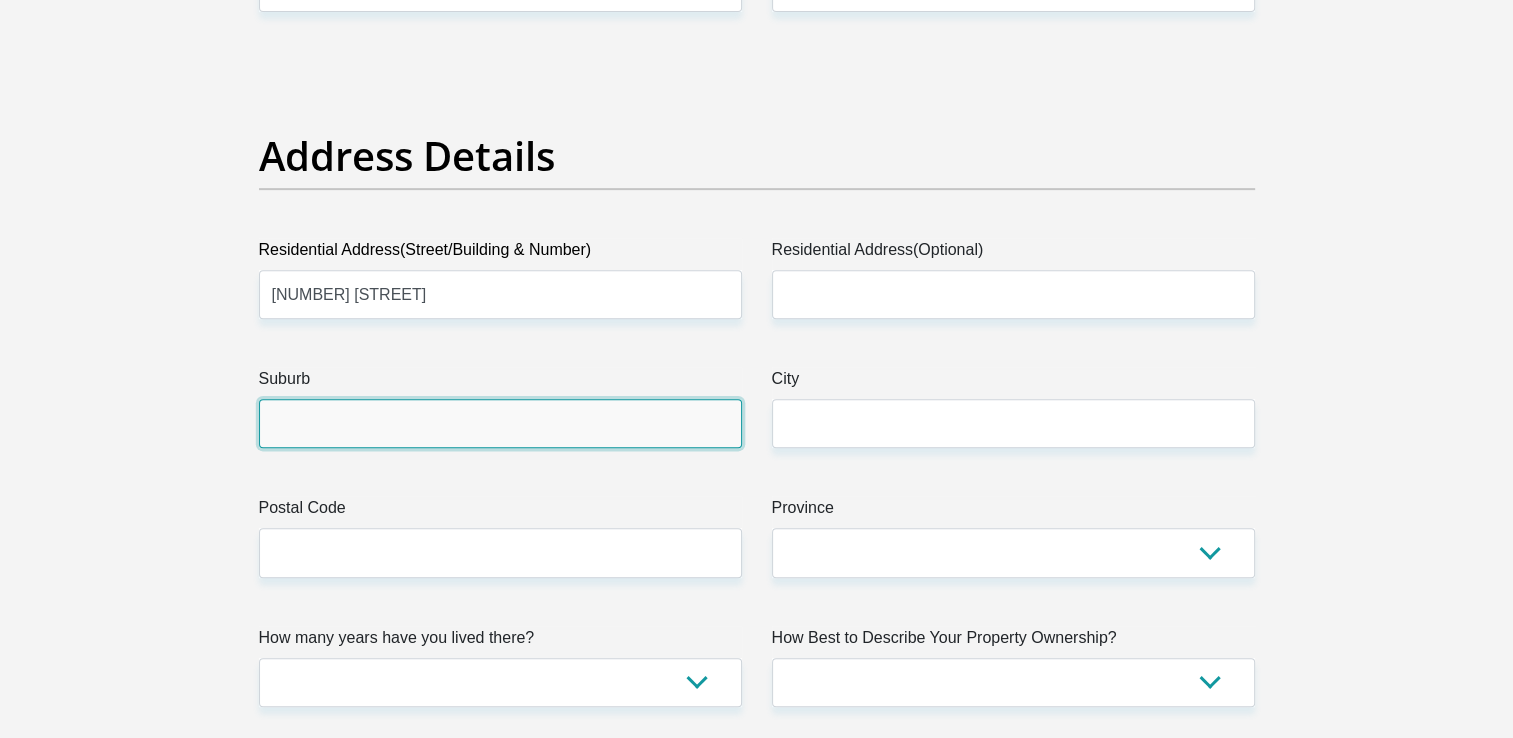 click on "Suburb" at bounding box center (500, 423) 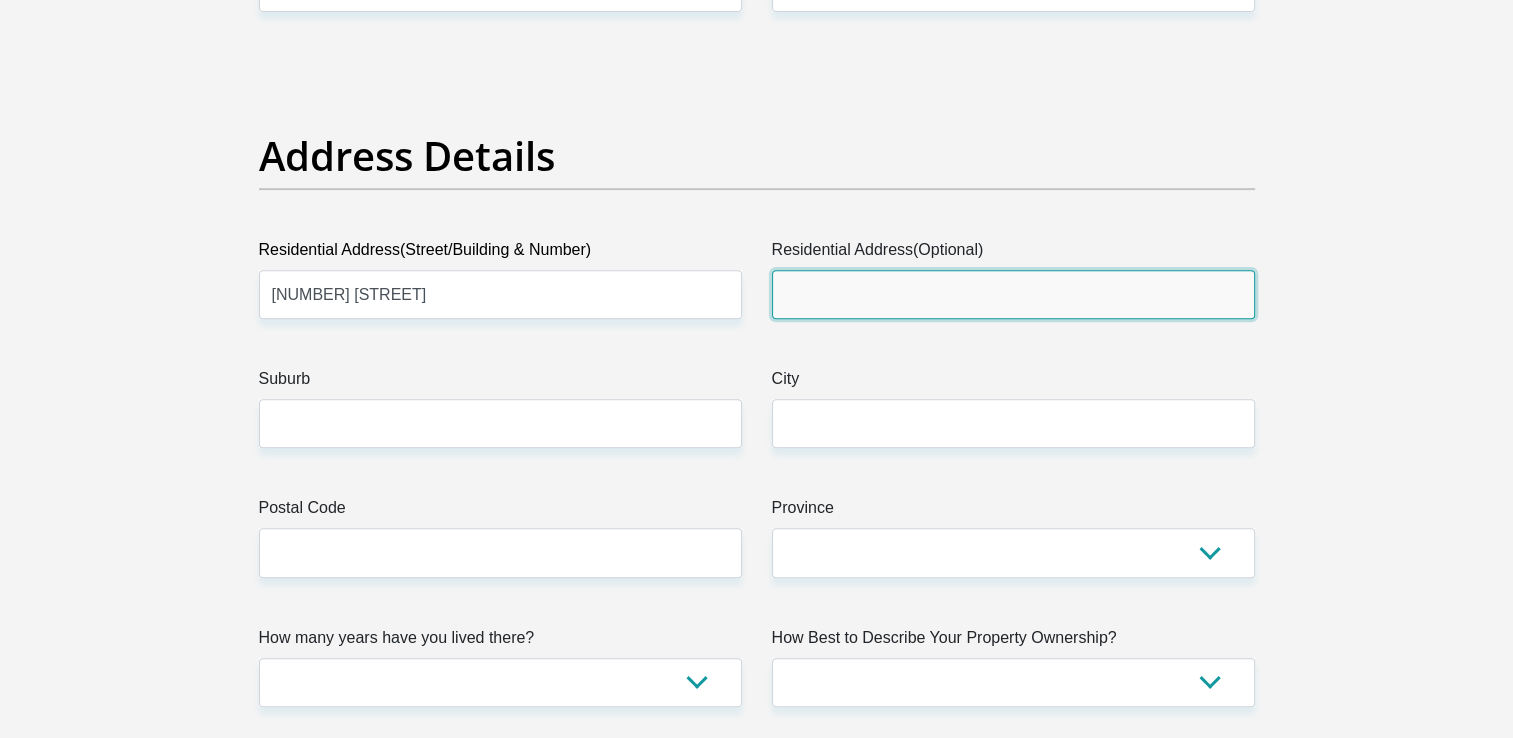 click on "Residential Address(Optional)" at bounding box center (1013, 294) 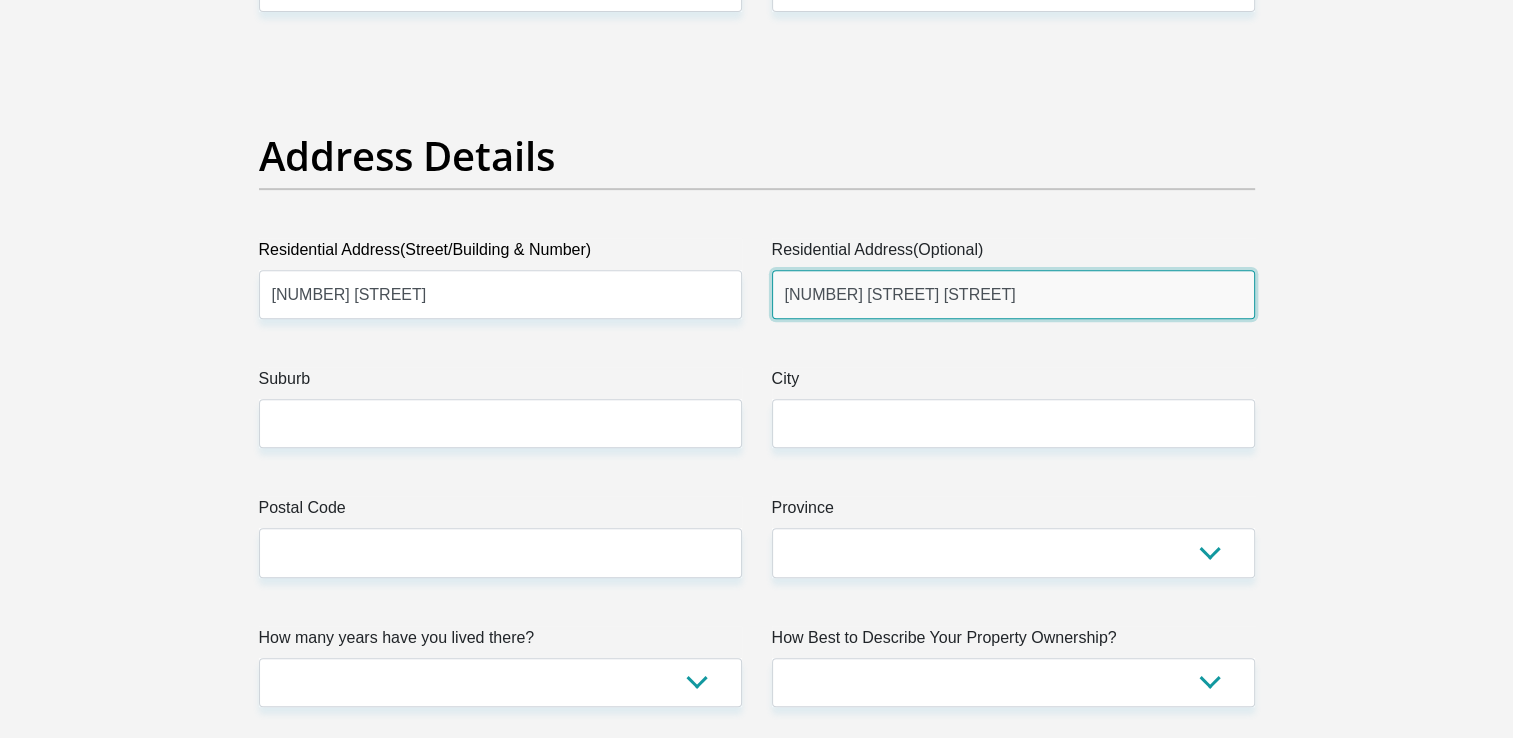 type on "[NUMBER] [STREET] [STREET]" 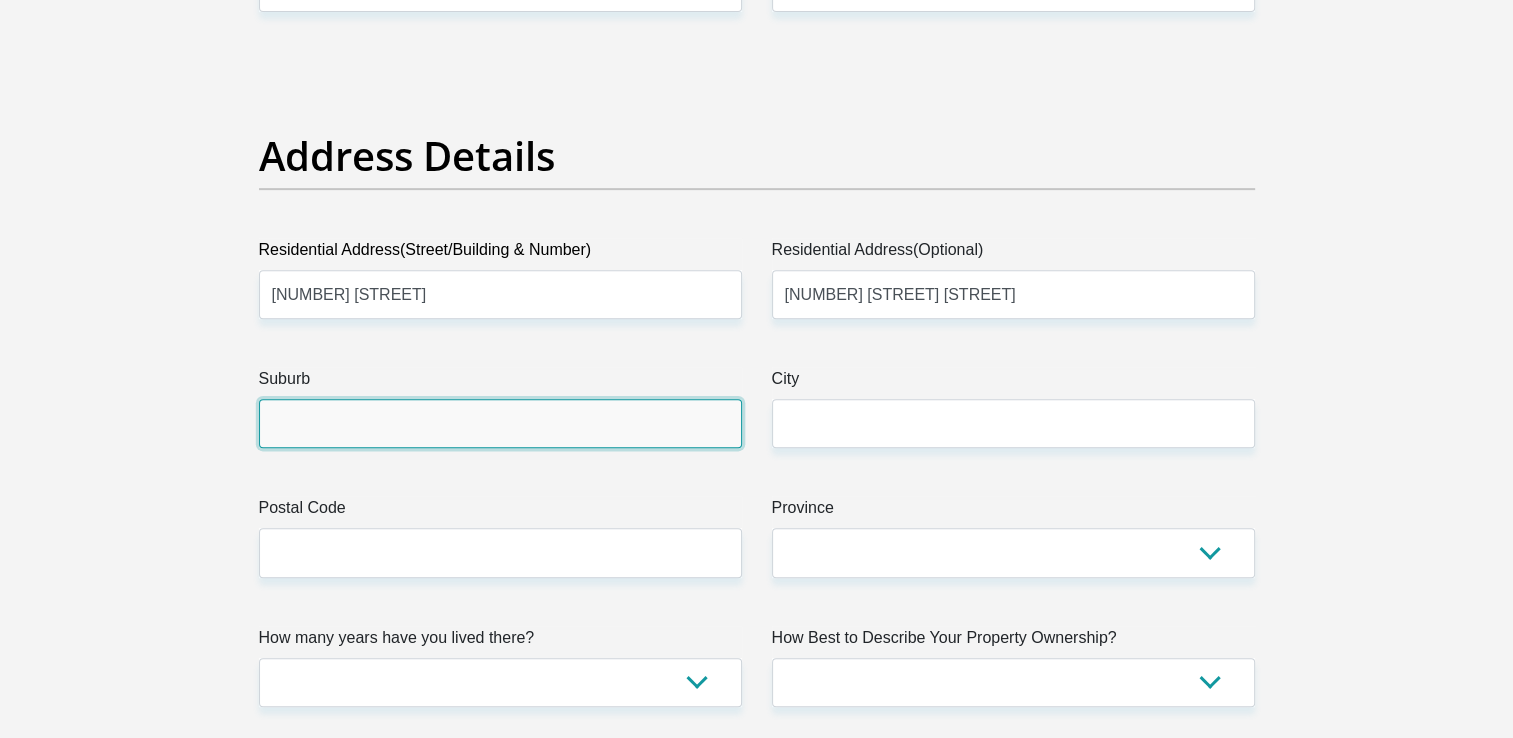 click on "Suburb" at bounding box center [500, 423] 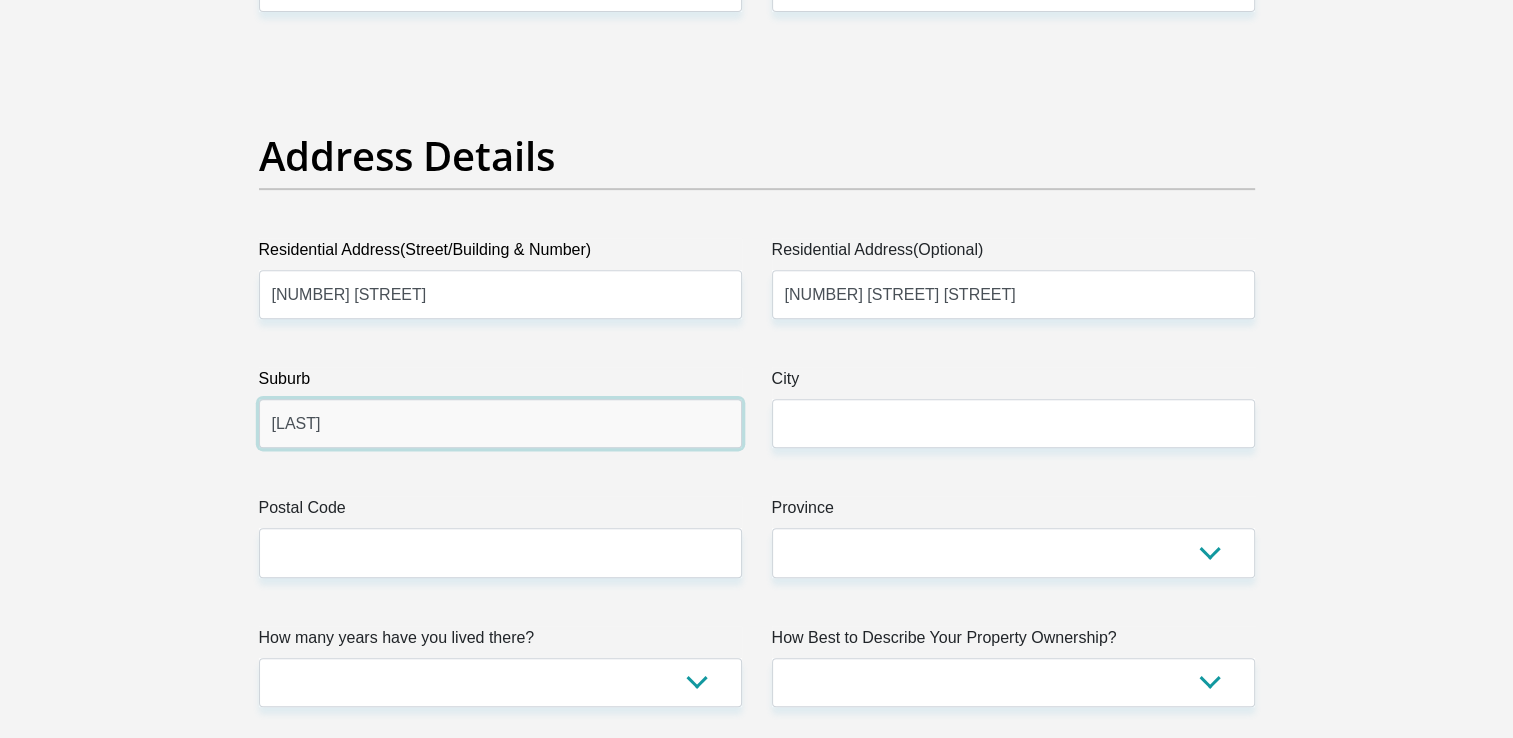 type on "[LAST]" 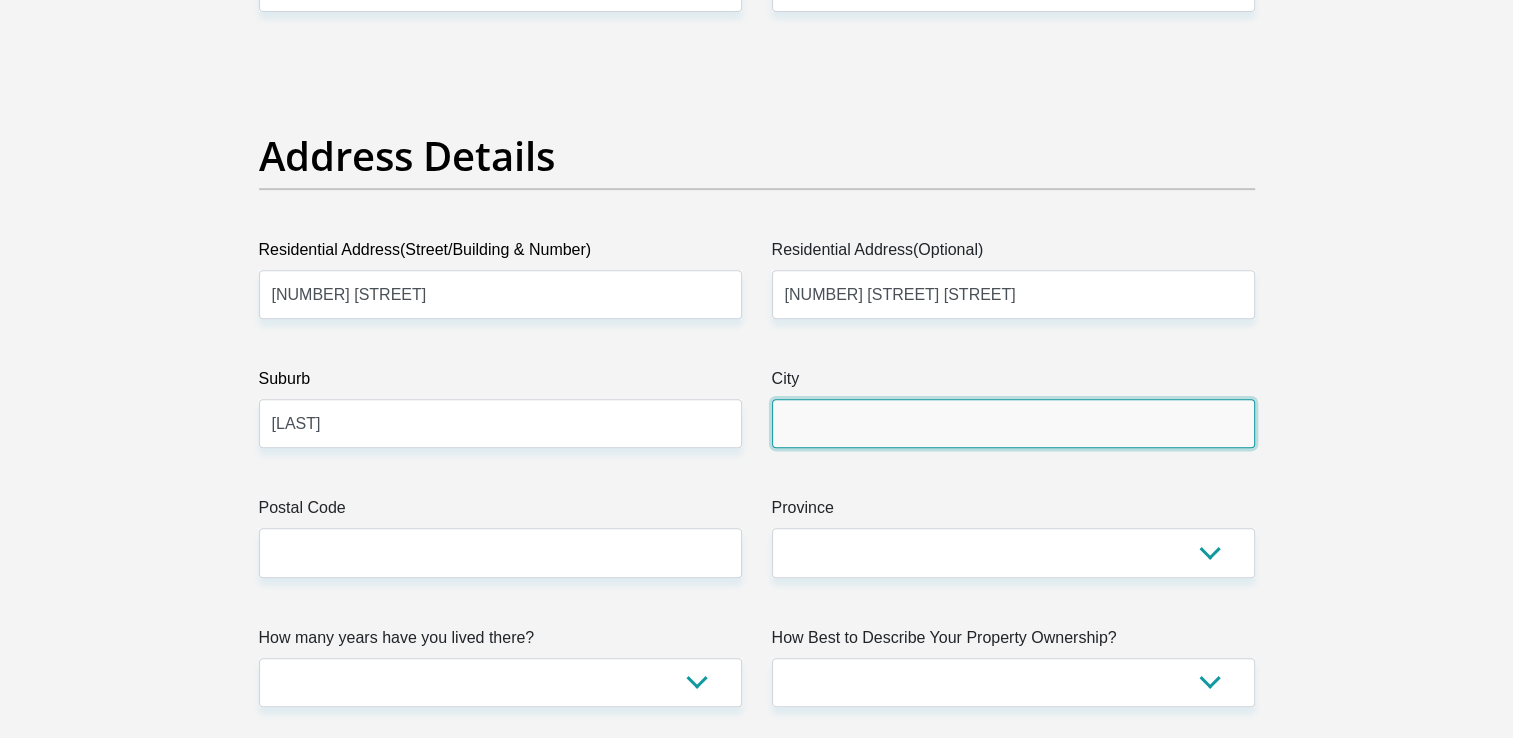 click on "City" at bounding box center [1013, 423] 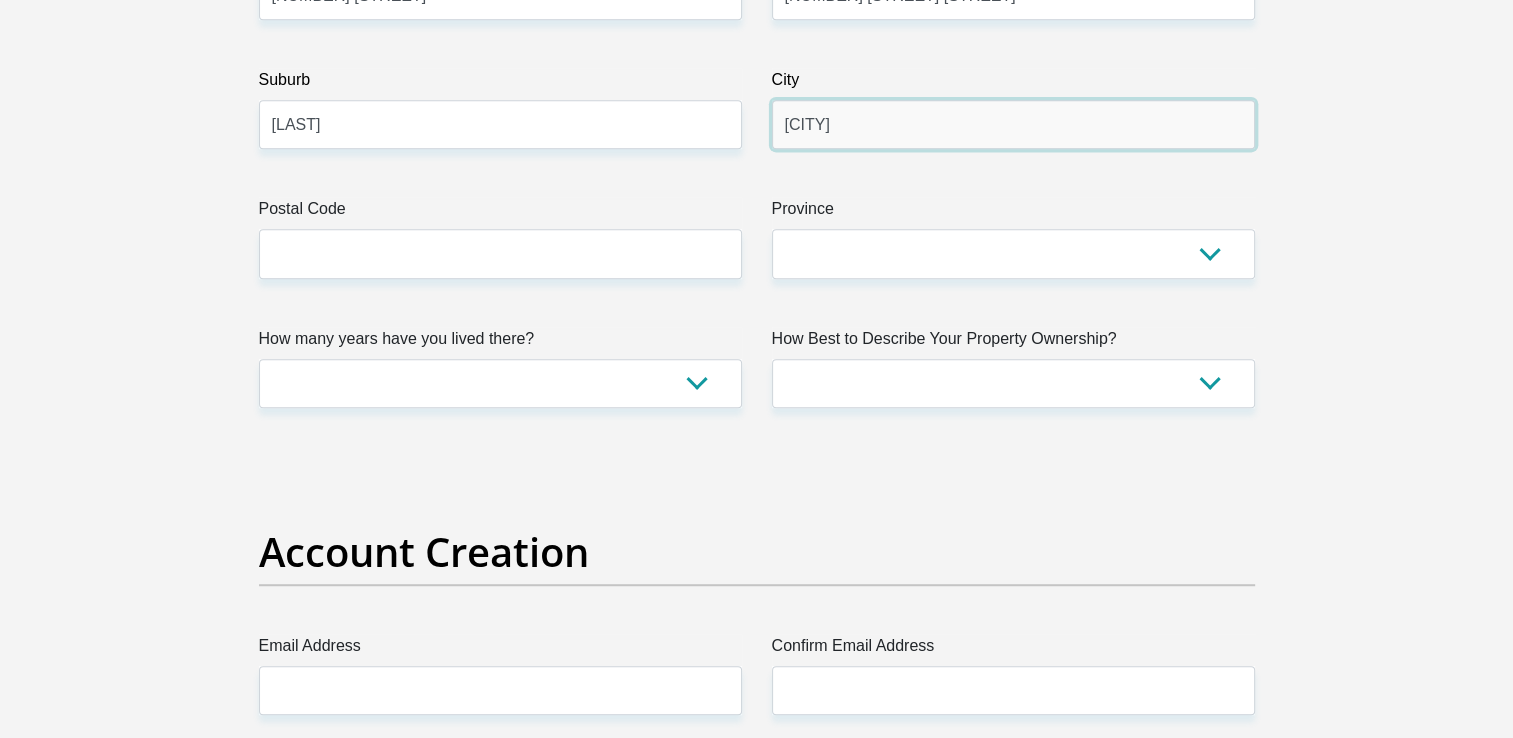 scroll, scrollTop: 1200, scrollLeft: 0, axis: vertical 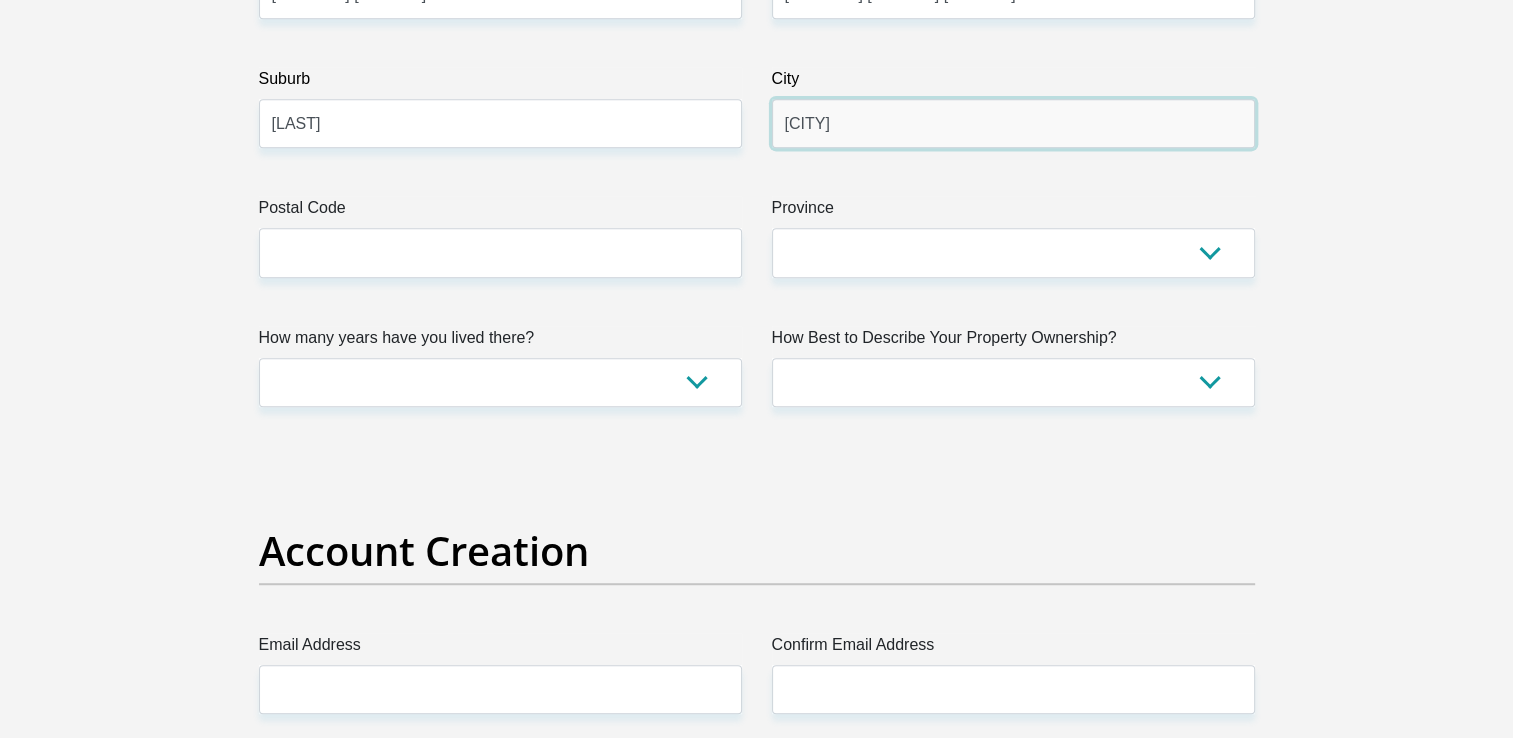 type on "[CITY]" 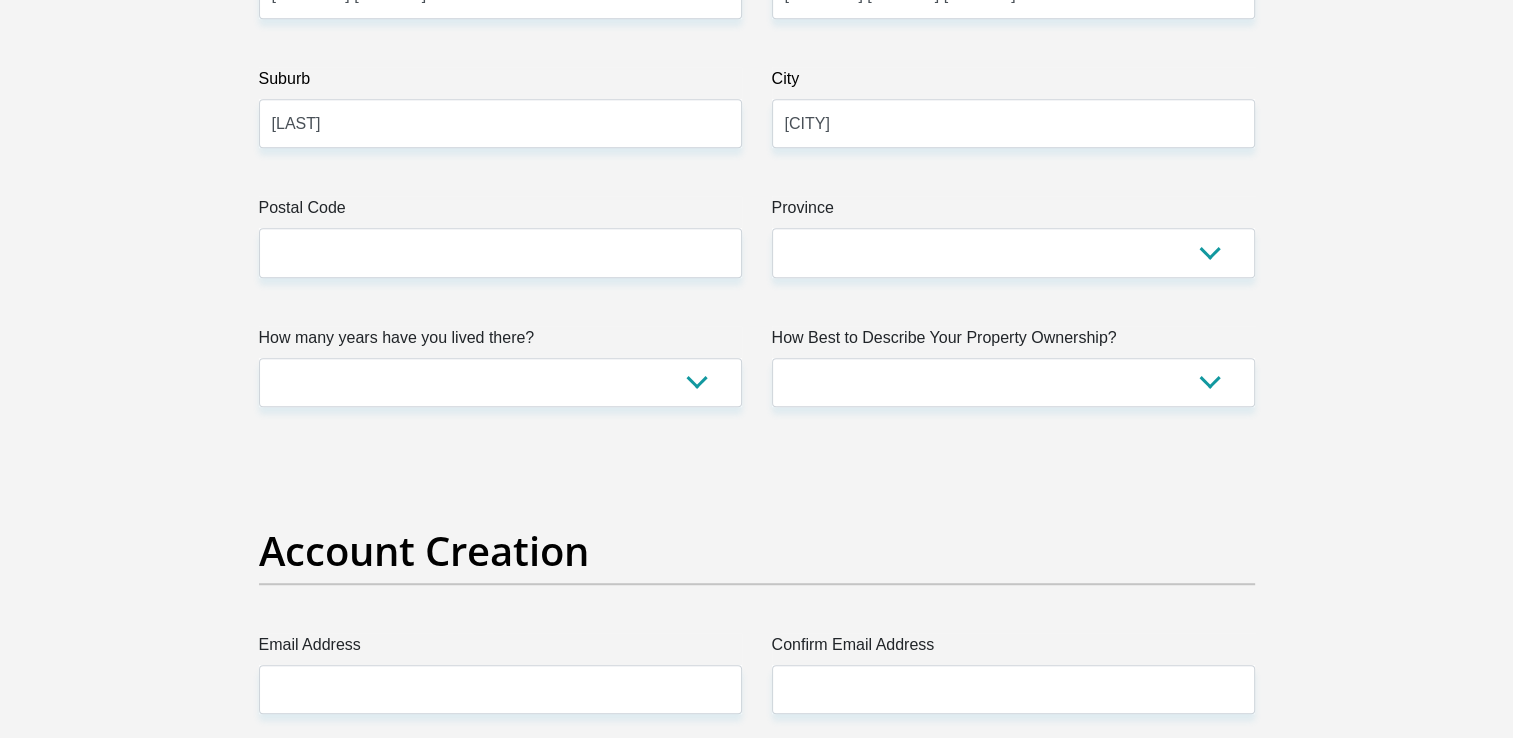 click on "[TITLE]
[OPTION]
[OPTION]
[OPTION]
[OPTION]
[OPTION]
[FIRST NAME]
[FIRST]
[SURNAME]
[PHONE]
[ID NUMBER]
[NUMBER]
[MESSAGE]
[RACE]
[OPTION]
[OPTION]
[OPTION]
[OPTION]
[OPTION]
[CONTACT NUMBER]
[NUMBER]
[MESSAGE]
[NATIONALITY]
[OPTION]
[OPTION]
[OPTION]  [OPTION]  [OPTION]" at bounding box center (757, 2367) 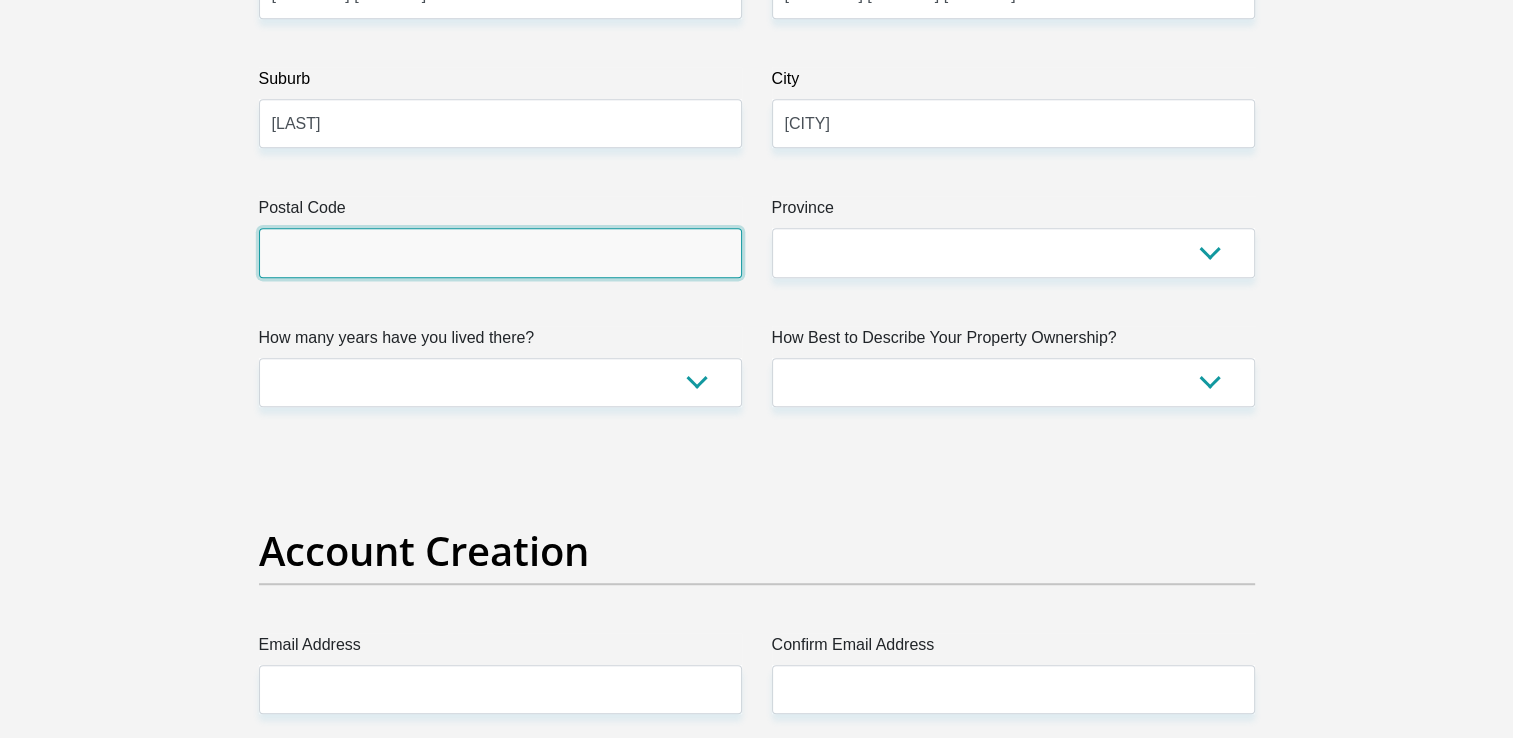click on "Postal Code" at bounding box center [500, 252] 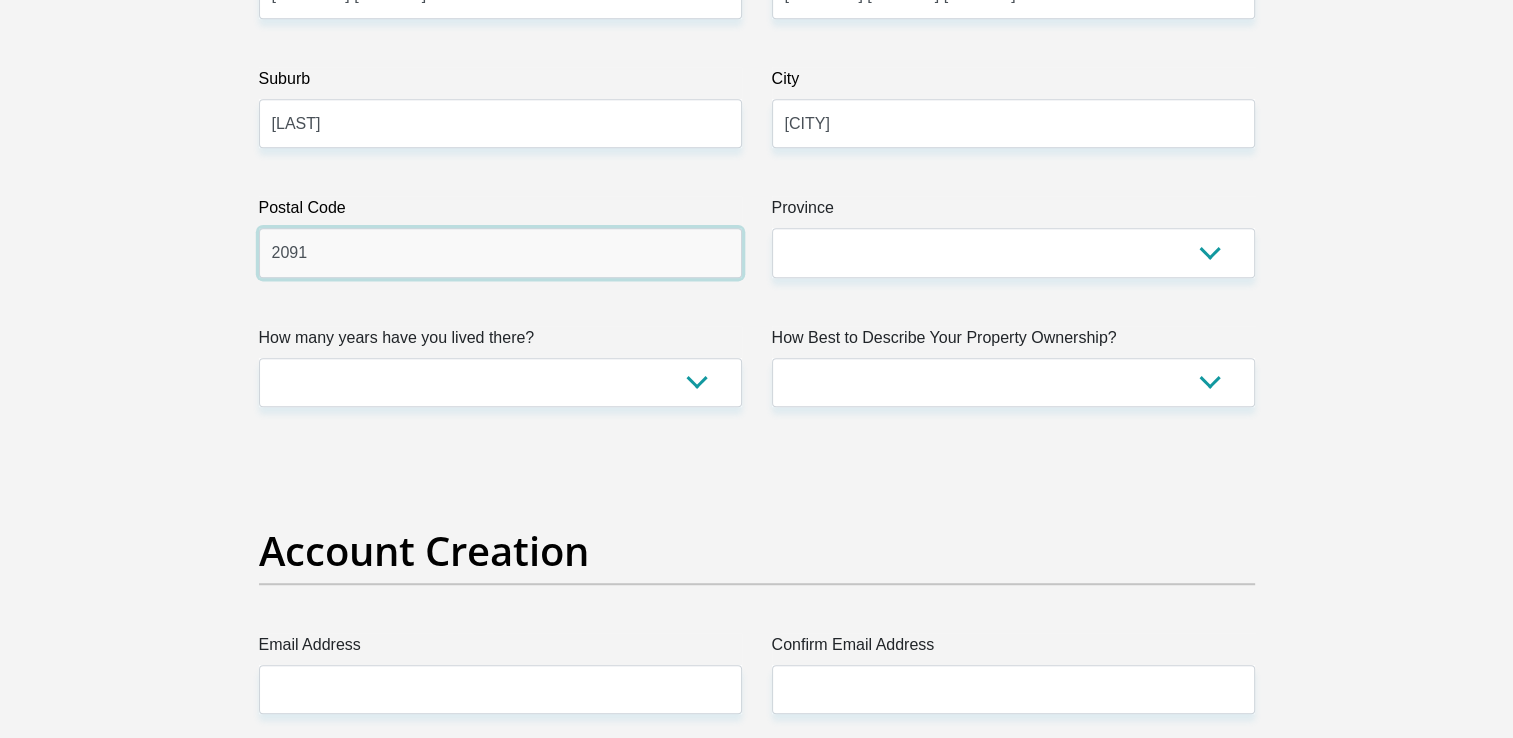 type on "2091" 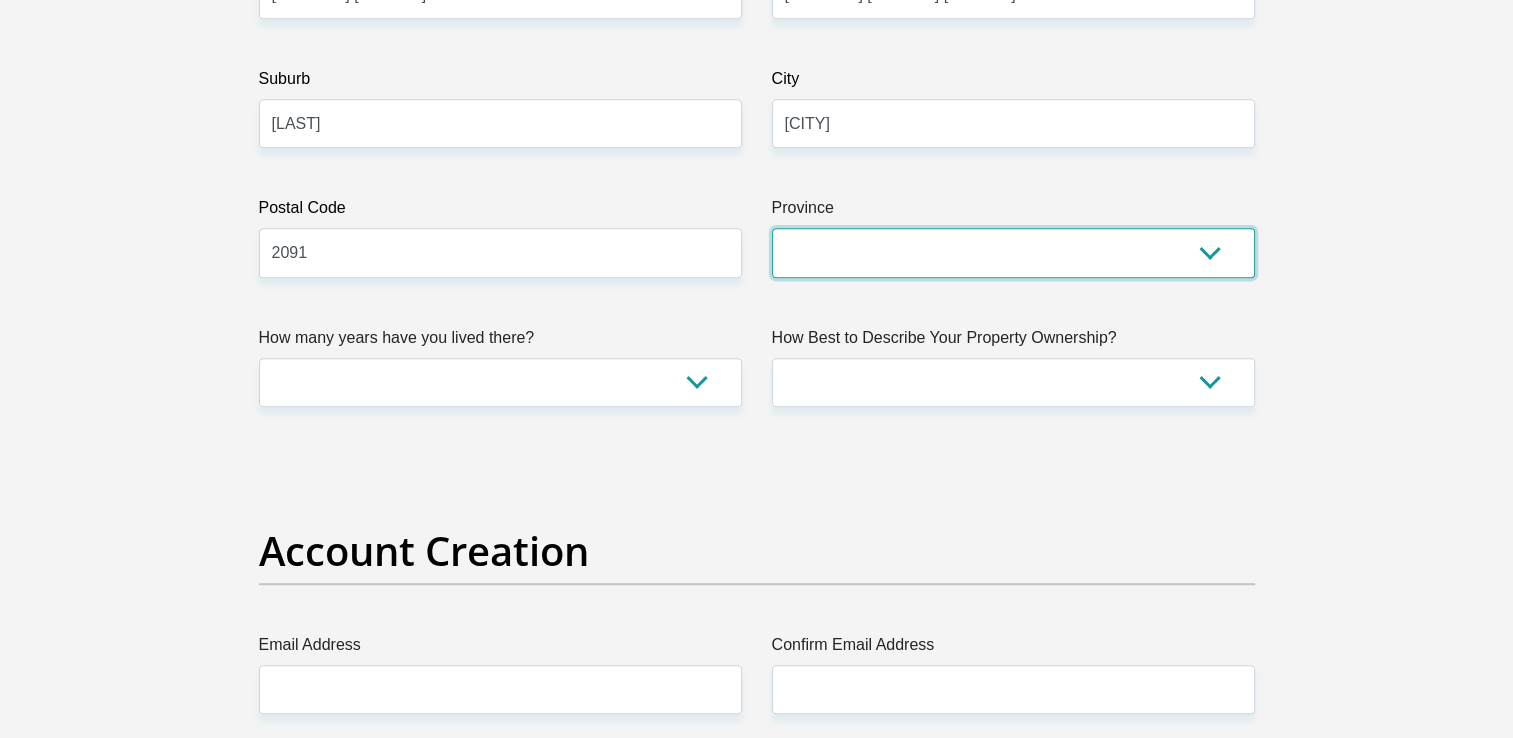 click on "Eastern Cape
Free State
Gauteng
KwaZulu-Natal
Limpopo
Mpumalanga
Northern Cape
North West
Western Cape" at bounding box center (1013, 252) 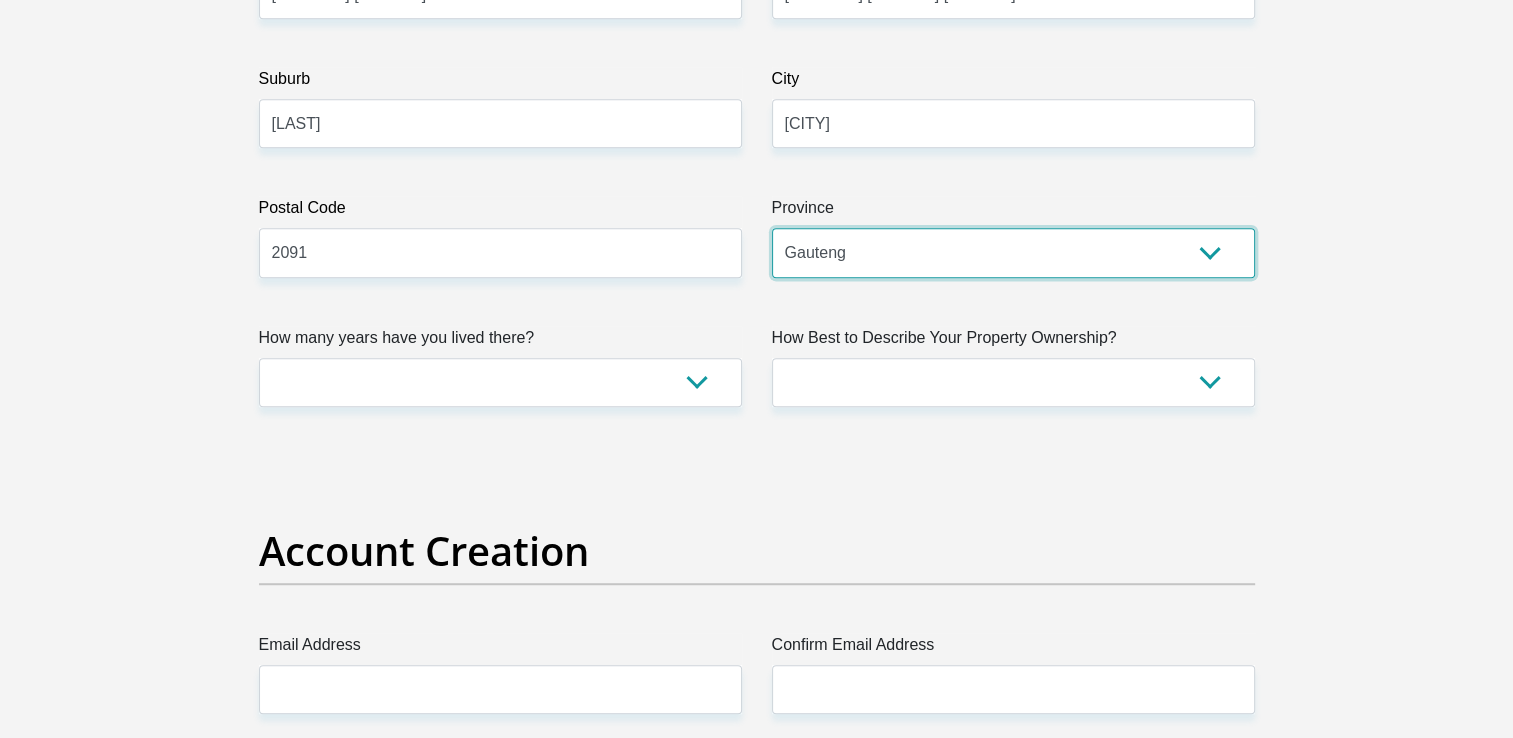 click on "Eastern Cape
Free State
Gauteng
KwaZulu-Natal
Limpopo
Mpumalanga
Northern Cape
North West
Western Cape" at bounding box center (1013, 252) 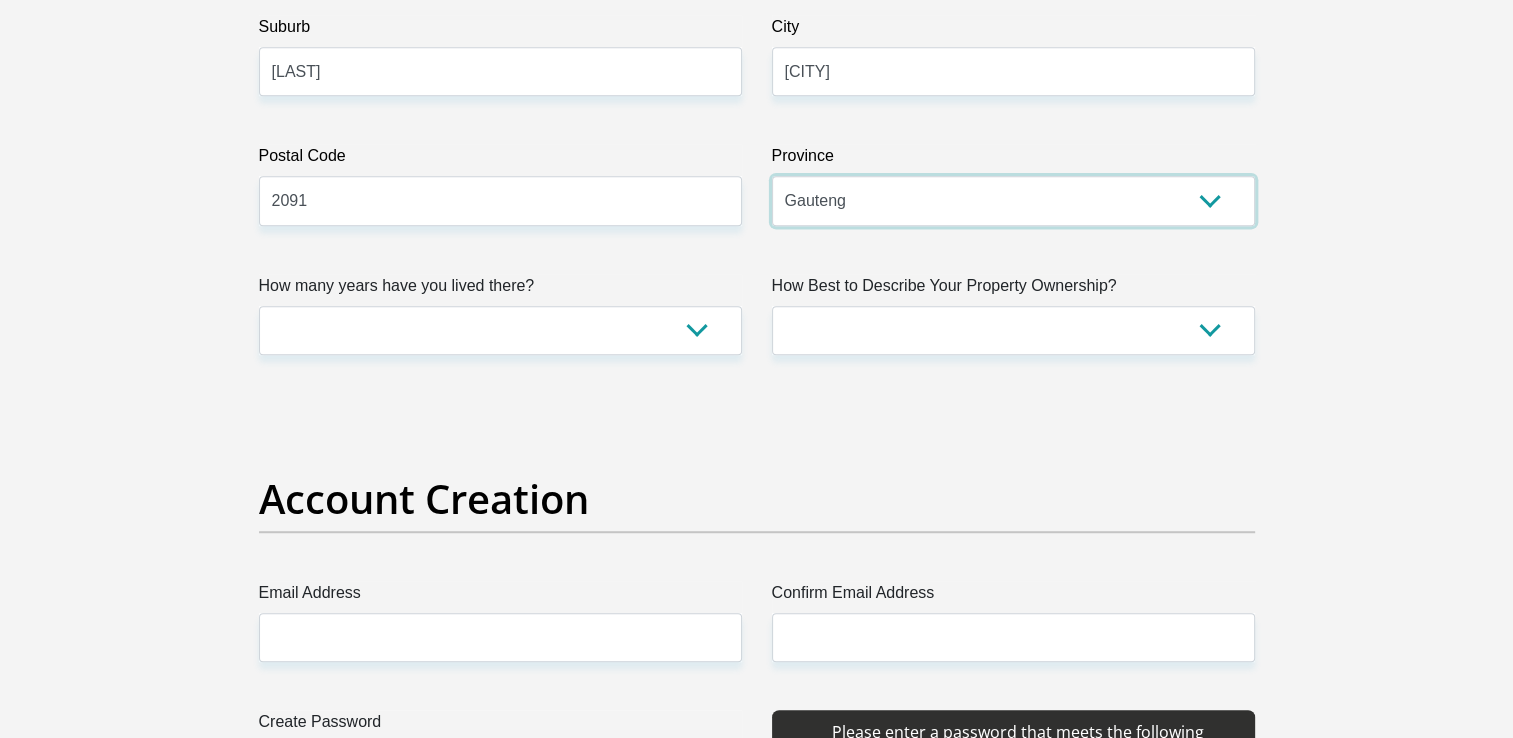scroll, scrollTop: 1300, scrollLeft: 0, axis: vertical 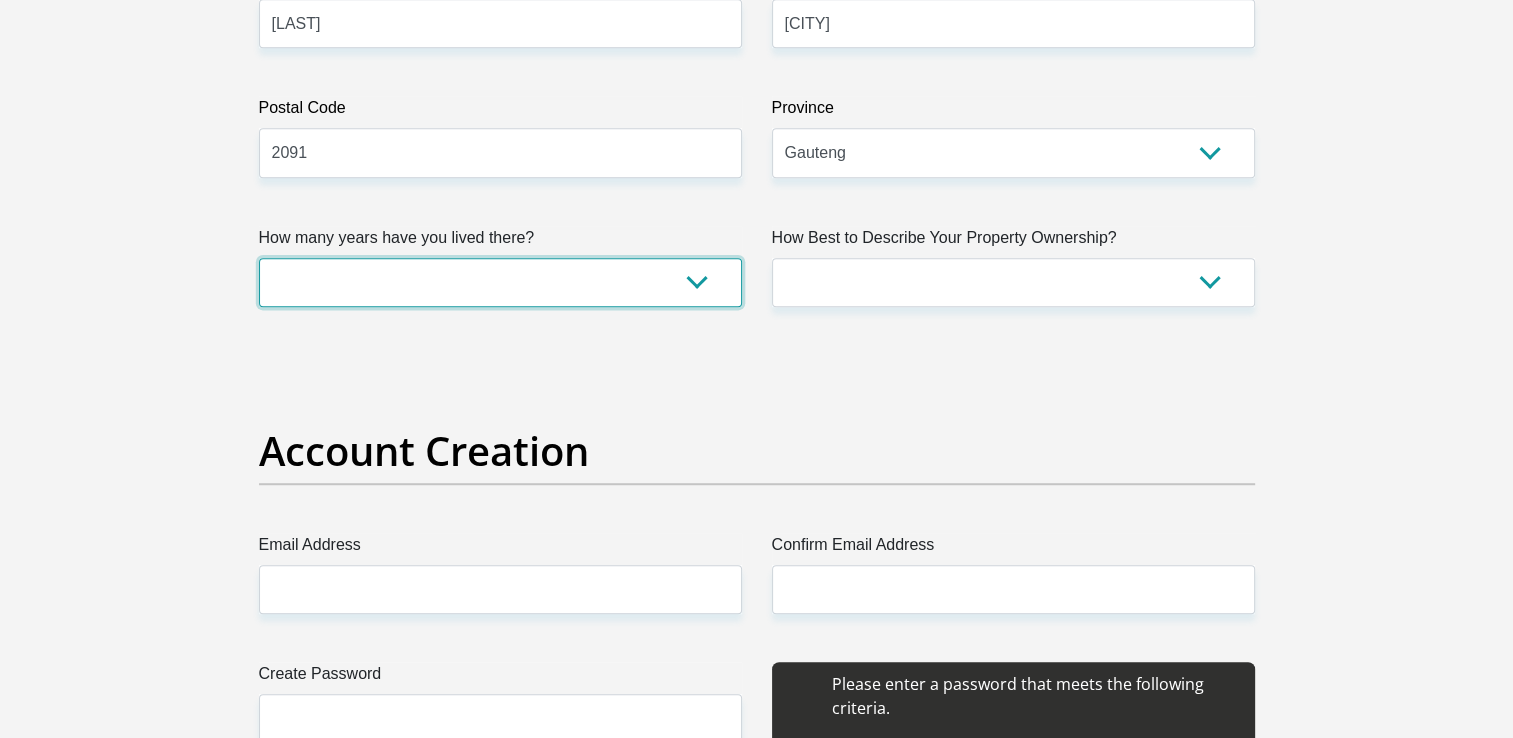 click on "less than 1 year
1-3 years
3-5 years
5+ years" at bounding box center [500, 282] 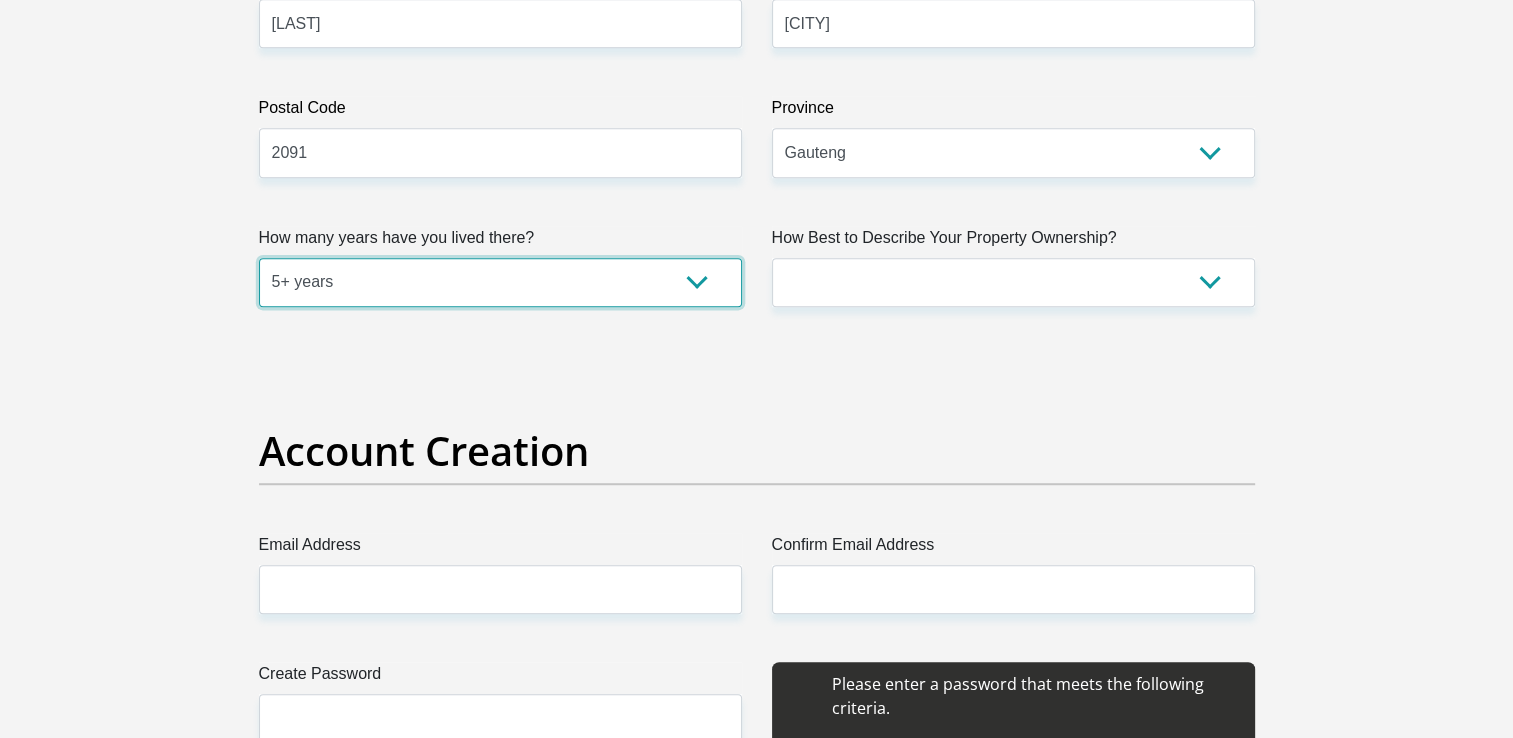 click on "less than 1 year
1-3 years
3-5 years
5+ years" at bounding box center (500, 282) 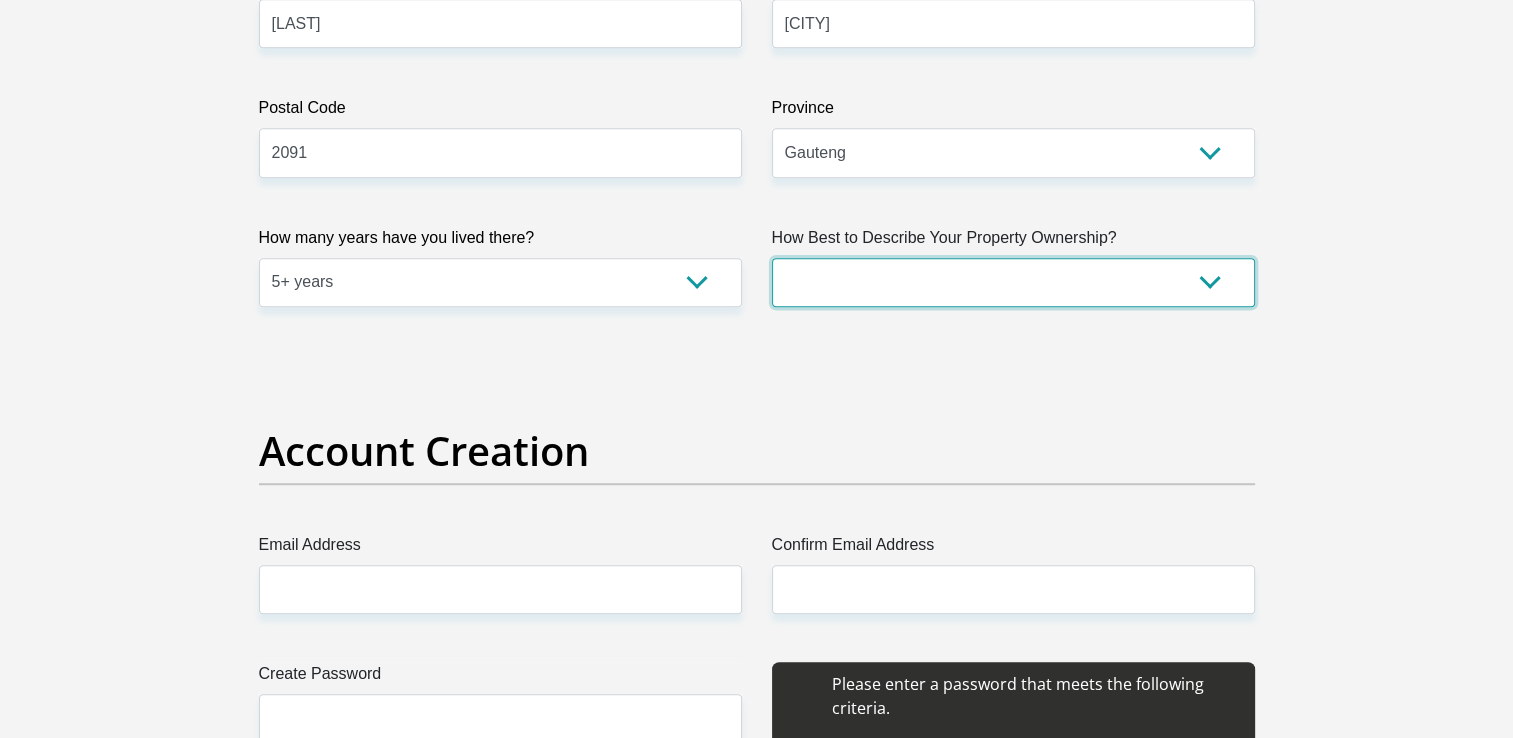 click on "Owned
Rented
Family Owned
Company Dwelling" at bounding box center [1013, 282] 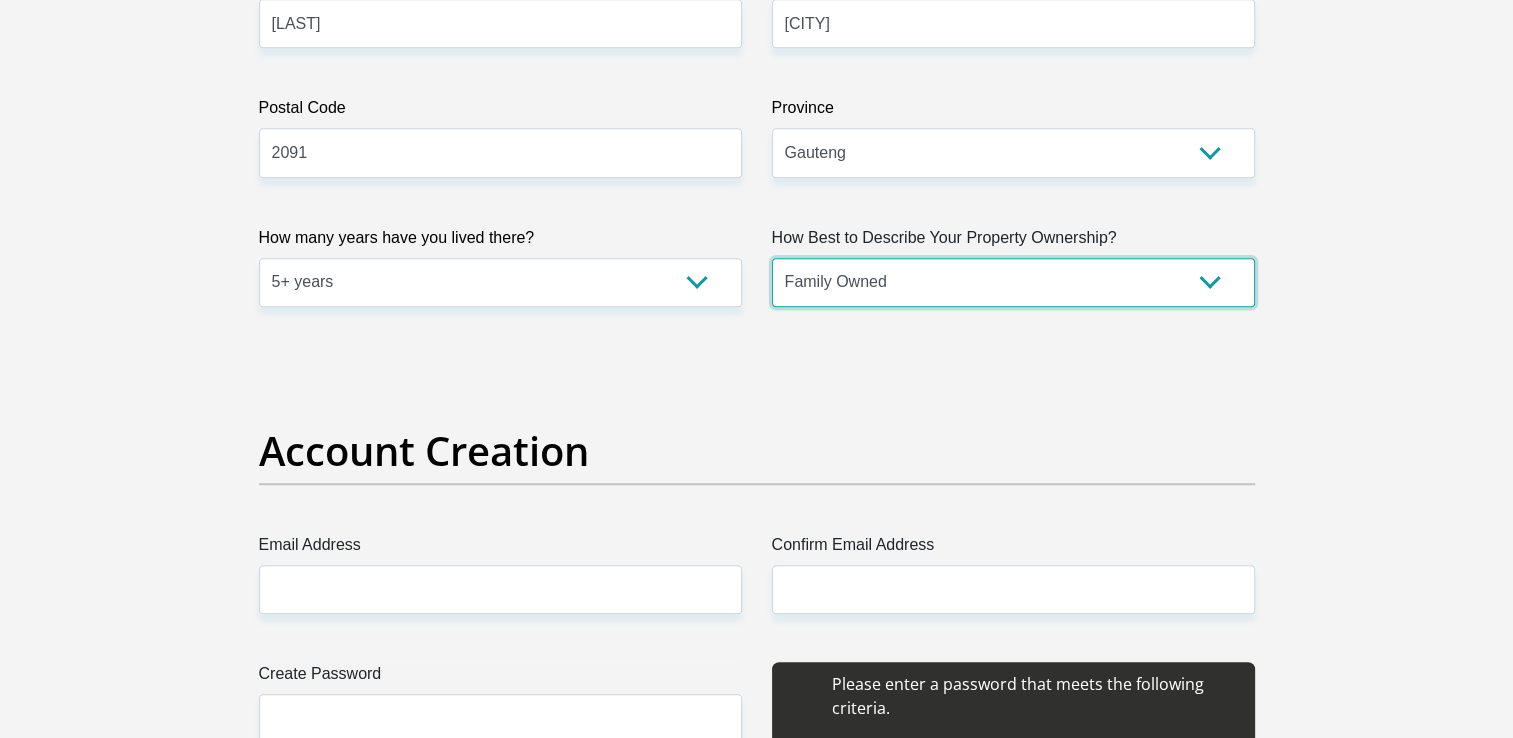 click on "Owned
Rented
Family Owned
Company Dwelling" at bounding box center (1013, 282) 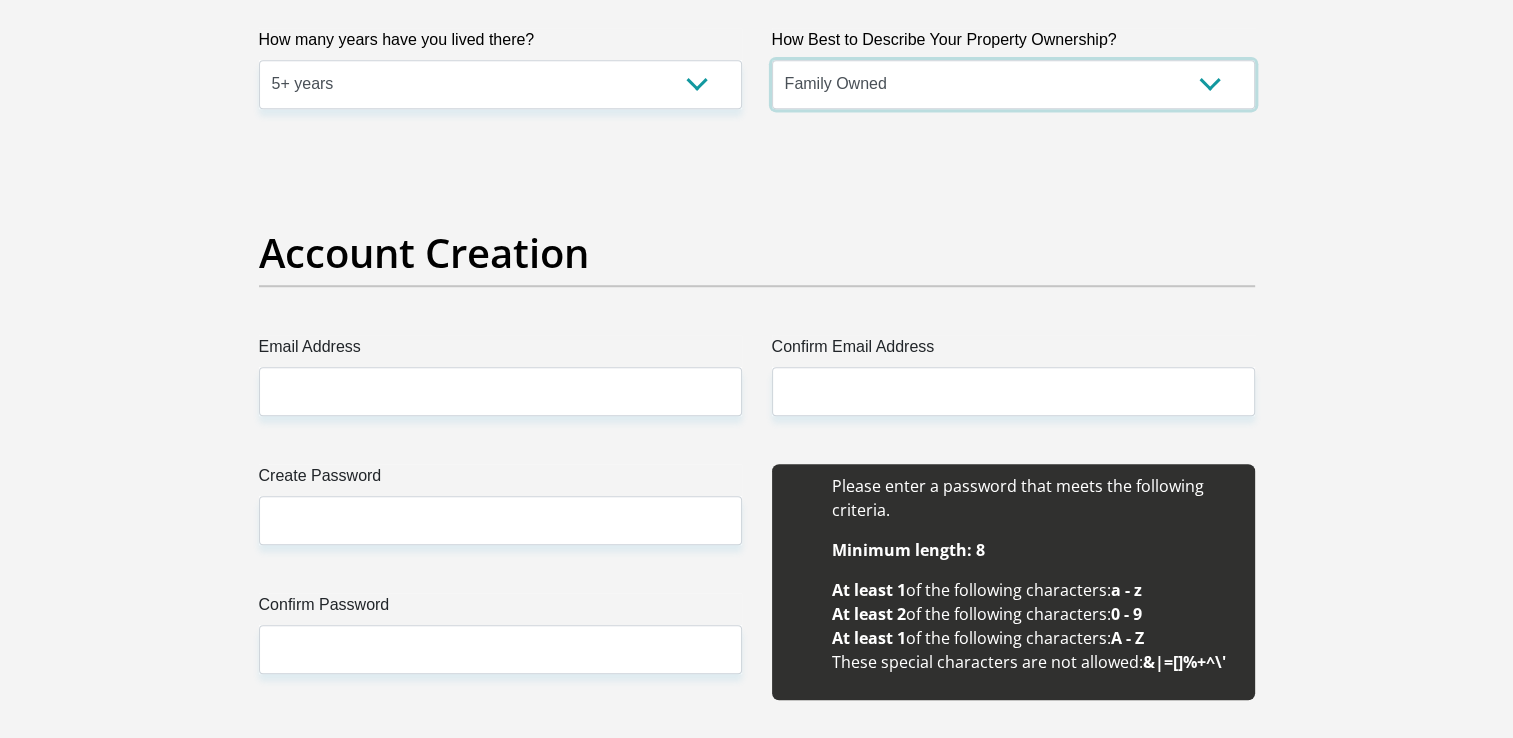 scroll, scrollTop: 1500, scrollLeft: 0, axis: vertical 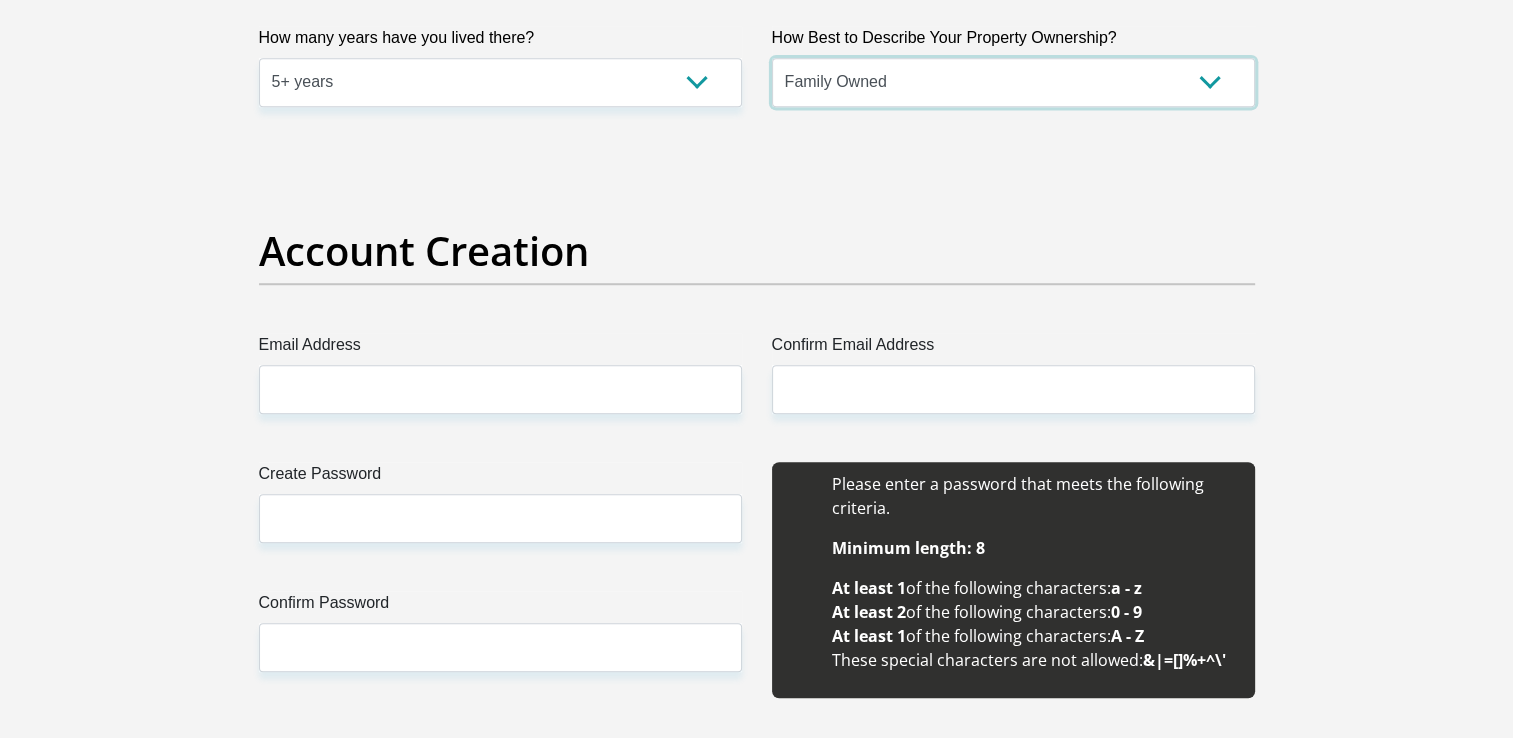 click on "Owned
Rented
Family Owned
Company Dwelling" at bounding box center [1013, 82] 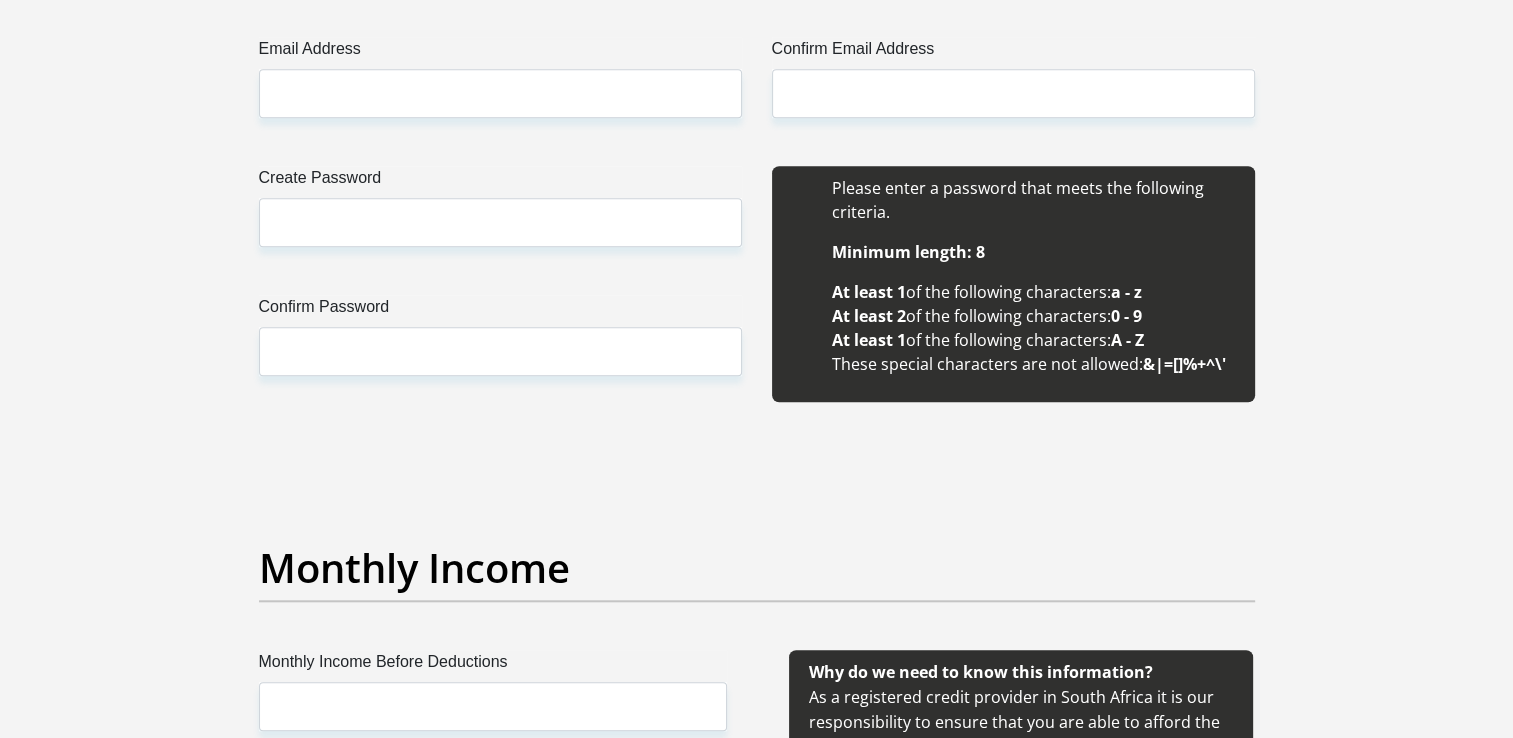 scroll, scrollTop: 1800, scrollLeft: 0, axis: vertical 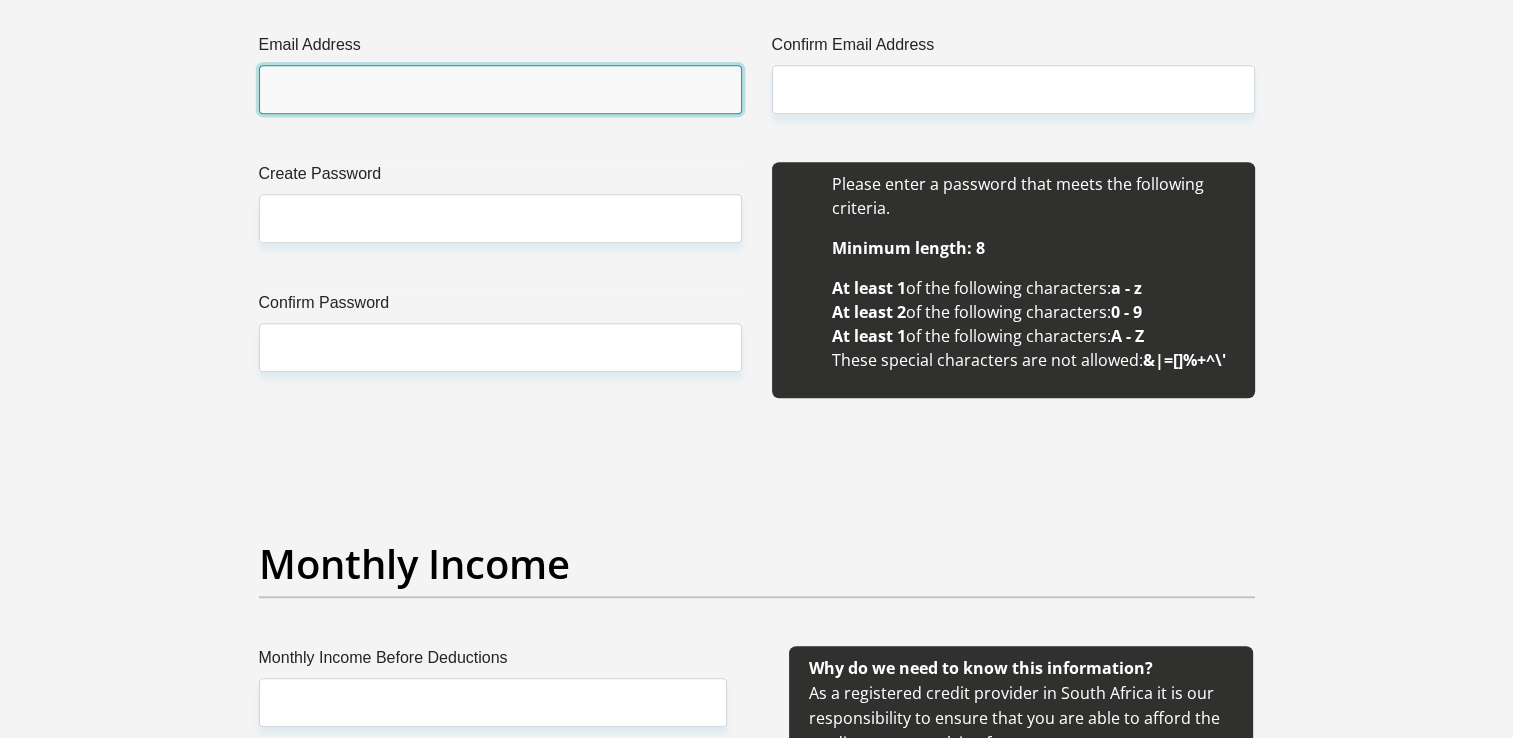 click on "Email Address" at bounding box center [500, 89] 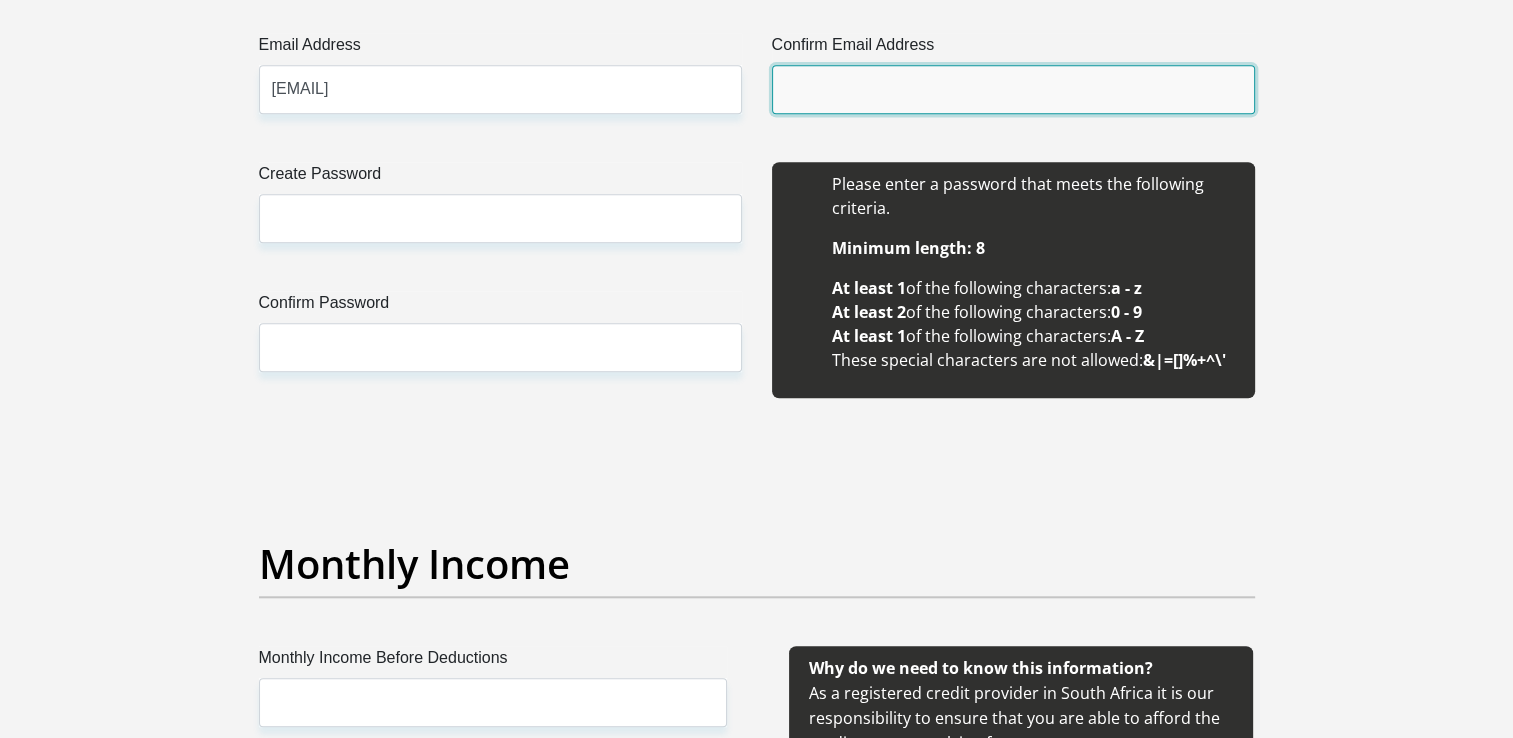 type on "[EMAIL]" 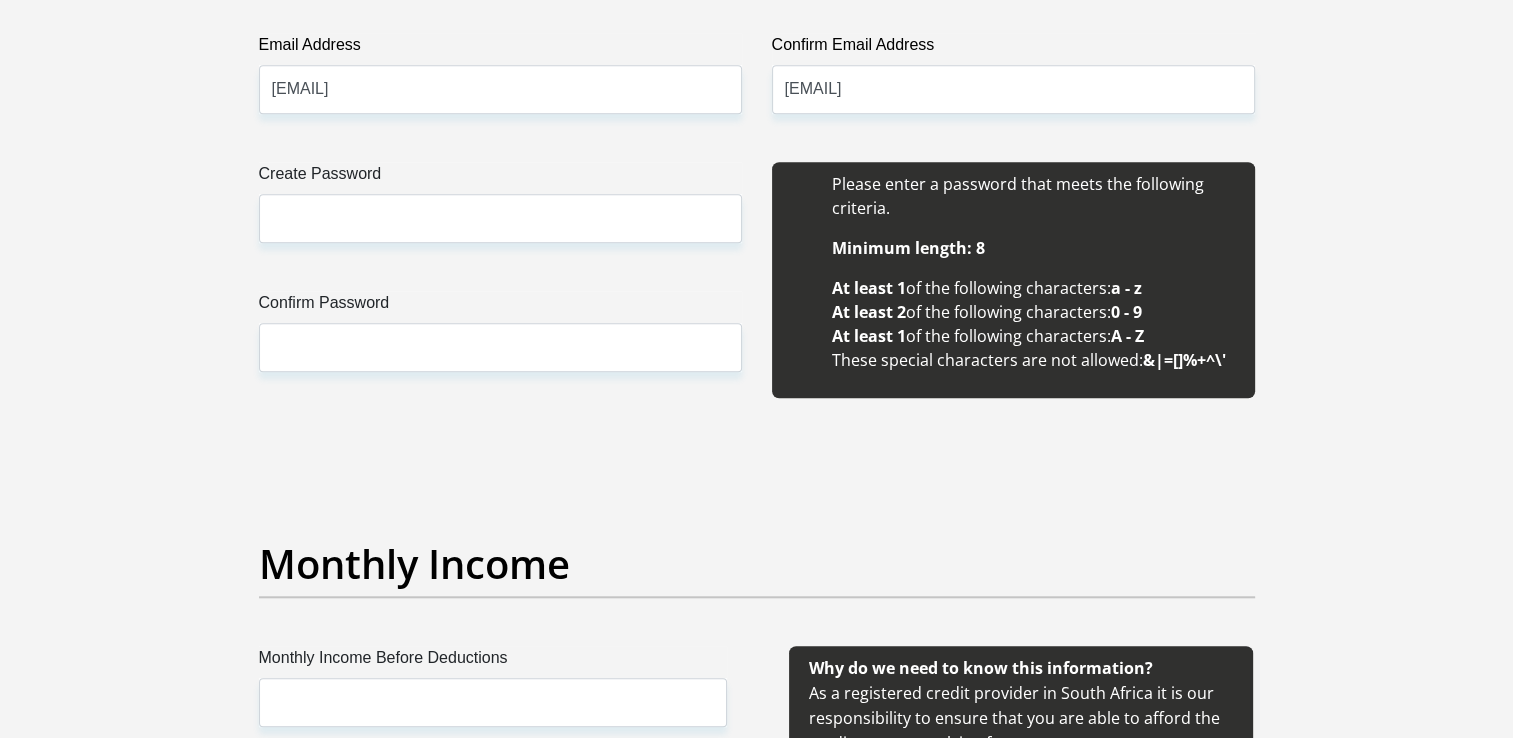click on "Create Password" at bounding box center [500, 178] 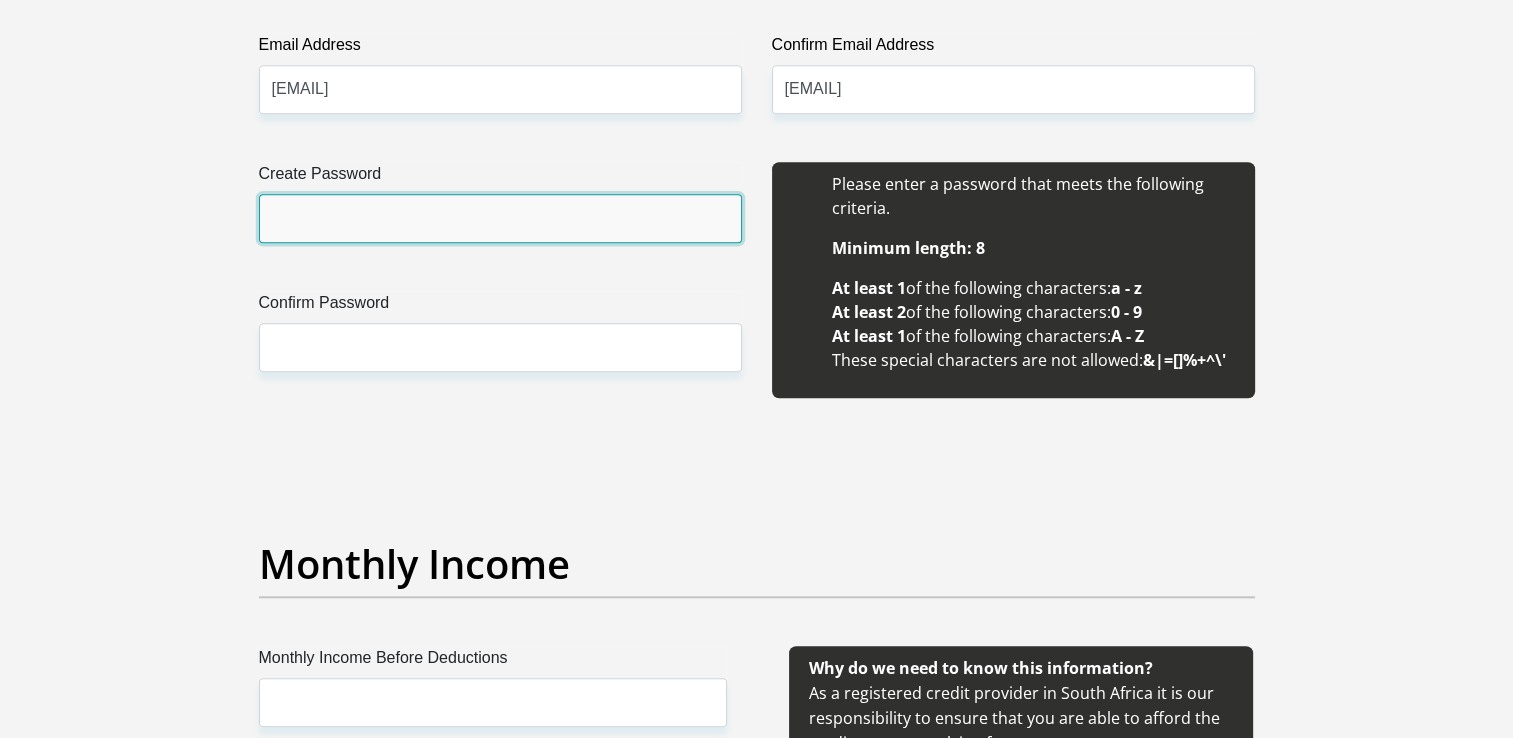 click on "Create Password" at bounding box center [500, 218] 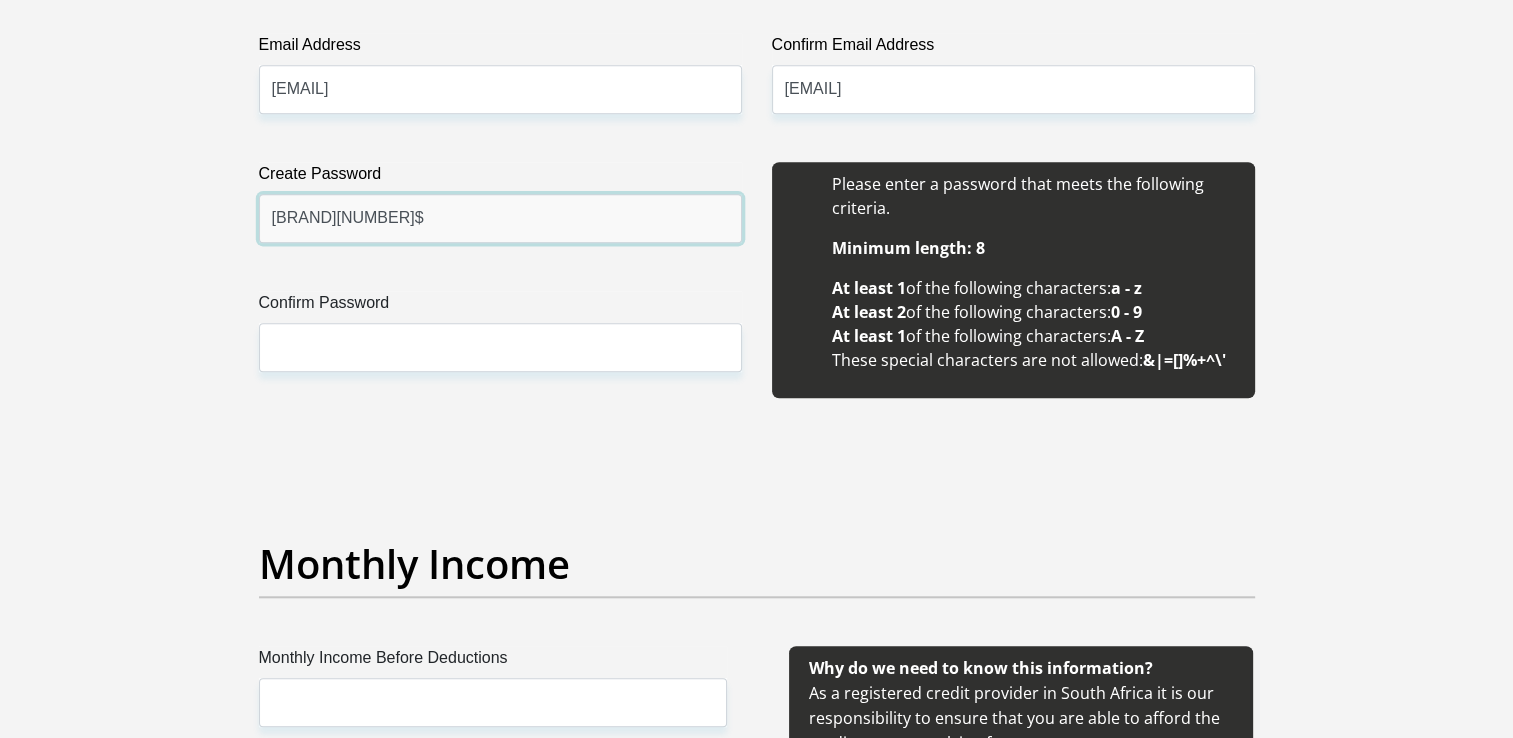 type on "[BRAND][NUMBER]$" 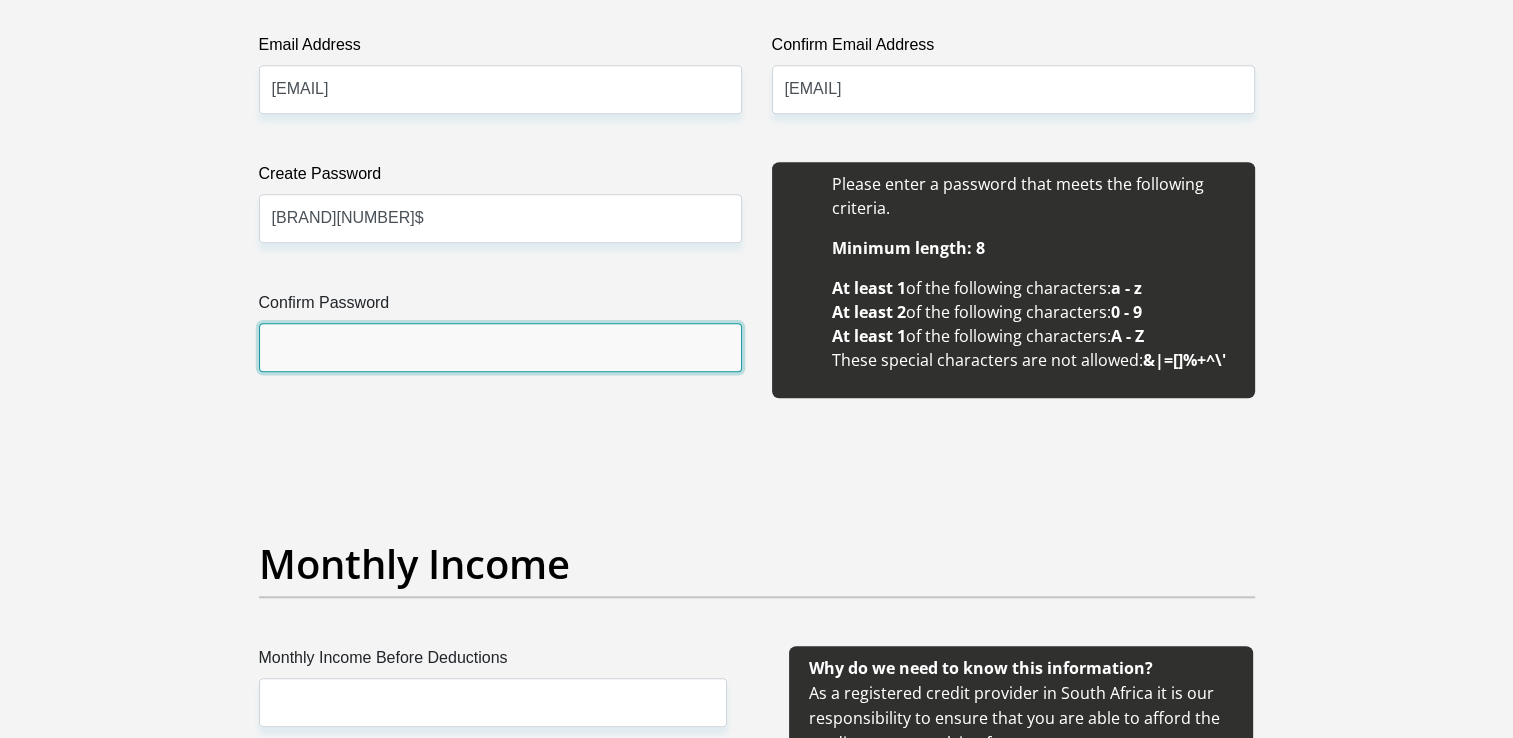 click on "Confirm Password" at bounding box center [500, 347] 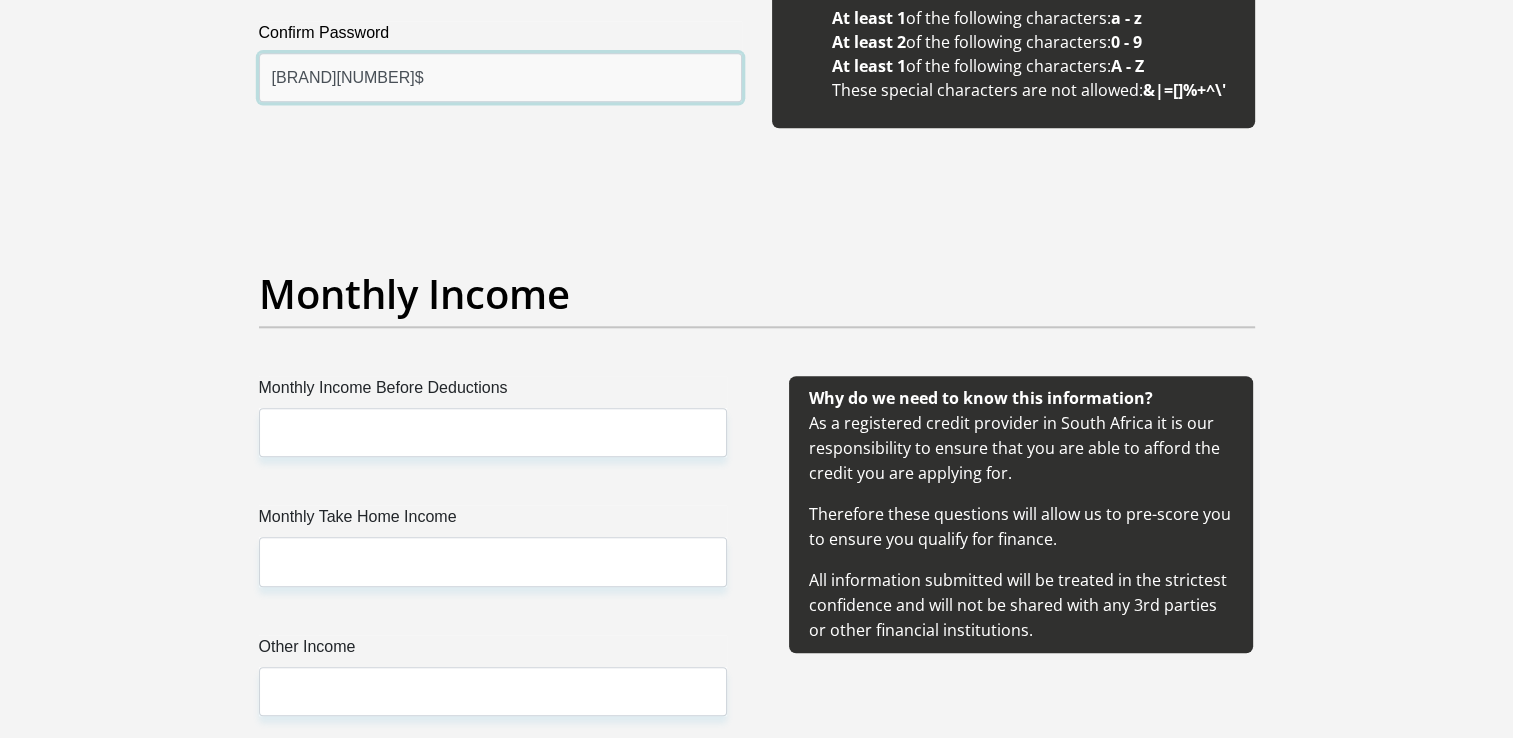 scroll, scrollTop: 2200, scrollLeft: 0, axis: vertical 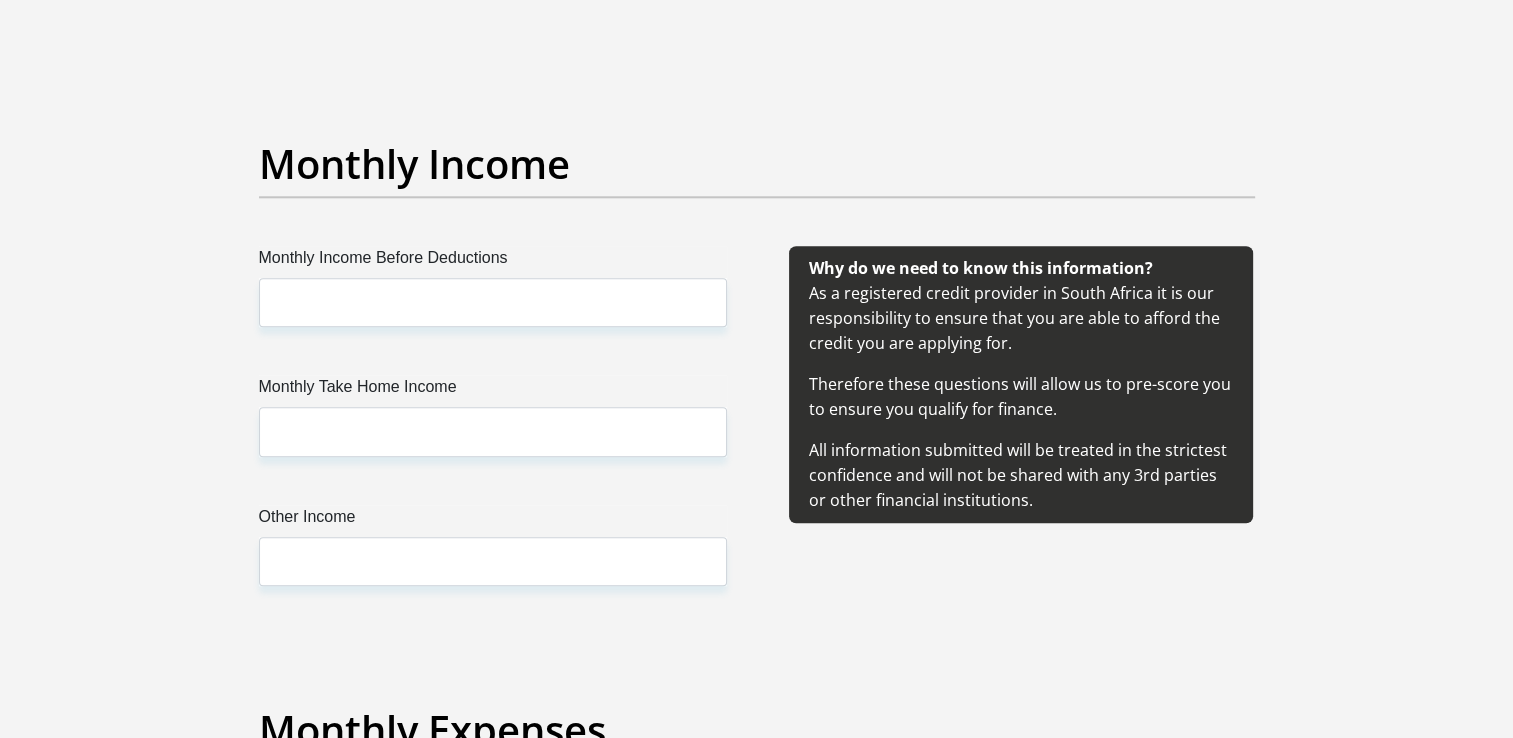 type on "[BRAND][NUMBER]$" 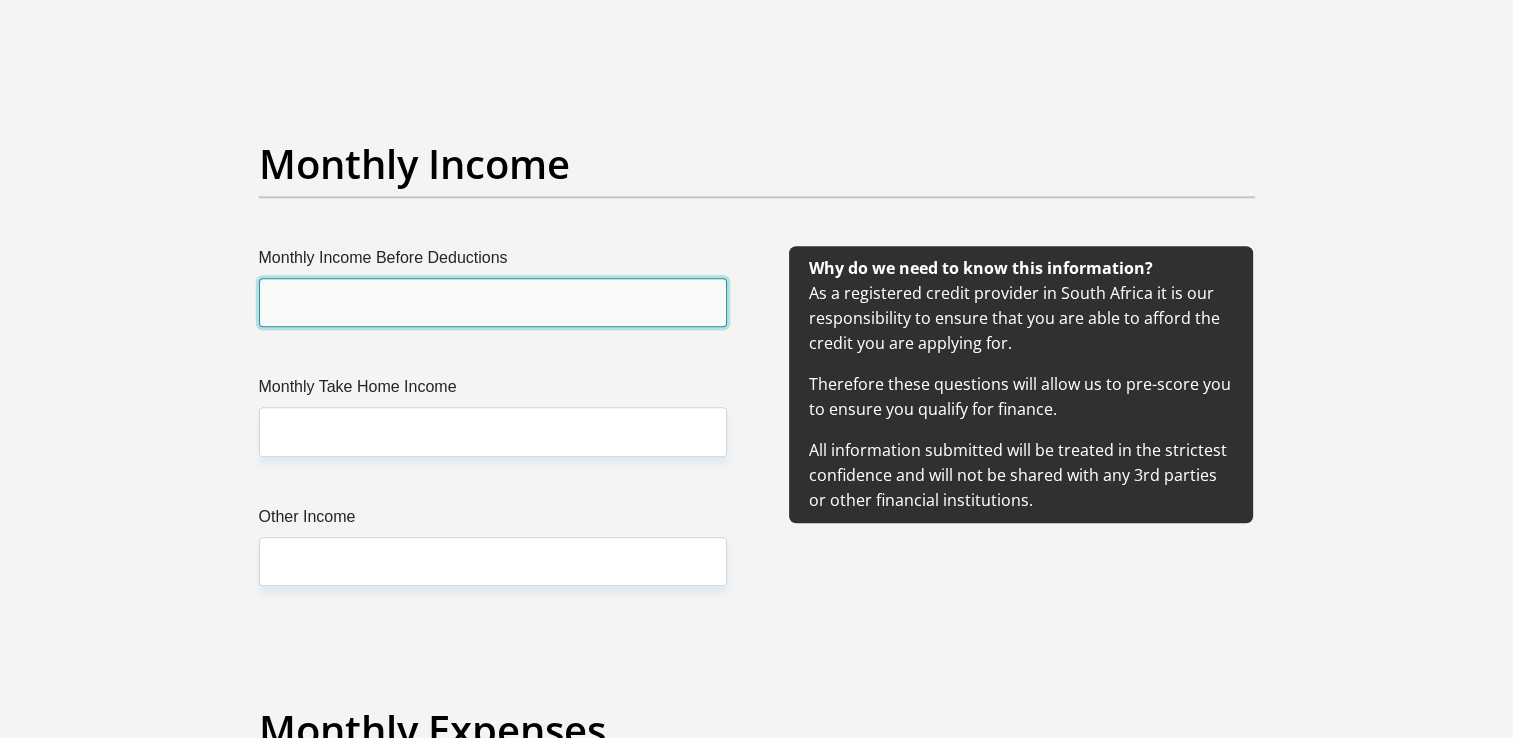 click on "Monthly Income Before Deductions" at bounding box center [493, 302] 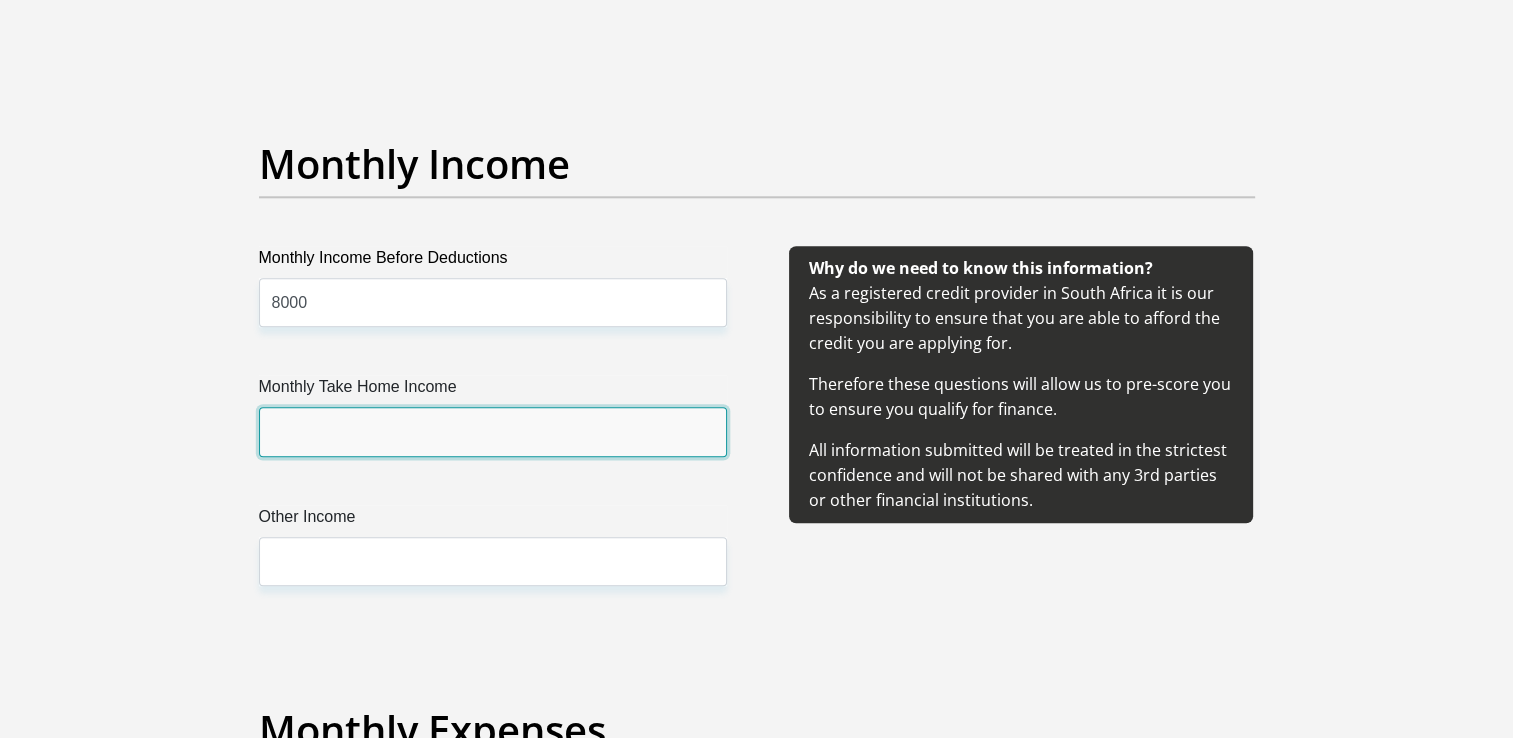 click on "Monthly Take Home Income" at bounding box center [493, 431] 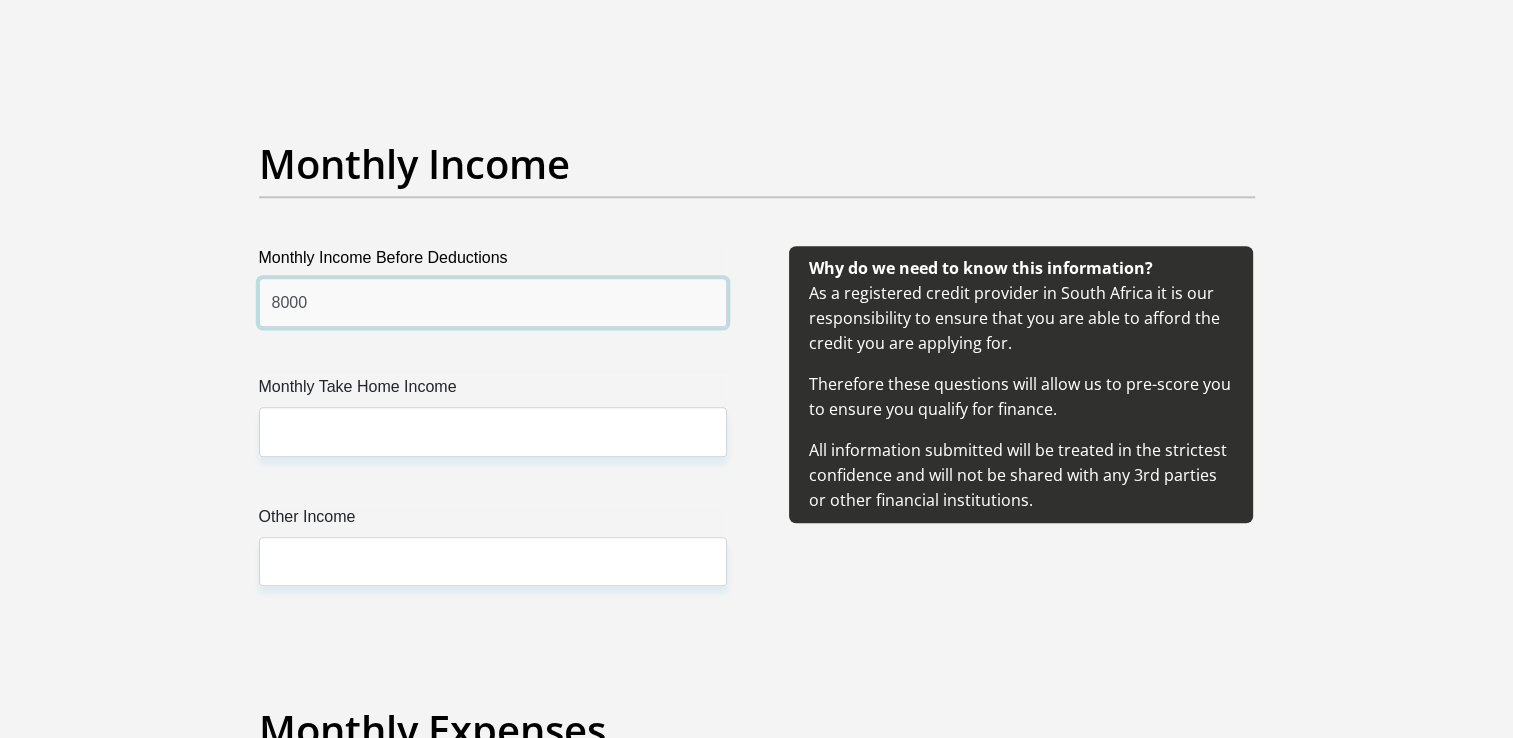 click on "8000" at bounding box center [493, 302] 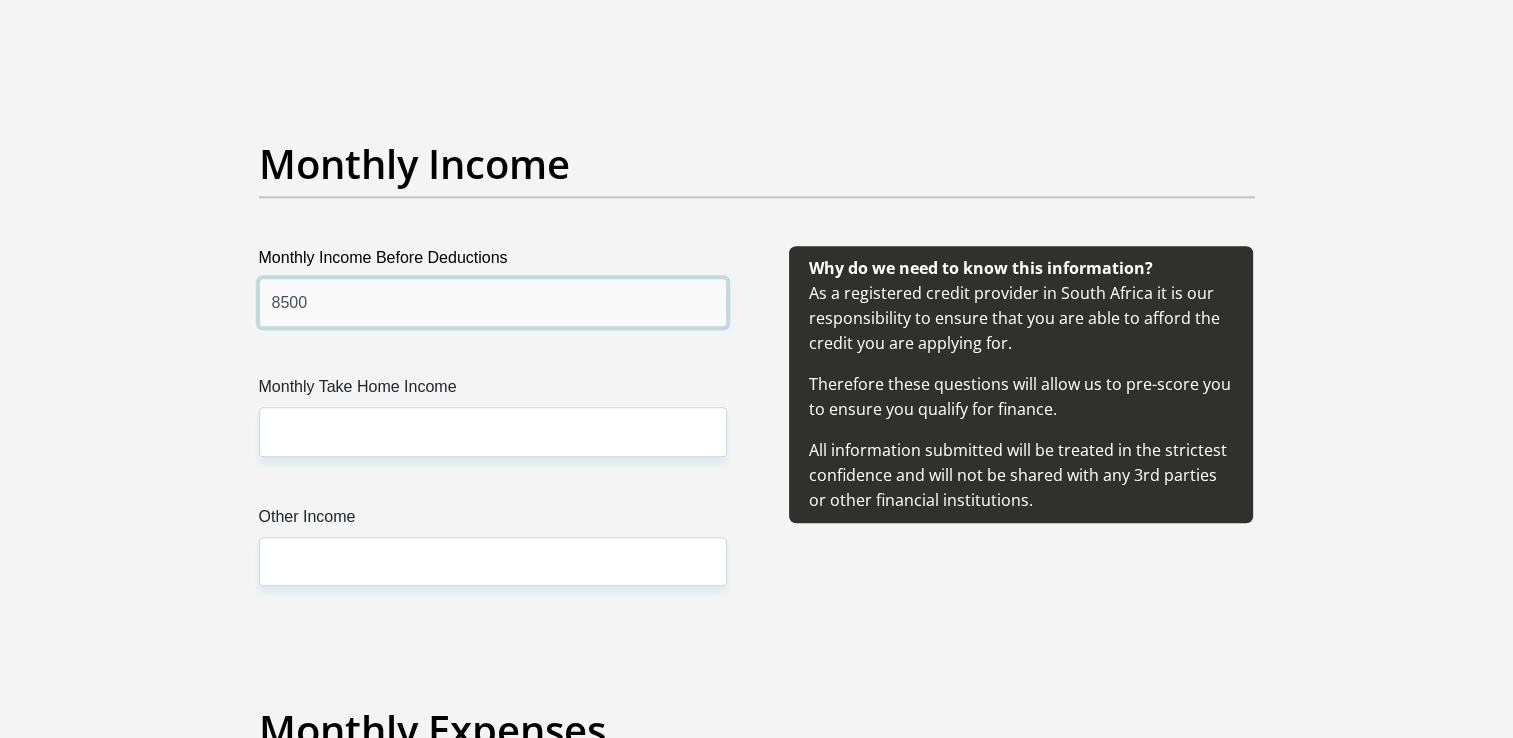 type on "8500" 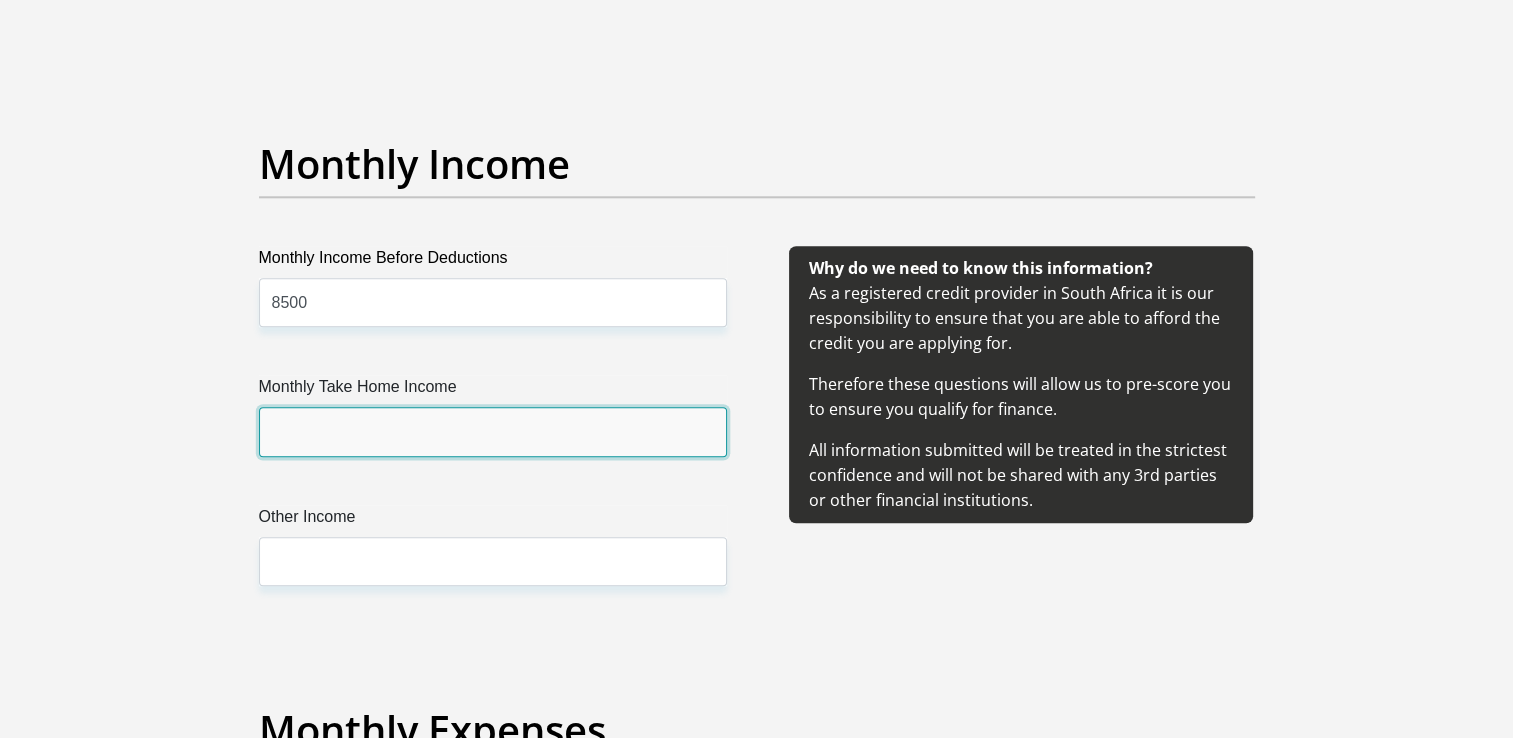 click on "Monthly Take Home Income" at bounding box center [493, 431] 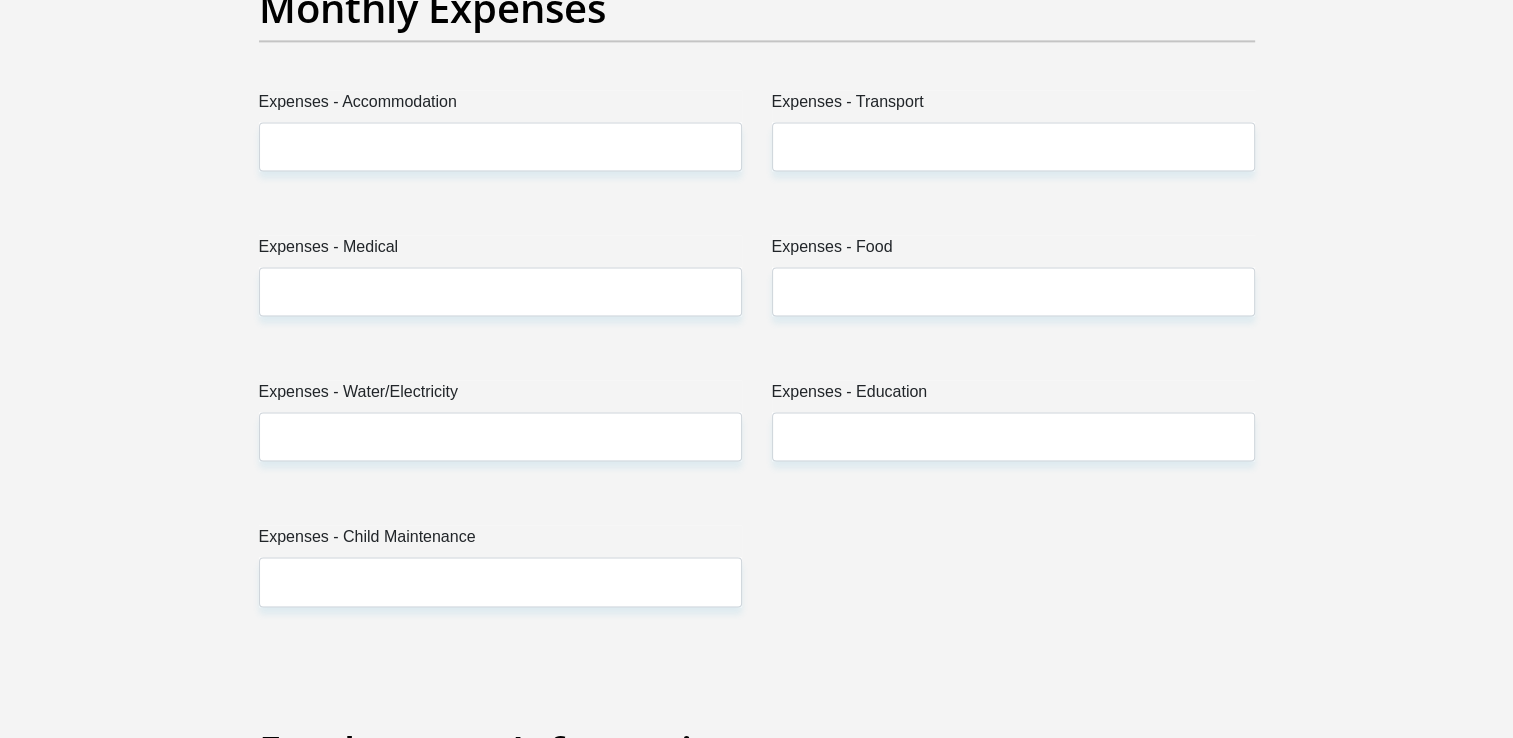scroll, scrollTop: 2800, scrollLeft: 0, axis: vertical 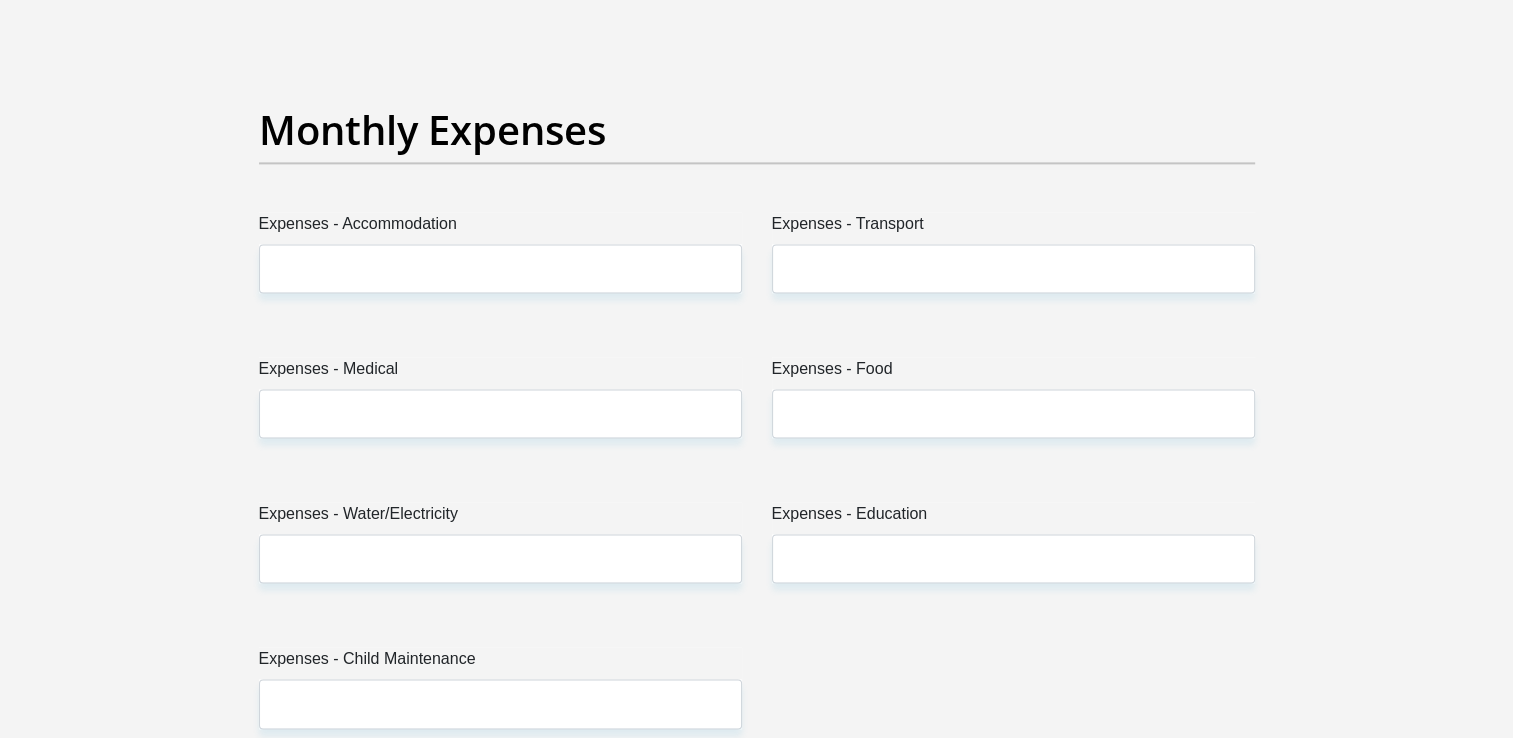 type on "7500" 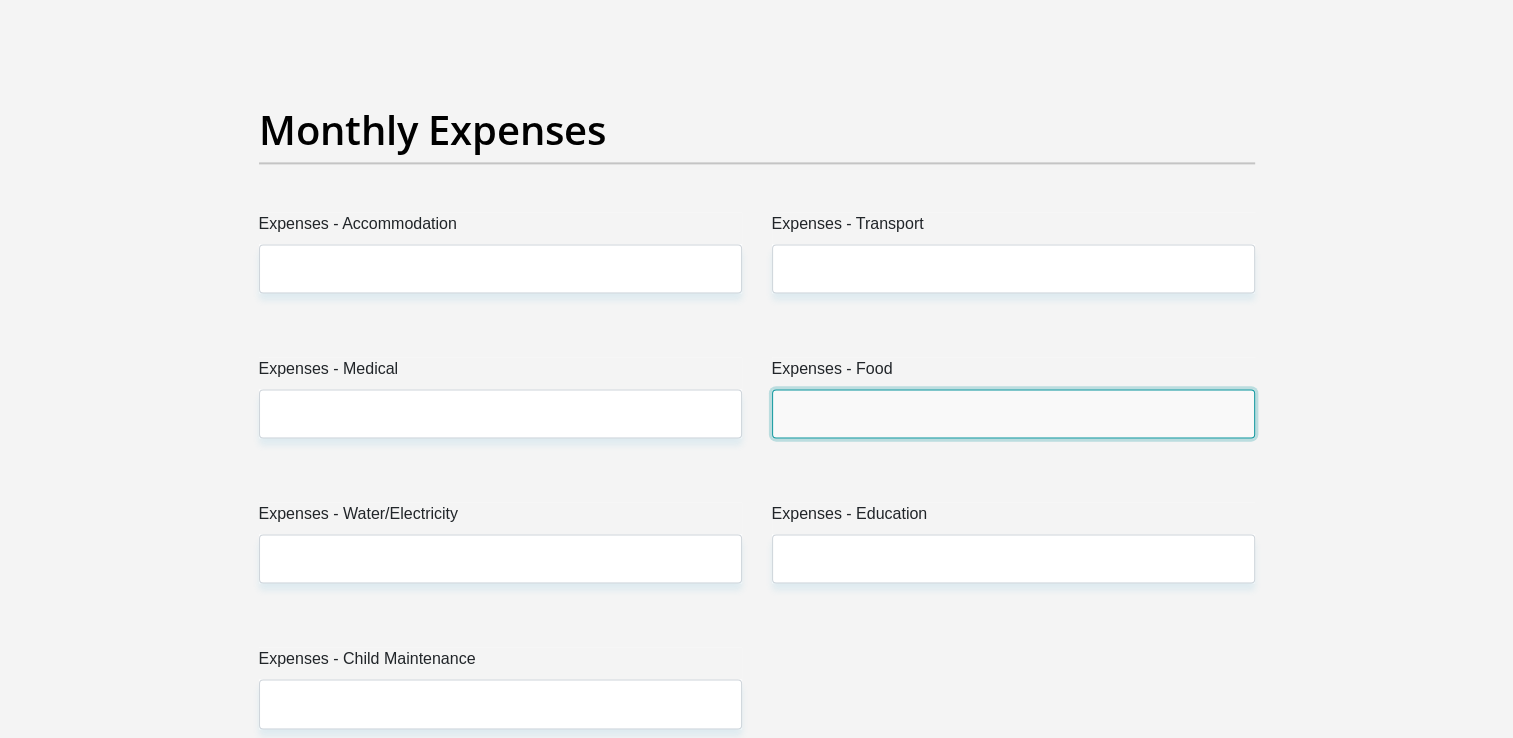 click on "Expenses - Food" at bounding box center [1013, 413] 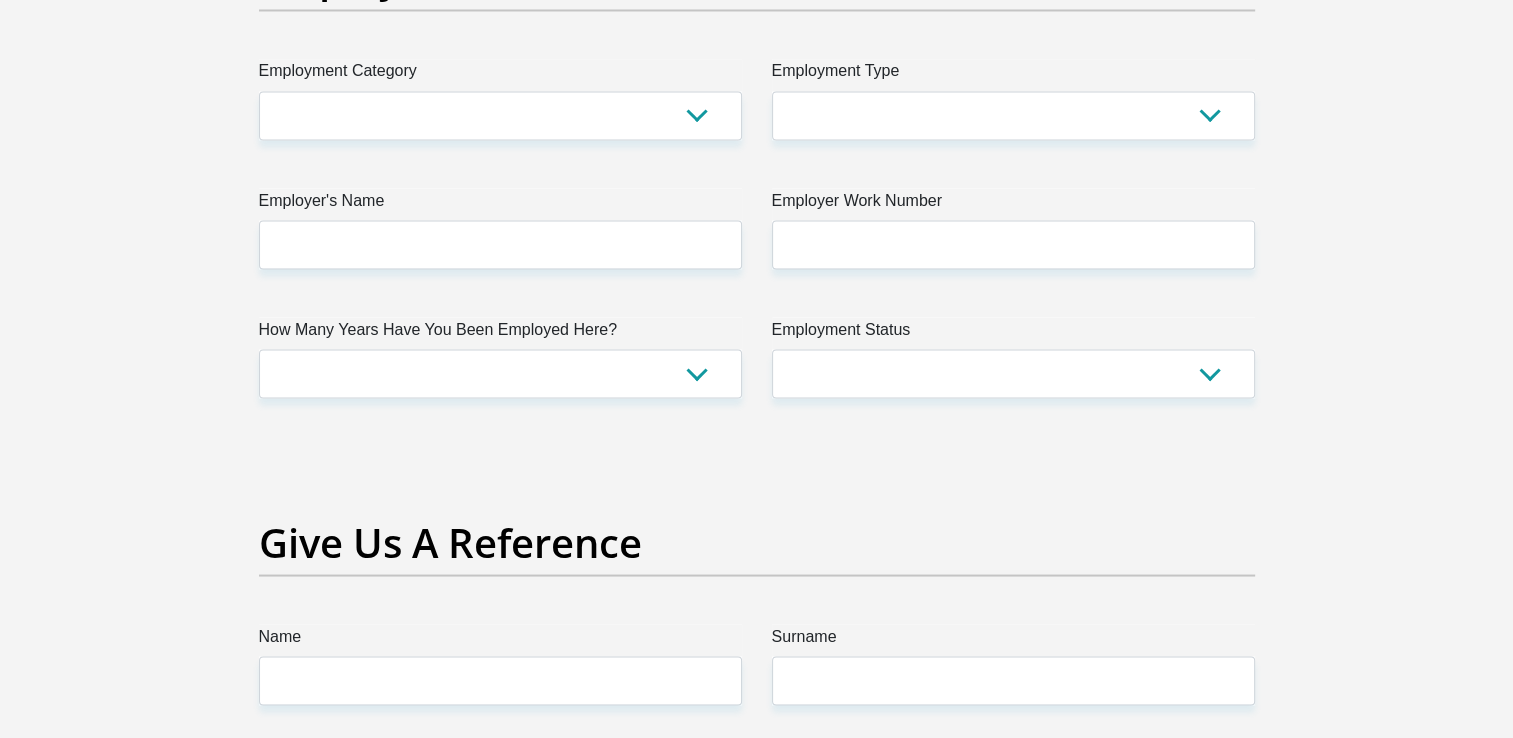 scroll, scrollTop: 3700, scrollLeft: 0, axis: vertical 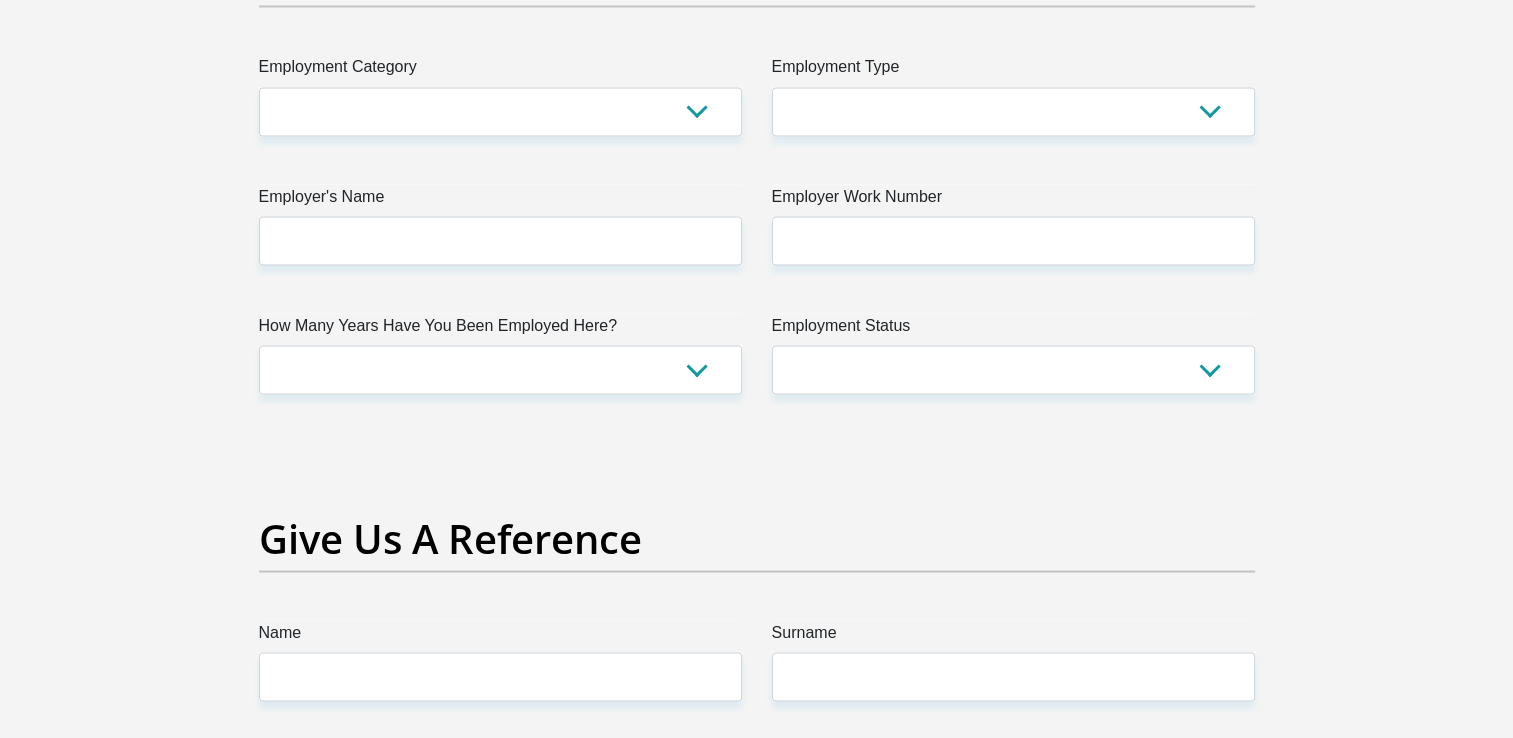 type on "1000" 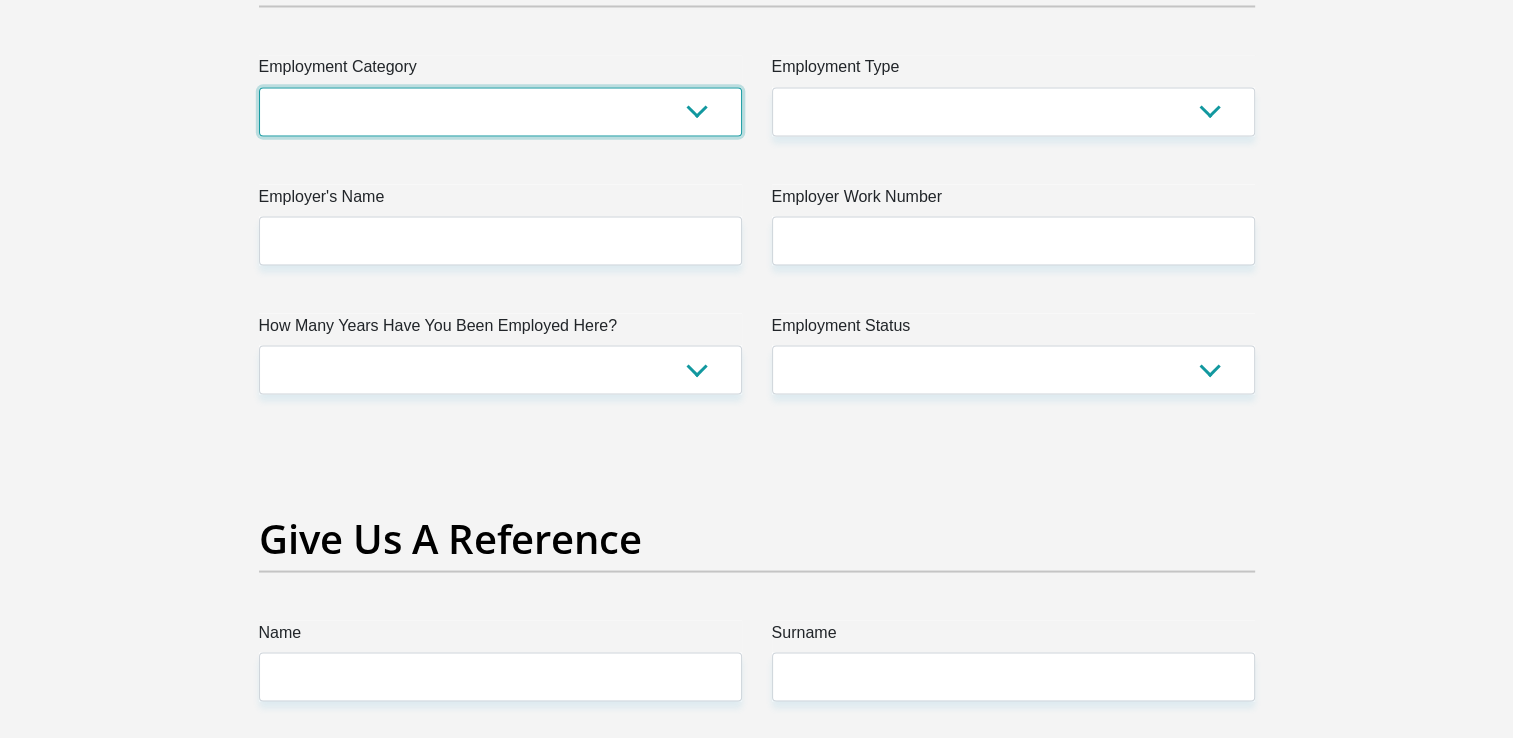 click on "AGRICULTURE
ALCOHOL & TOBACCO
CONSTRUCTION MATERIALS
METALLURGY
EQUIPMENT FOR RENEWABLE ENERGY
SPECIALIZED CONTRACTORS
CAR
GAMING (INCL. INTERNET
OTHER WHOLESALE
UNLICENSED PHARMACEUTICALS
CURRENCY EXCHANGE HOUSES
OTHER FINANCIAL INSTITUTIONS & INSURANCE
REAL ESTATE AGENTS
OIL & GAS
OTHER MATERIALS (E.G. IRON ORE)
PRECIOUS STONES & PRECIOUS METALS
POLITICAL ORGANIZATIONS
RELIGIOUS ORGANIZATIONS(NOT SECTS)
ACTI. HAVING BUSINESS DEAL WITH PUBLIC ADMINISTRATION
LAUNDROMATS" at bounding box center [500, 111] 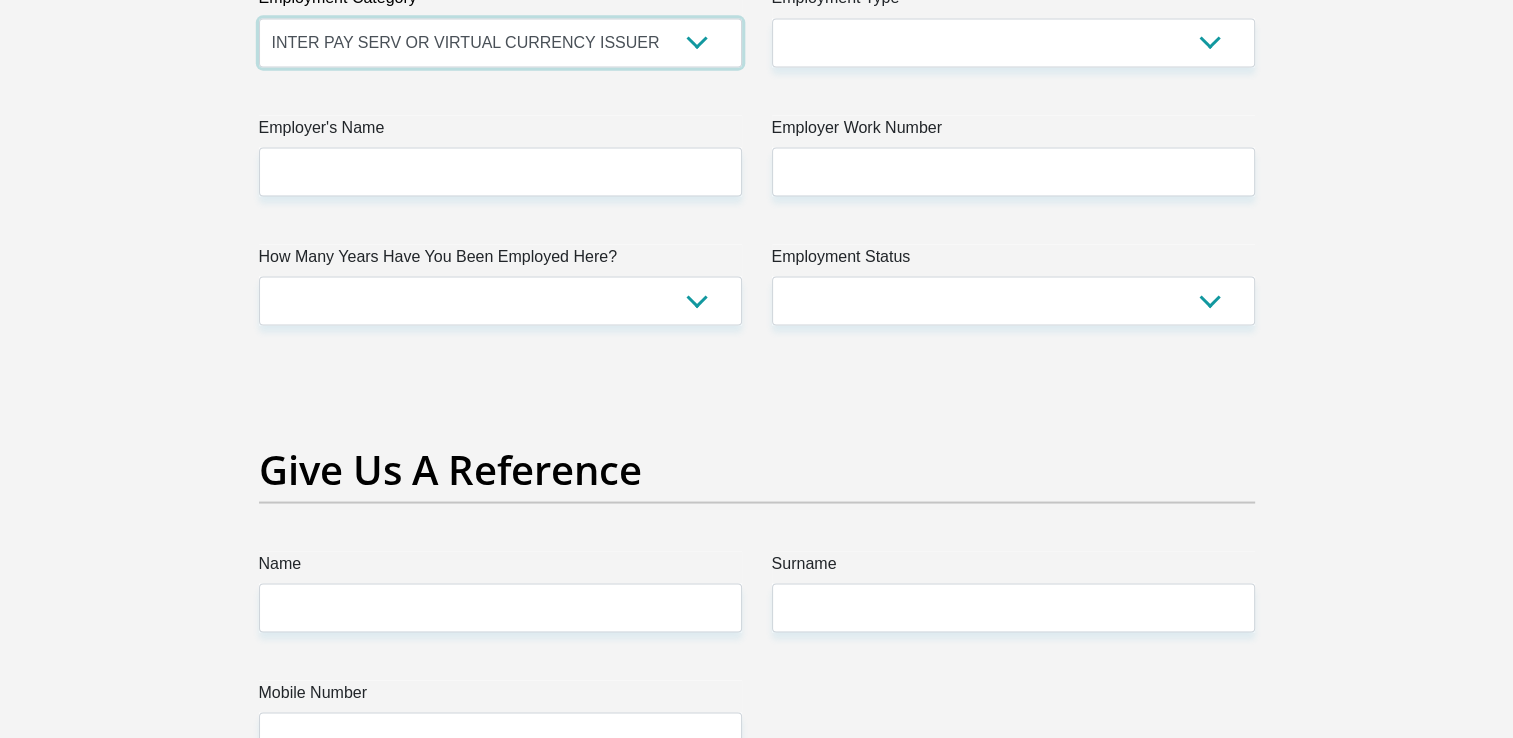 scroll, scrollTop: 3800, scrollLeft: 0, axis: vertical 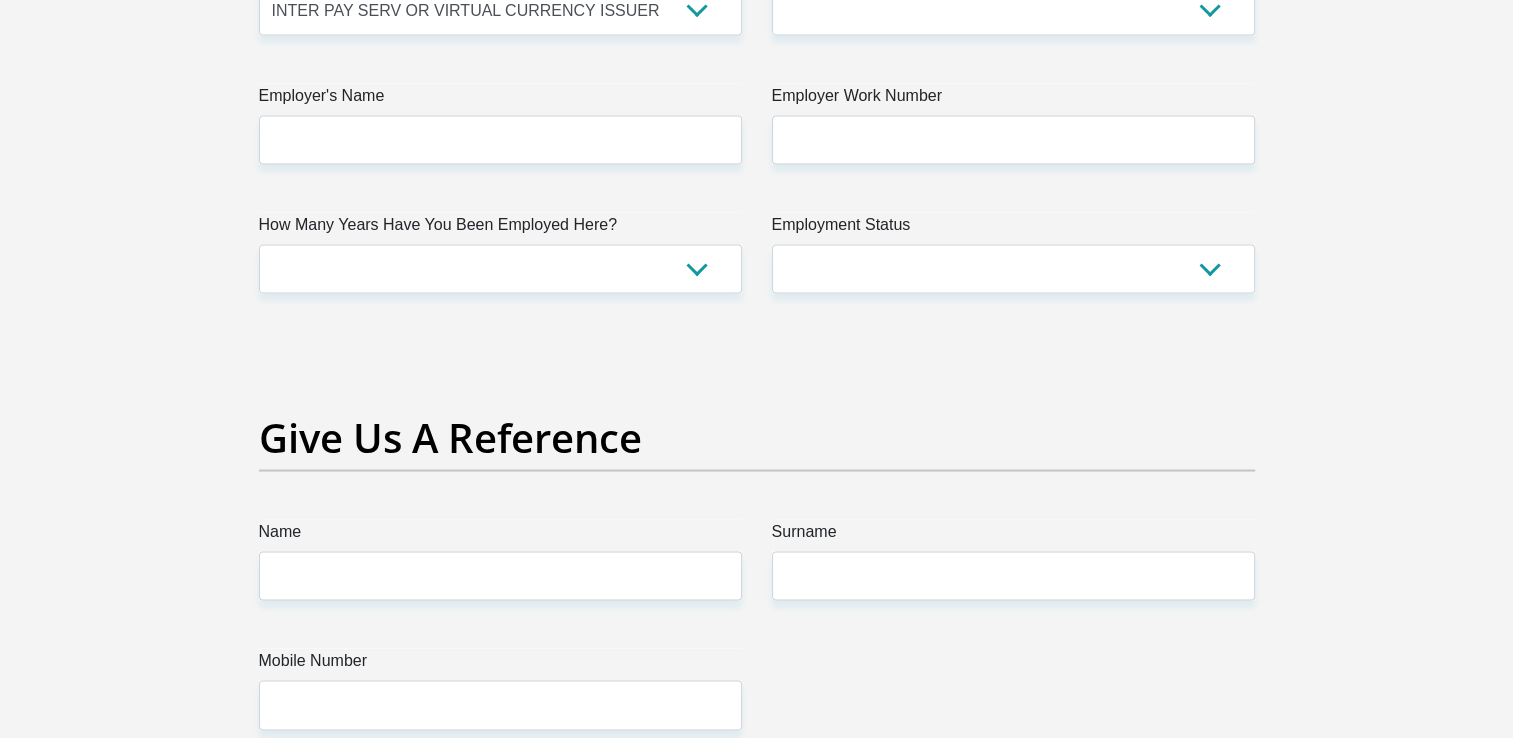 click on "[TITLE]
[OPTION]
[OPTION]
[OPTION]
[OPTION]
[OPTION]
[FIRST NAME]
[FIRST]
[SURNAME]
[PHONE]
[ID NUMBER]
[NUMBER]
[MESSAGE]
[RACE]
[OPTION]
[OPTION]
[OPTION]
[OPTION]
[OPTION]
[CONTACT NUMBER]
[NUMBER]
[MESSAGE]
[NATIONALITY]
[OPTION]
[OPTION]
[OPTION]  [OPTION]  [OPTION]" at bounding box center [757, -233] 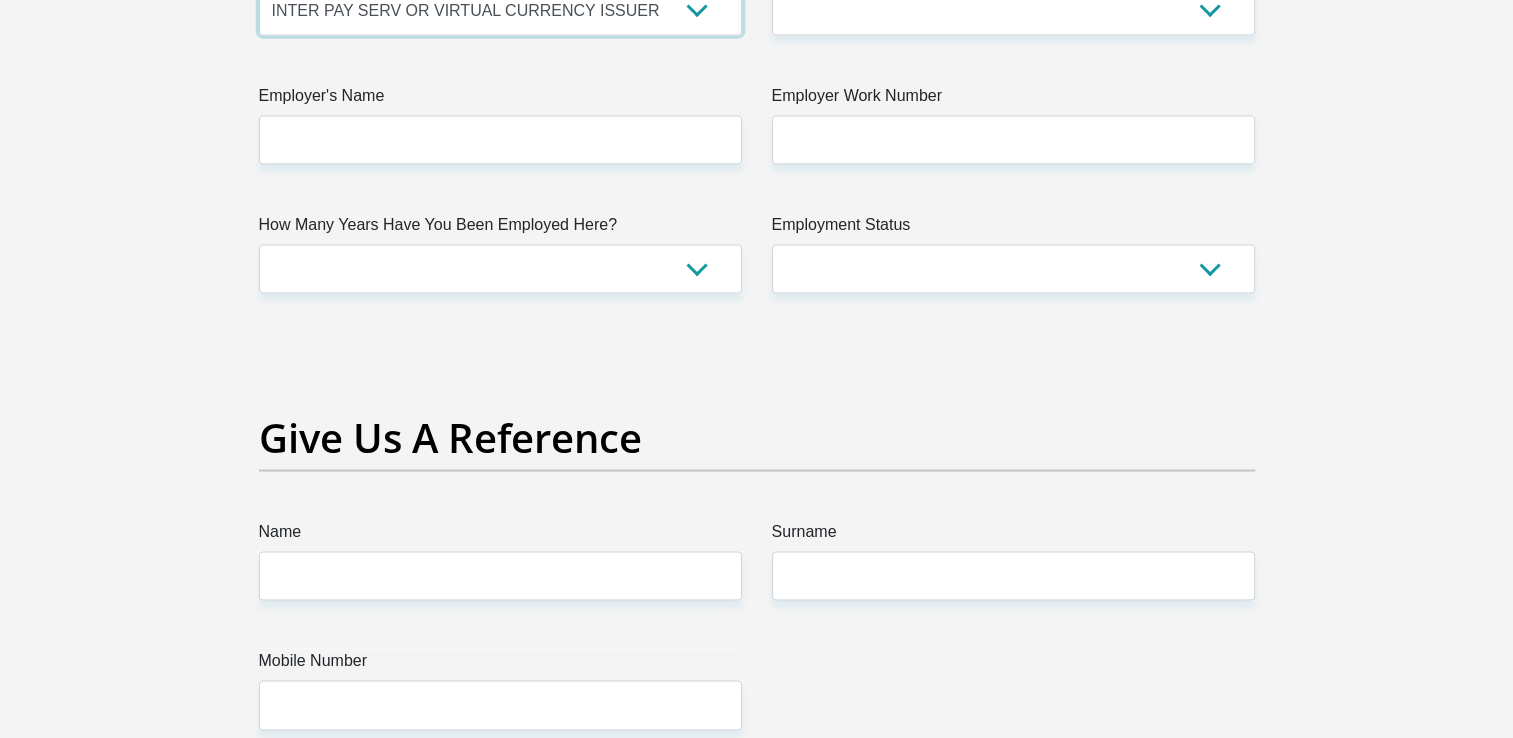 scroll, scrollTop: 3784, scrollLeft: 0, axis: vertical 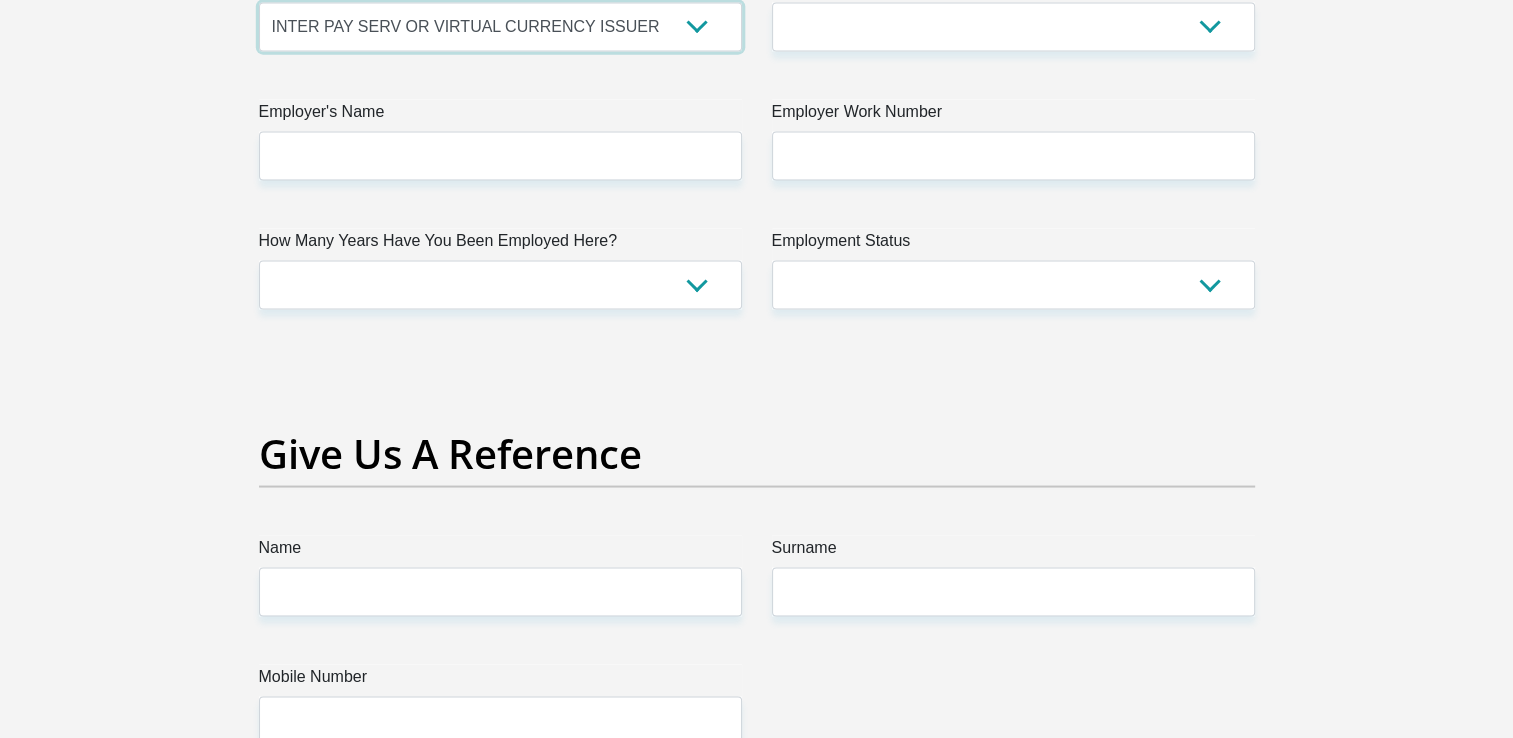 click on "AGRICULTURE
ALCOHOL & TOBACCO
CONSTRUCTION MATERIALS
METALLURGY
EQUIPMENT FOR RENEWABLE ENERGY
SPECIALIZED CONTRACTORS
CAR
GAMING (INCL. INTERNET
OTHER WHOLESALE
UNLICENSED PHARMACEUTICALS
CURRENCY EXCHANGE HOUSES
OTHER FINANCIAL INSTITUTIONS & INSURANCE
REAL ESTATE AGENTS
OIL & GAS
OTHER MATERIALS (E.G. IRON ORE)
PRECIOUS STONES & PRECIOUS METALS
POLITICAL ORGANIZATIONS
RELIGIOUS ORGANIZATIONS(NOT SECTS)
ACTI. HAVING BUSINESS DEAL WITH PUBLIC ADMINISTRATION
LAUNDROMATS" at bounding box center [500, 27] 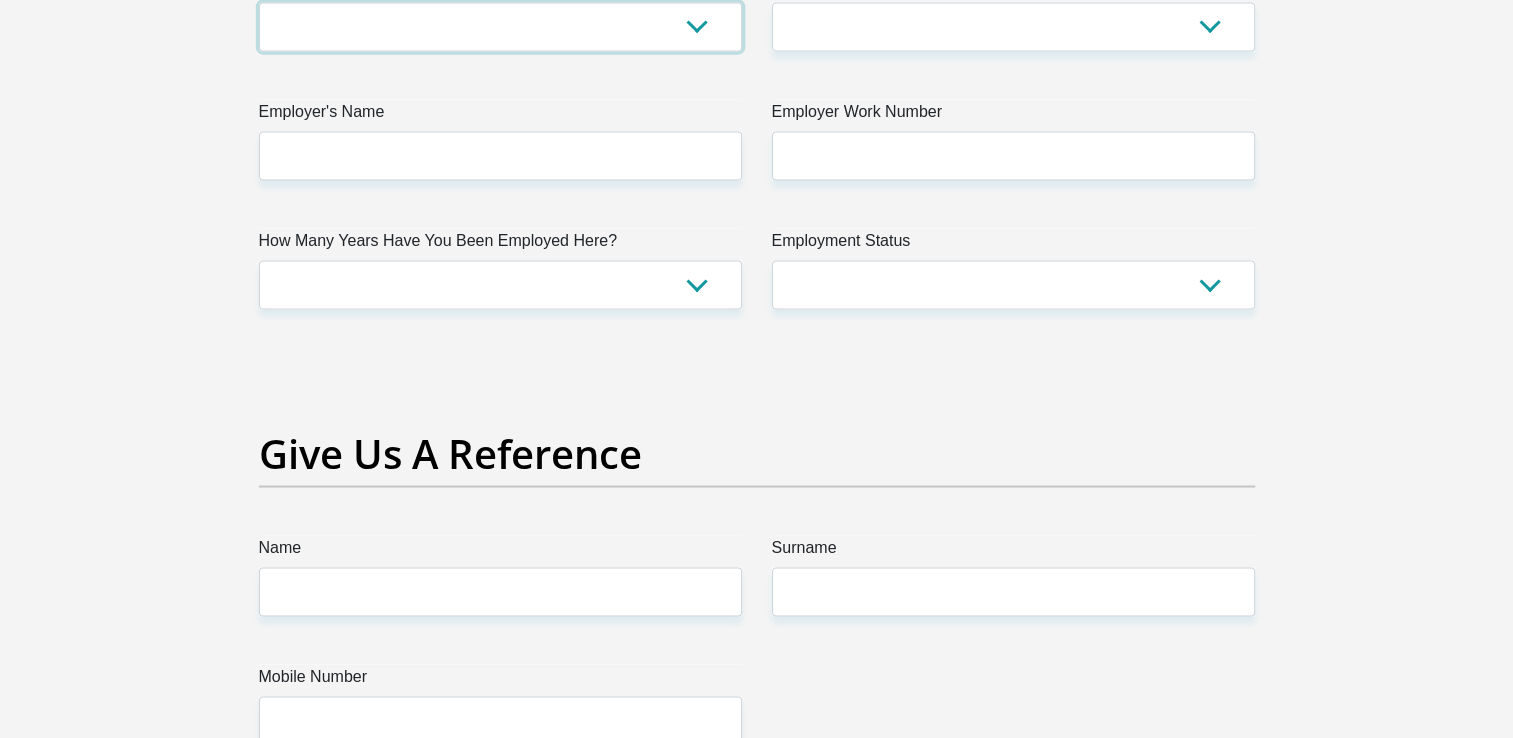 click on "AGRICULTURE
ALCOHOL & TOBACCO
CONSTRUCTION MATERIALS
METALLURGY
EQUIPMENT FOR RENEWABLE ENERGY
SPECIALIZED CONTRACTORS
CAR
GAMING (INCL. INTERNET
OTHER WHOLESALE
UNLICENSED PHARMACEUTICALS
CURRENCY EXCHANGE HOUSES
OTHER FINANCIAL INSTITUTIONS & INSURANCE
REAL ESTATE AGENTS
OIL & GAS
OTHER MATERIALS (E.G. IRON ORE)
PRECIOUS STONES & PRECIOUS METALS
POLITICAL ORGANIZATIONS
RELIGIOUS ORGANIZATIONS(NOT SECTS)
ACTI. HAVING BUSINESS DEAL WITH PUBLIC ADMINISTRATION
LAUNDROMATS" at bounding box center [500, 27] 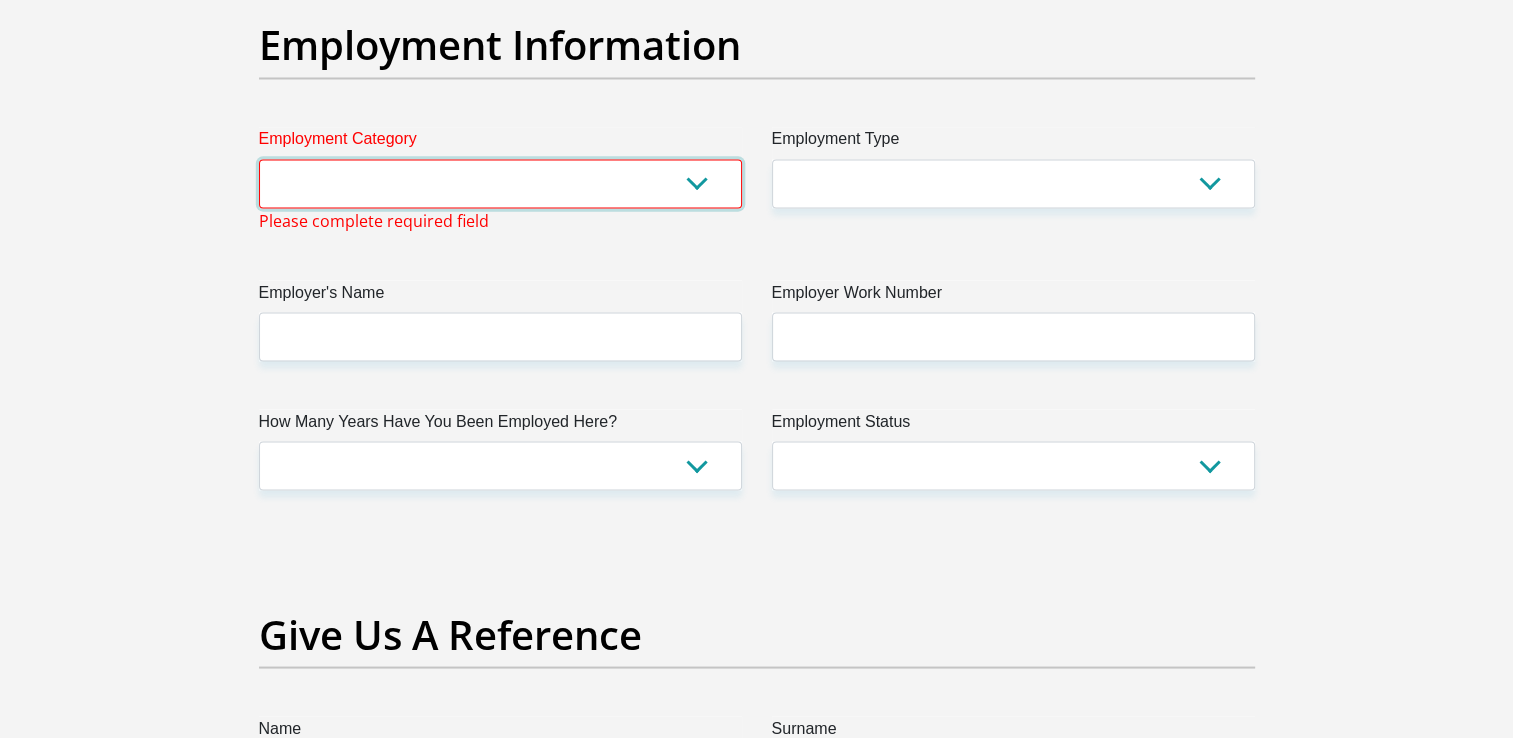 scroll, scrollTop: 3484, scrollLeft: 0, axis: vertical 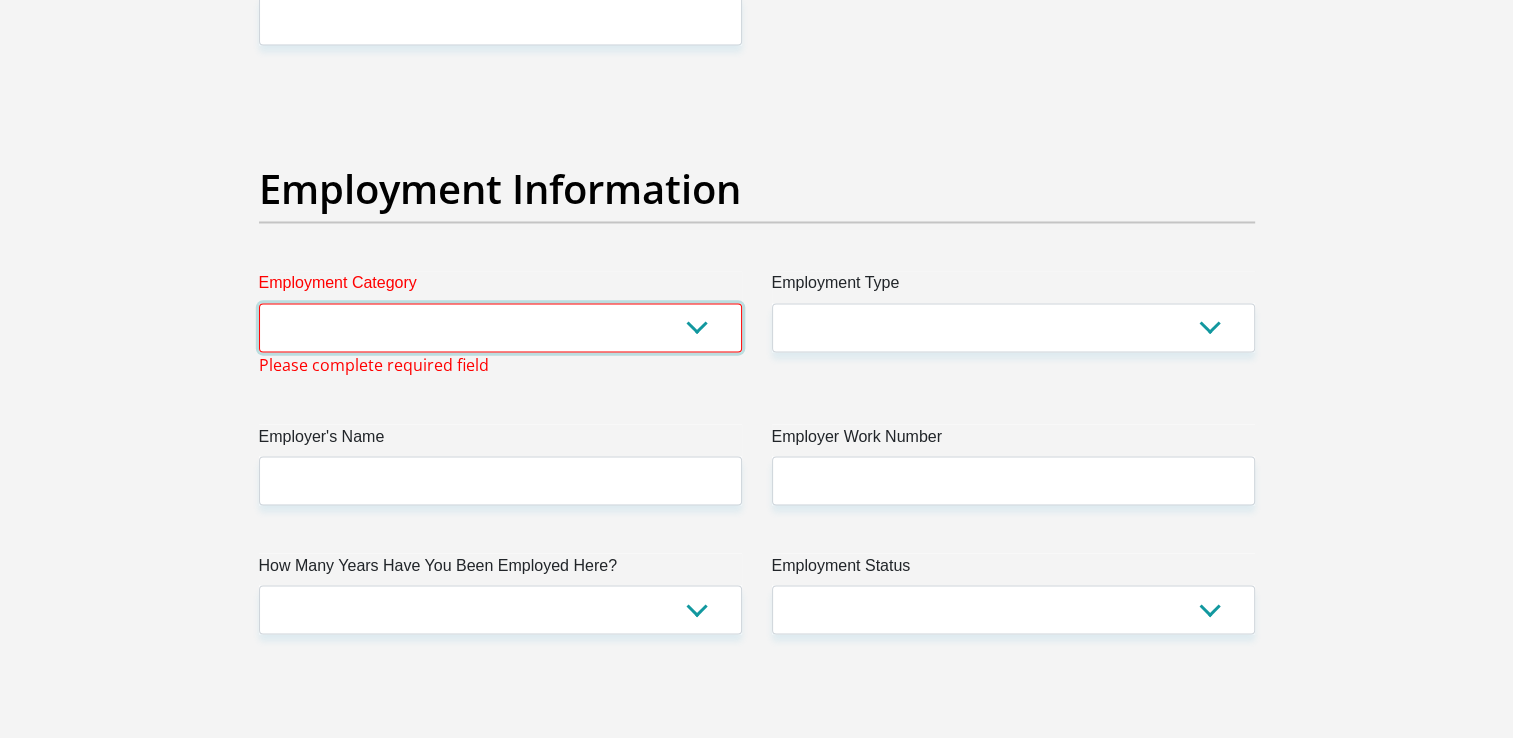 click on "AGRICULTURE
ALCOHOL & TOBACCO
CONSTRUCTION MATERIALS
METALLURGY
EQUIPMENT FOR RENEWABLE ENERGY
SPECIALIZED CONTRACTORS
CAR
GAMING (INCL. INTERNET
OTHER WHOLESALE
UNLICENSED PHARMACEUTICALS
CURRENCY EXCHANGE HOUSES
OTHER FINANCIAL INSTITUTIONS & INSURANCE
REAL ESTATE AGENTS
OIL & GAS
OTHER MATERIALS (E.G. IRON ORE)
PRECIOUS STONES & PRECIOUS METALS
POLITICAL ORGANIZATIONS
RELIGIOUS ORGANIZATIONS(NOT SECTS)
ACTI. HAVING BUSINESS DEAL WITH PUBLIC ADMINISTRATION
LAUNDROMATS" at bounding box center [500, 327] 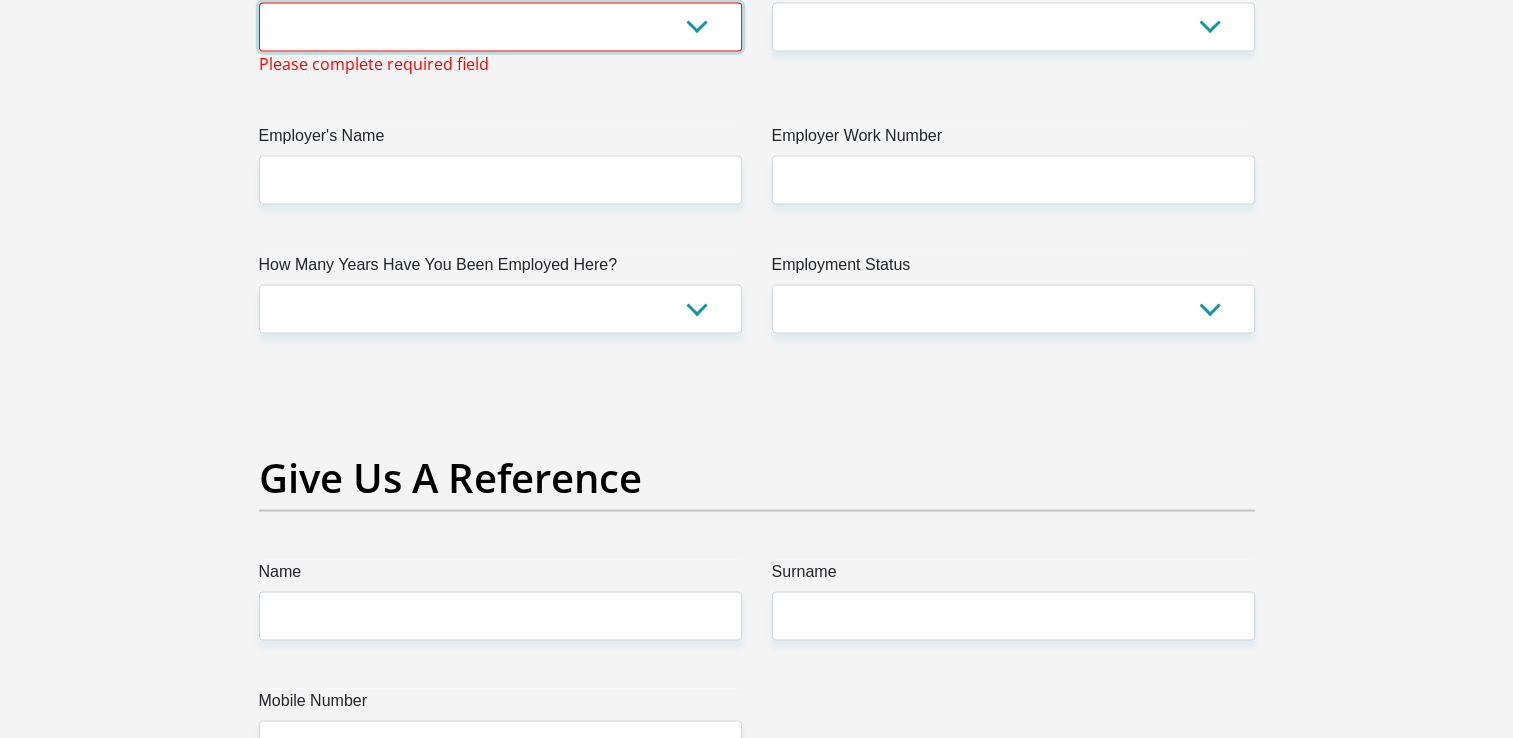 click on "AGRICULTURE
ALCOHOL & TOBACCO
CONSTRUCTION MATERIALS
METALLURGY
EQUIPMENT FOR RENEWABLE ENERGY
SPECIALIZED CONTRACTORS
CAR
GAMING (INCL. INTERNET
OTHER WHOLESALE
UNLICENSED PHARMACEUTICALS
CURRENCY EXCHANGE HOUSES
OTHER FINANCIAL INSTITUTIONS & INSURANCE
REAL ESTATE AGENTS
OIL & GAS
OTHER MATERIALS (E.G. IRON ORE)
PRECIOUS STONES & PRECIOUS METALS
POLITICAL ORGANIZATIONS
RELIGIOUS ORGANIZATIONS(NOT SECTS)
ACTI. HAVING BUSINESS DEAL WITH PUBLIC ADMINISTRATION
LAUNDROMATS" at bounding box center (500, 27) 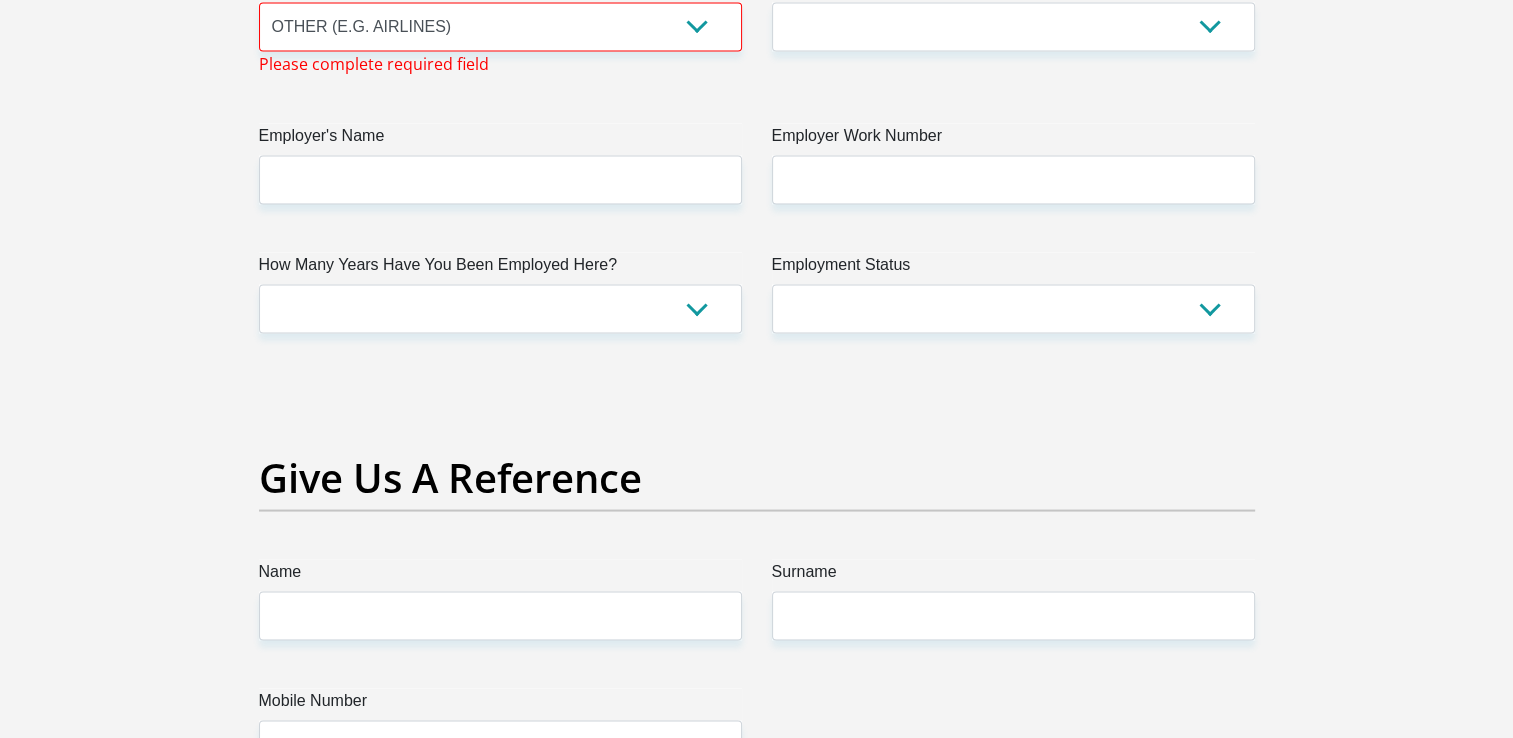 click on "[FIRST NAME]
[TITLE]
[OPTION]
[OPTION]
[OPTION]
[OPTION]
[OPTION]
[FIRST NAME]
[FIRST]
[SURNAME]
[PHONE]
[ID NUMBER]
[NUMBER]
[MESSAGE]
[RACE]
[OPTION]
[OPTION]
[OPTION]
[OPTION]
[OPTION]
[CONTACT NUMBER]
[NUMBER]
[MESSAGE]
[FIRST]" at bounding box center [756, -199] 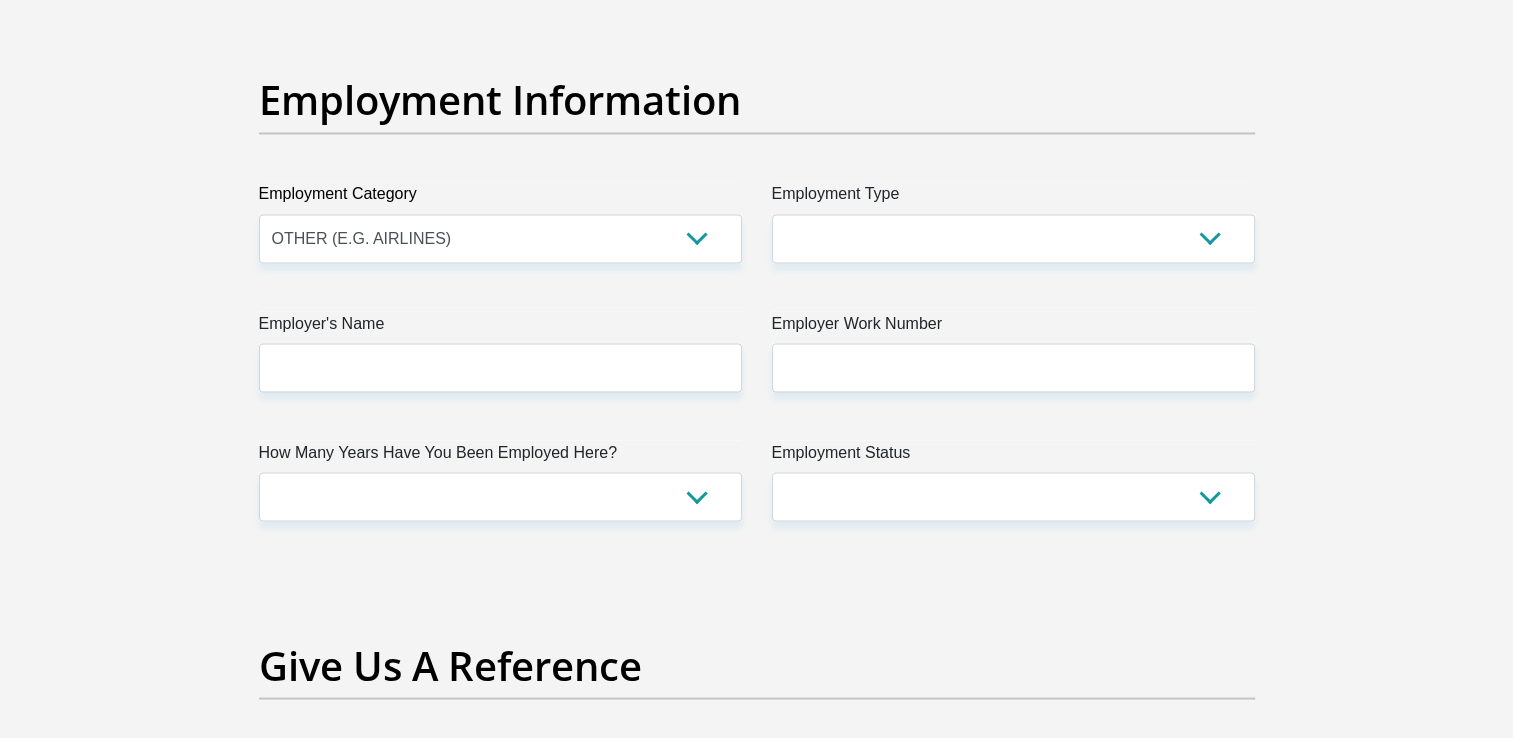 scroll, scrollTop: 3484, scrollLeft: 0, axis: vertical 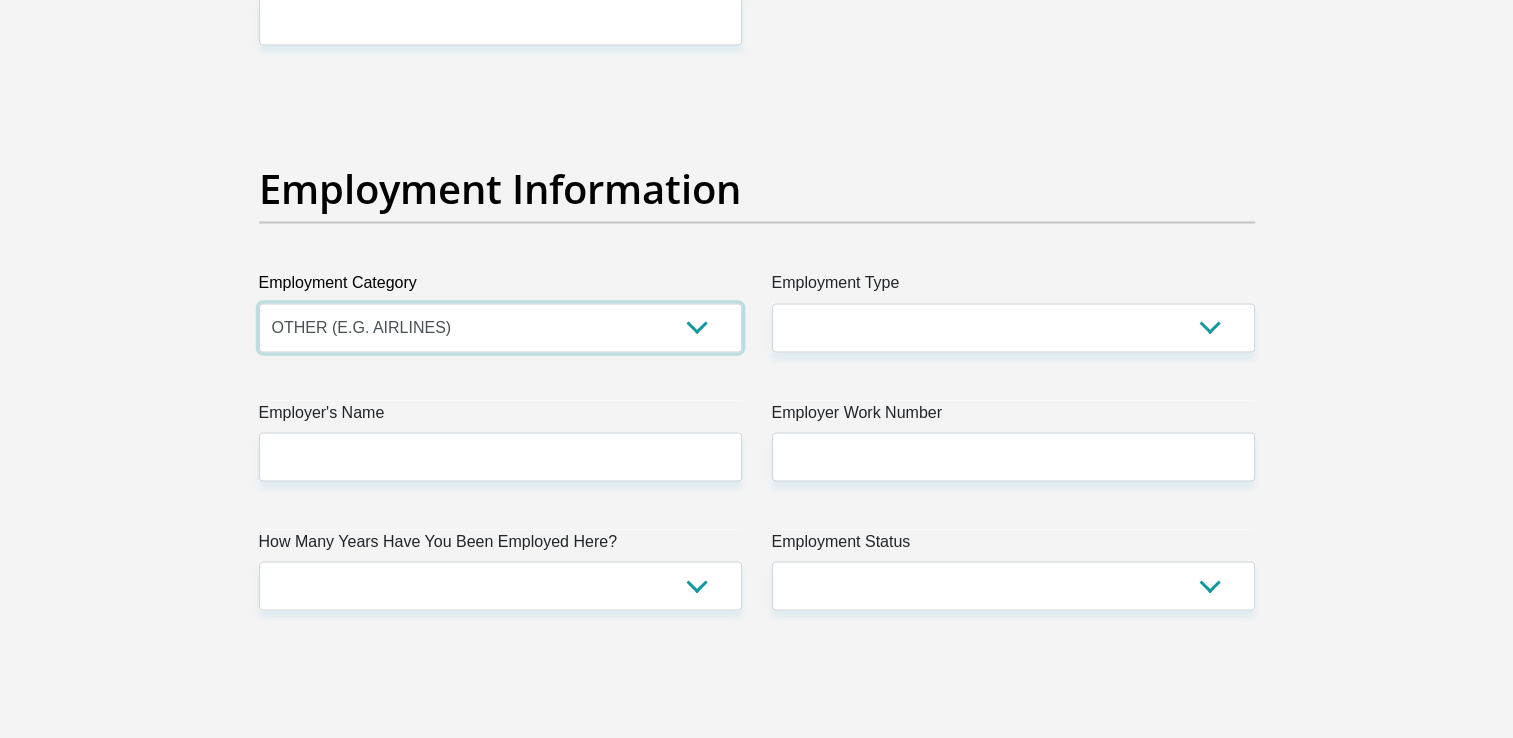 click on "AGRICULTURE
ALCOHOL & TOBACCO
CONSTRUCTION MATERIALS
METALLURGY
EQUIPMENT FOR RENEWABLE ENERGY
SPECIALIZED CONTRACTORS
CAR
GAMING (INCL. INTERNET
OTHER WHOLESALE
UNLICENSED PHARMACEUTICALS
CURRENCY EXCHANGE HOUSES
OTHER FINANCIAL INSTITUTIONS & INSURANCE
REAL ESTATE AGENTS
OIL & GAS
OTHER MATERIALS (E.G. IRON ORE)
PRECIOUS STONES & PRECIOUS METALS
POLITICAL ORGANIZATIONS
RELIGIOUS ORGANIZATIONS(NOT SECTS)
ACTI. HAVING BUSINESS DEAL WITH PUBLIC ADMINISTRATION
LAUNDROMATS" at bounding box center [500, 327] 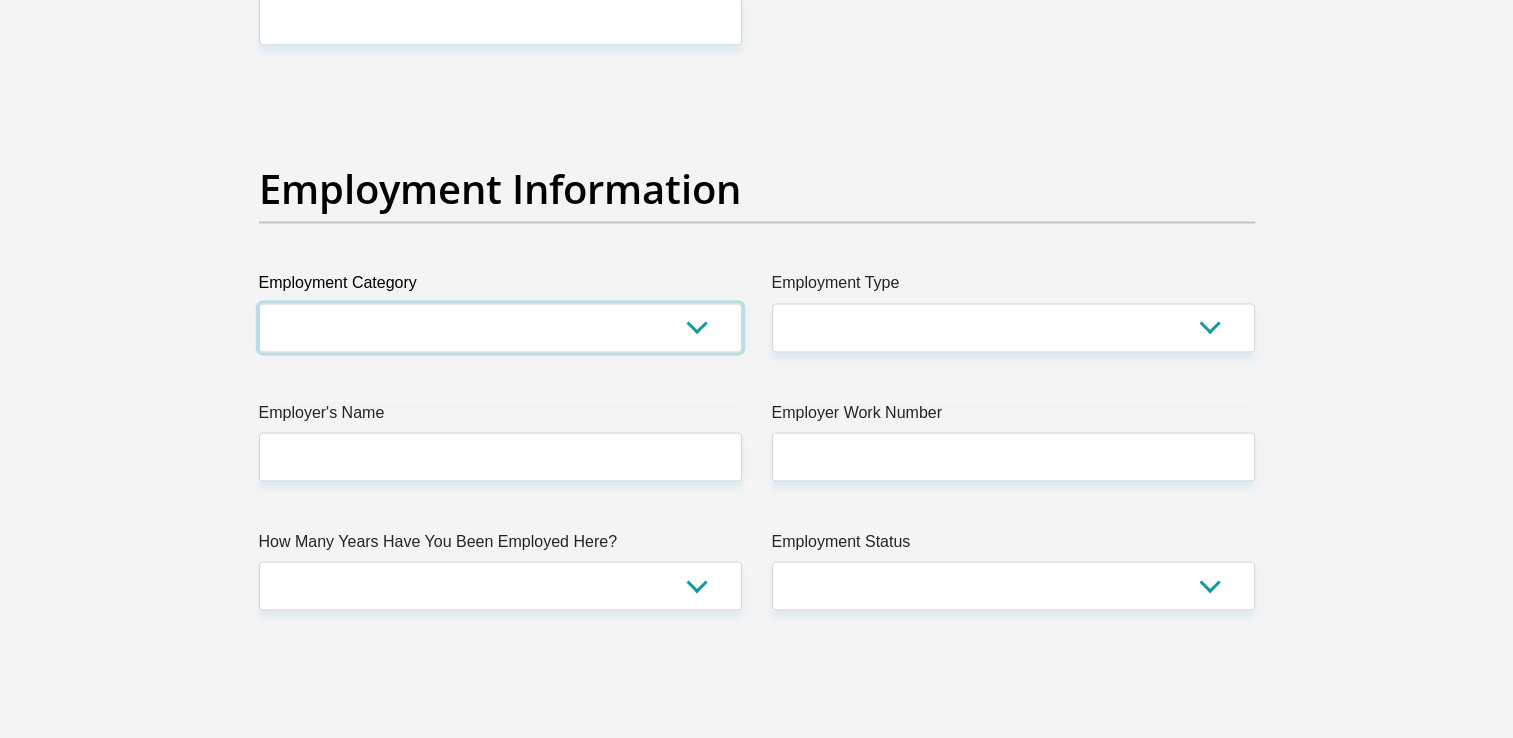click on "AGRICULTURE
ALCOHOL & TOBACCO
CONSTRUCTION MATERIALS
METALLURGY
EQUIPMENT FOR RENEWABLE ENERGY
SPECIALIZED CONTRACTORS
CAR
GAMING (INCL. INTERNET
OTHER WHOLESALE
UNLICENSED PHARMACEUTICALS
CURRENCY EXCHANGE HOUSES
OTHER FINANCIAL INSTITUTIONS & INSURANCE
REAL ESTATE AGENTS
OIL & GAS
OTHER MATERIALS (E.G. IRON ORE)
PRECIOUS STONES & PRECIOUS METALS
POLITICAL ORGANIZATIONS
RELIGIOUS ORGANIZATIONS(NOT SECTS)
ACTI. HAVING BUSINESS DEAL WITH PUBLIC ADMINISTRATION
LAUNDROMATS" at bounding box center [500, 327] 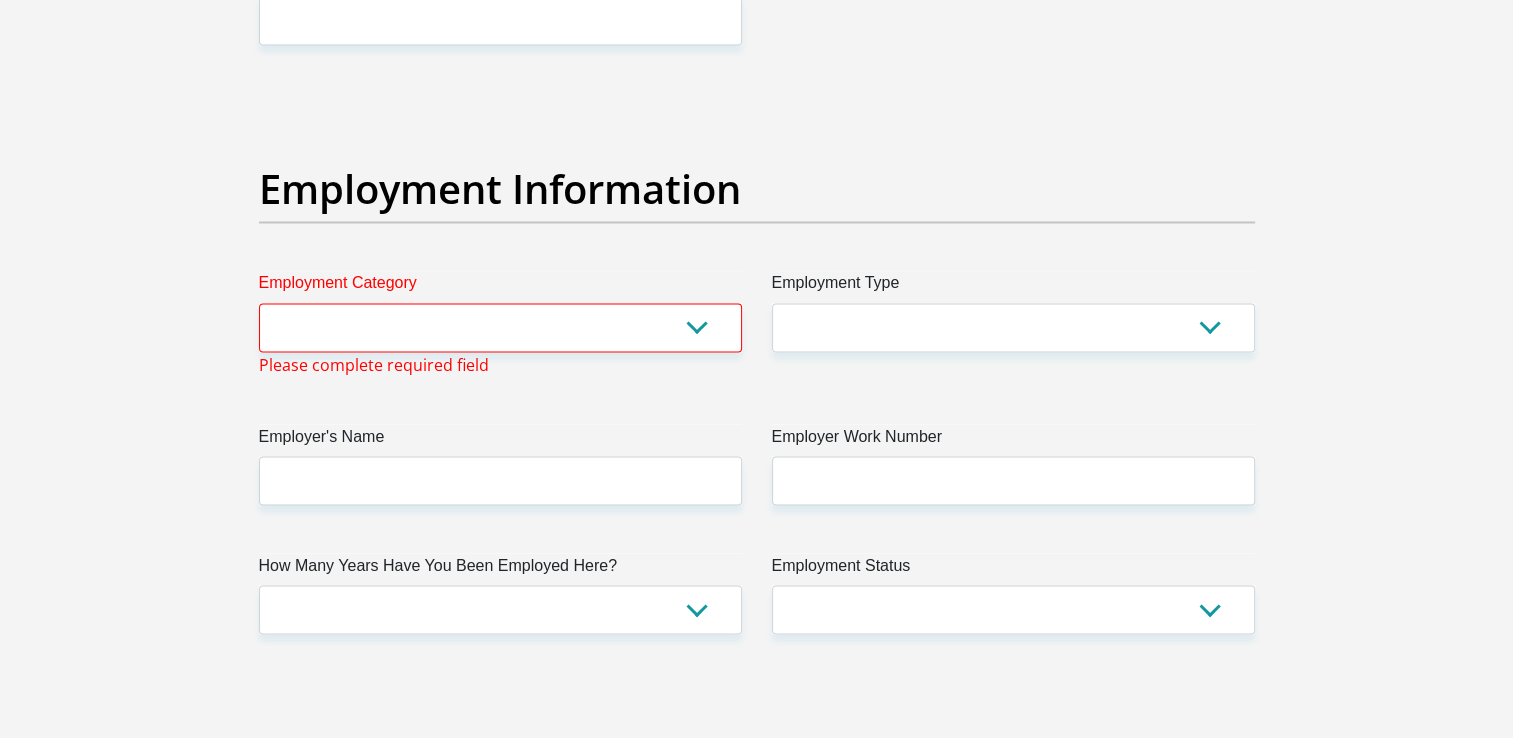 click on "Employment Type
College/Lecturer
Craft Seller
Creative
Driver
Executive
Farmer
Forces - Non Commissioned
Forces - Officer
Hawker
Housewife
Labourer
Licenced Professional
Manager
Miner
Non Licenced Professional
Office Staff/Clerk
Outside Worker
Pensioner
Permanent Teacher
Production/Manufacturing
Sales
Self-Employed
Semi-Professional Worker" at bounding box center [1013, 323] 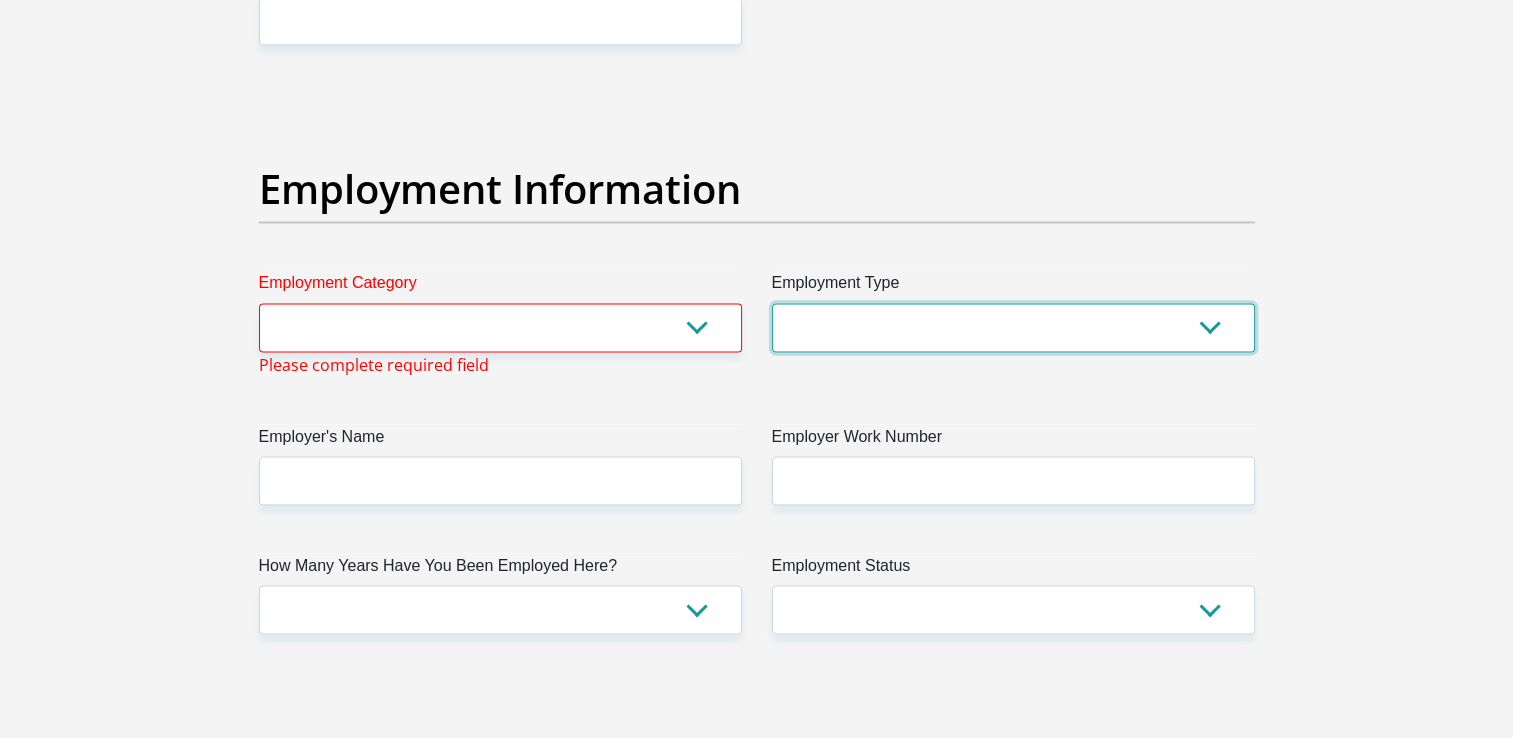 click on "College/Lecturer
Craft Seller
Creative
Driver
Executive
Farmer
Forces - Non Commissioned
Forces - Officer
Hawker
Housewife
Labourer
Licenced Professional
Manager
Miner
Non Licenced Professional
Office Staff/Clerk
Outside Worker
Pensioner
Permanent Teacher
Production/Manufacturing
Sales
Self-Employed
Semi-Professional Worker
Service Industry  Social Worker  Student" at bounding box center [1013, 327] 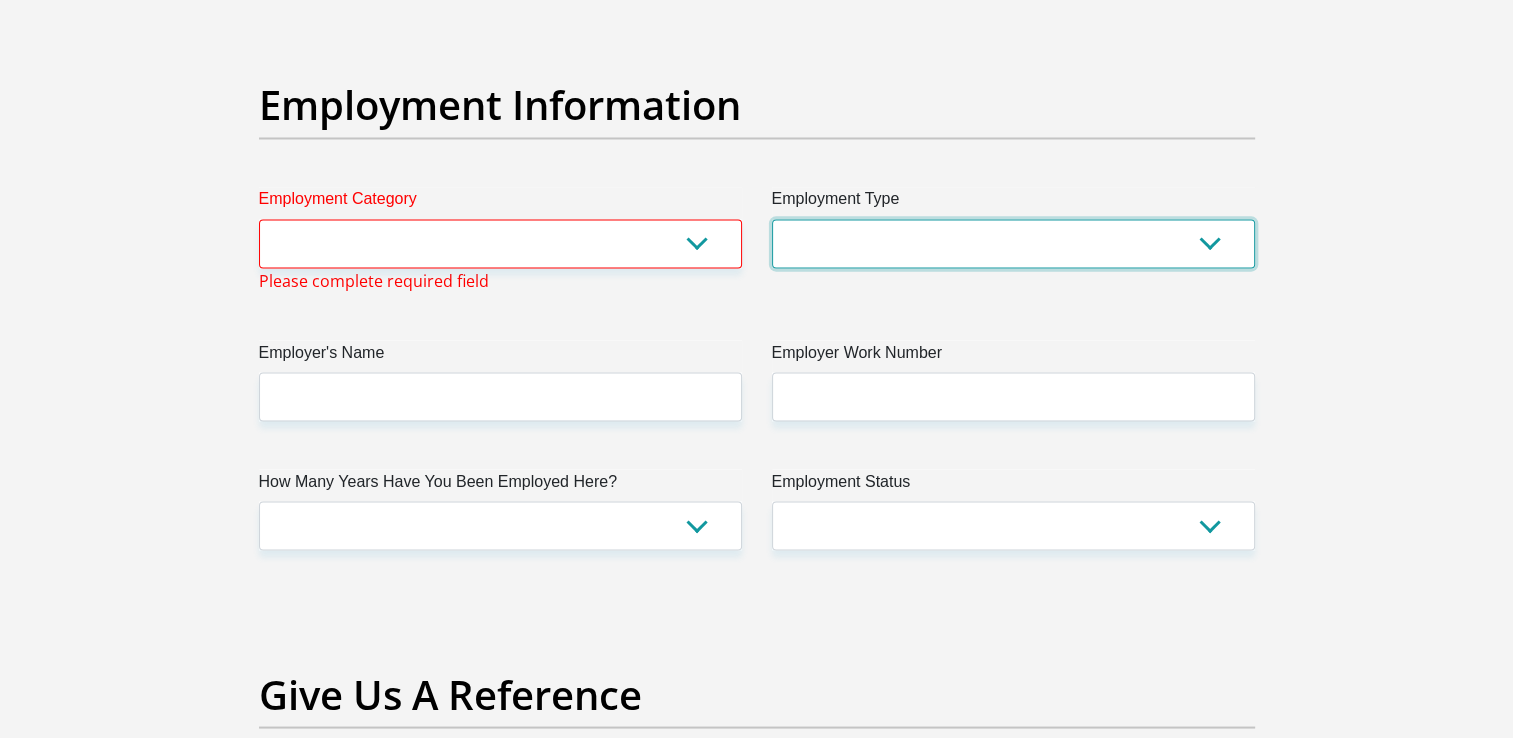 scroll, scrollTop: 3684, scrollLeft: 0, axis: vertical 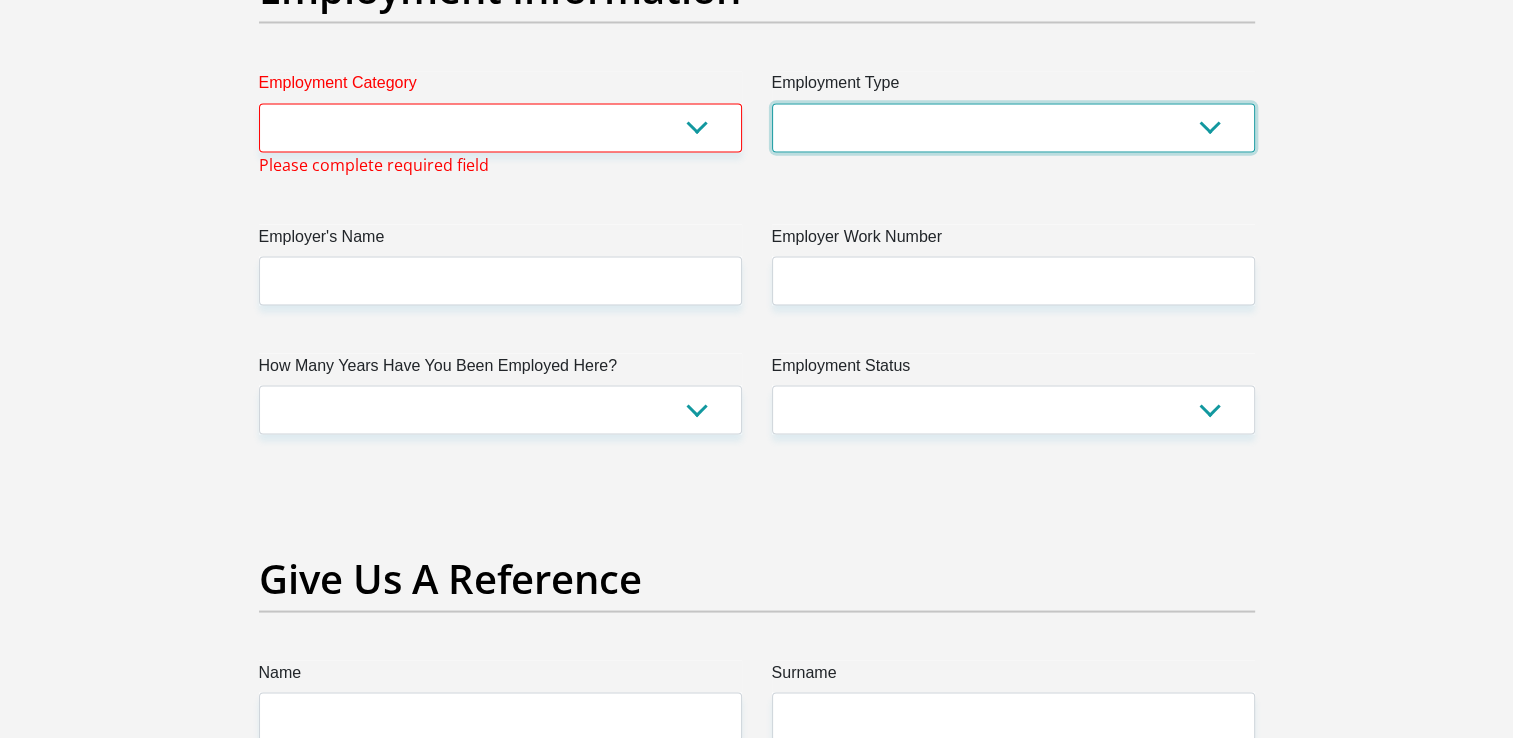 click on "College/Lecturer
Craft Seller
Creative
Driver
Executive
Farmer
Forces - Non Commissioned
Forces - Officer
Hawker
Housewife
Labourer
Licenced Professional
Manager
Miner
Non Licenced Professional
Office Staff/Clerk
Outside Worker
Pensioner
Permanent Teacher
Production/Manufacturing
Sales
Self-Employed
Semi-Professional Worker
Service Industry  Social Worker  Student" at bounding box center [1013, 127] 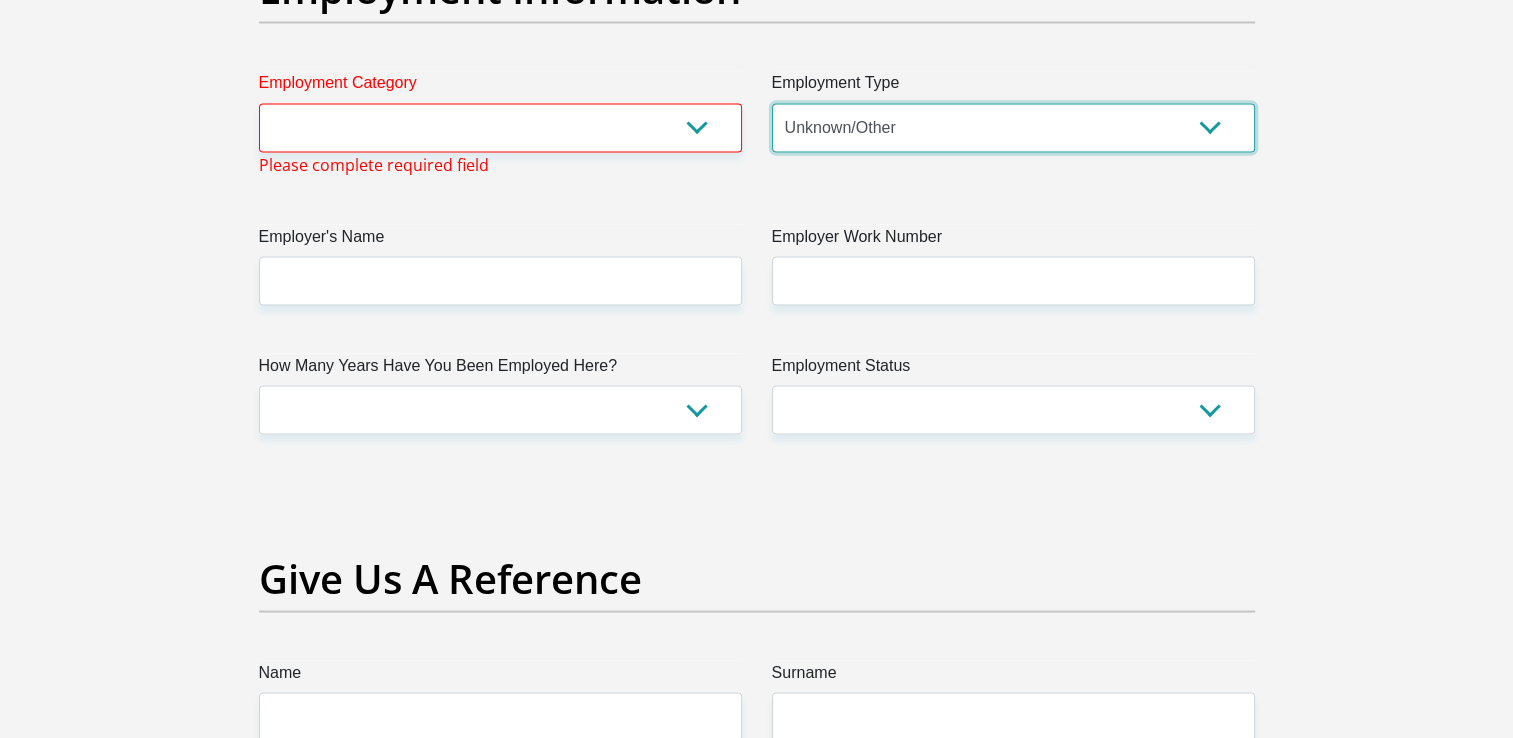 click on "College/Lecturer
Craft Seller
Creative
Driver
Executive
Farmer
Forces - Non Commissioned
Forces - Officer
Hawker
Housewife
Labourer
Licenced Professional
Manager
Miner
Non Licenced Professional
Office Staff/Clerk
Outside Worker
Pensioner
Permanent Teacher
Production/Manufacturing
Sales
Self-Employed
Semi-Professional Worker
Service Industry  Social Worker  Student" at bounding box center (1013, 127) 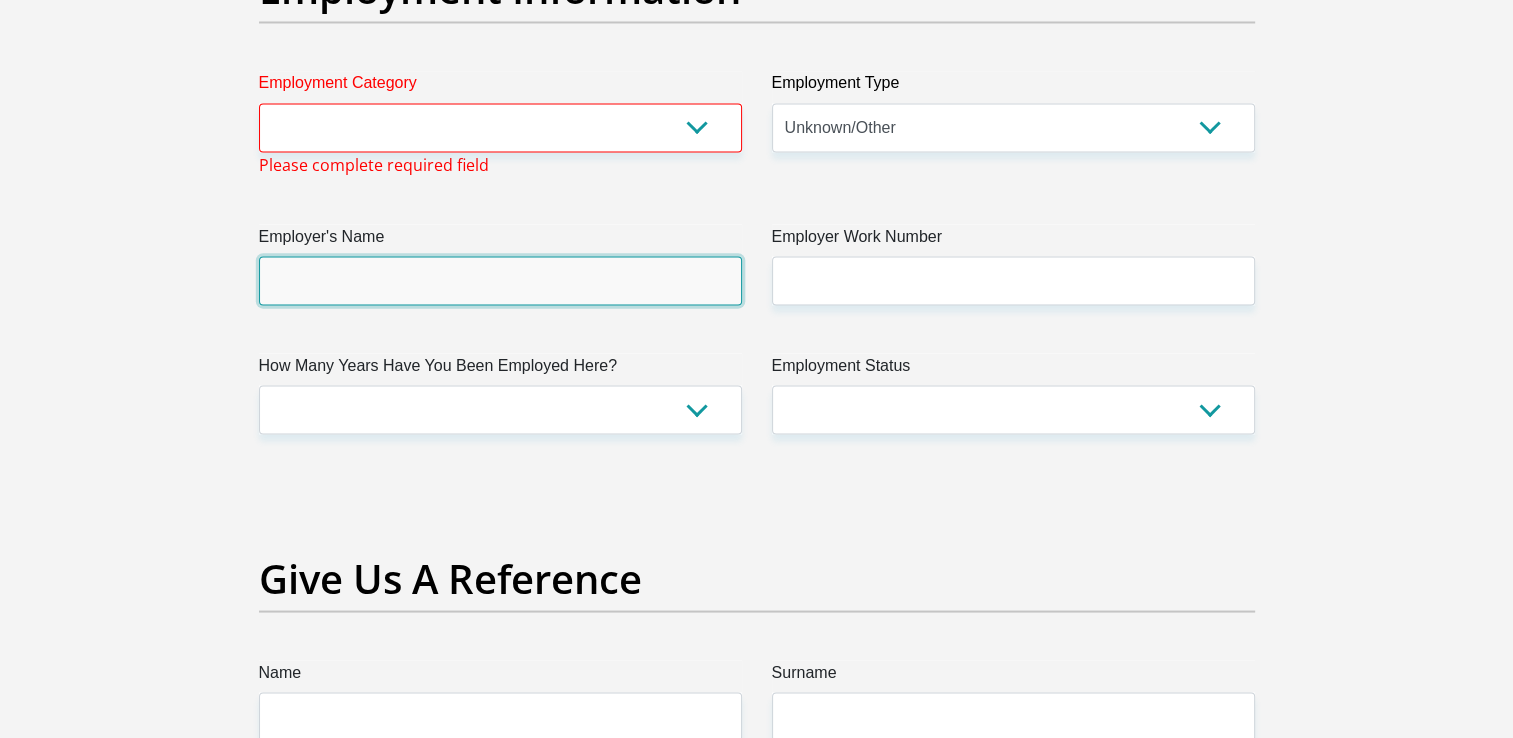 click on "Employer's Name" at bounding box center [500, 280] 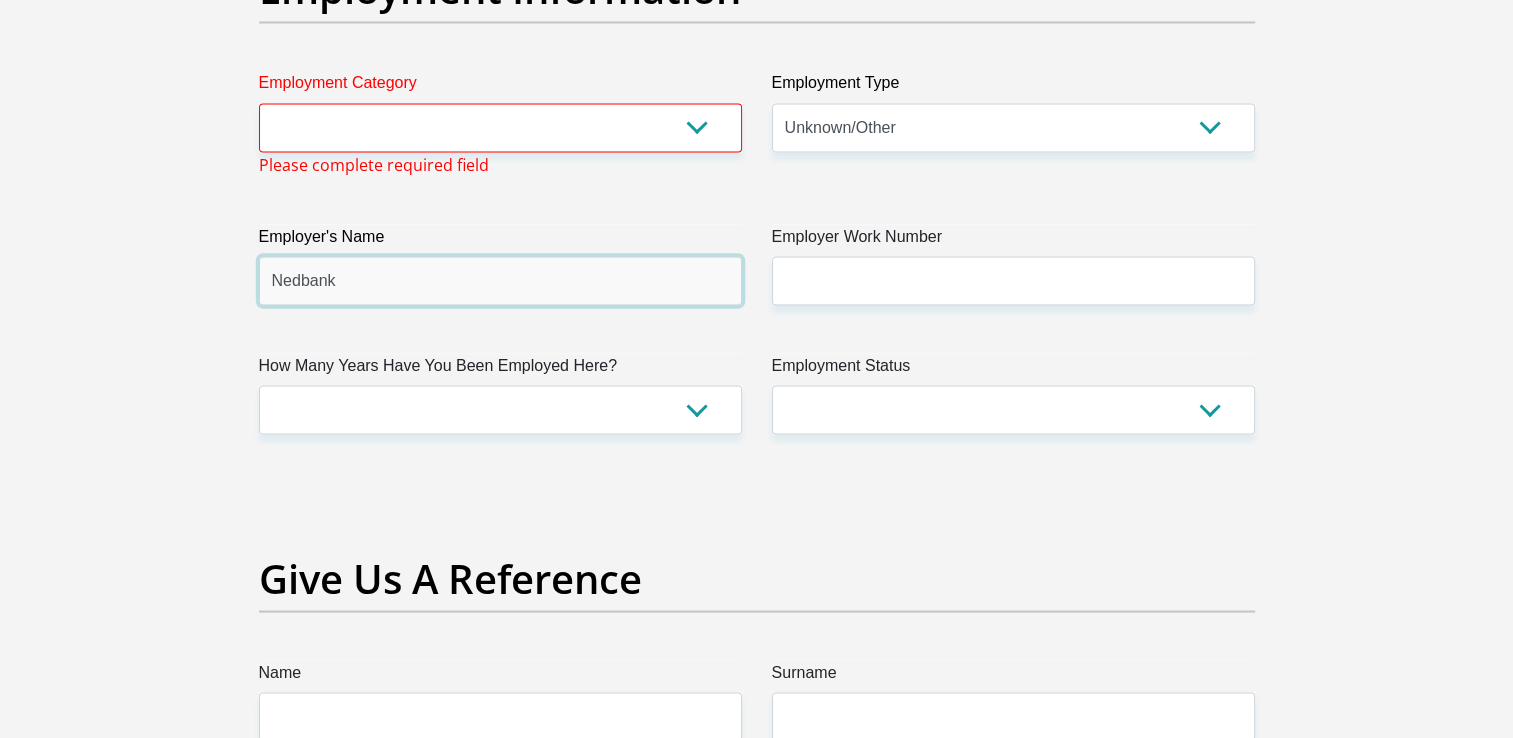 type on "Nedbank" 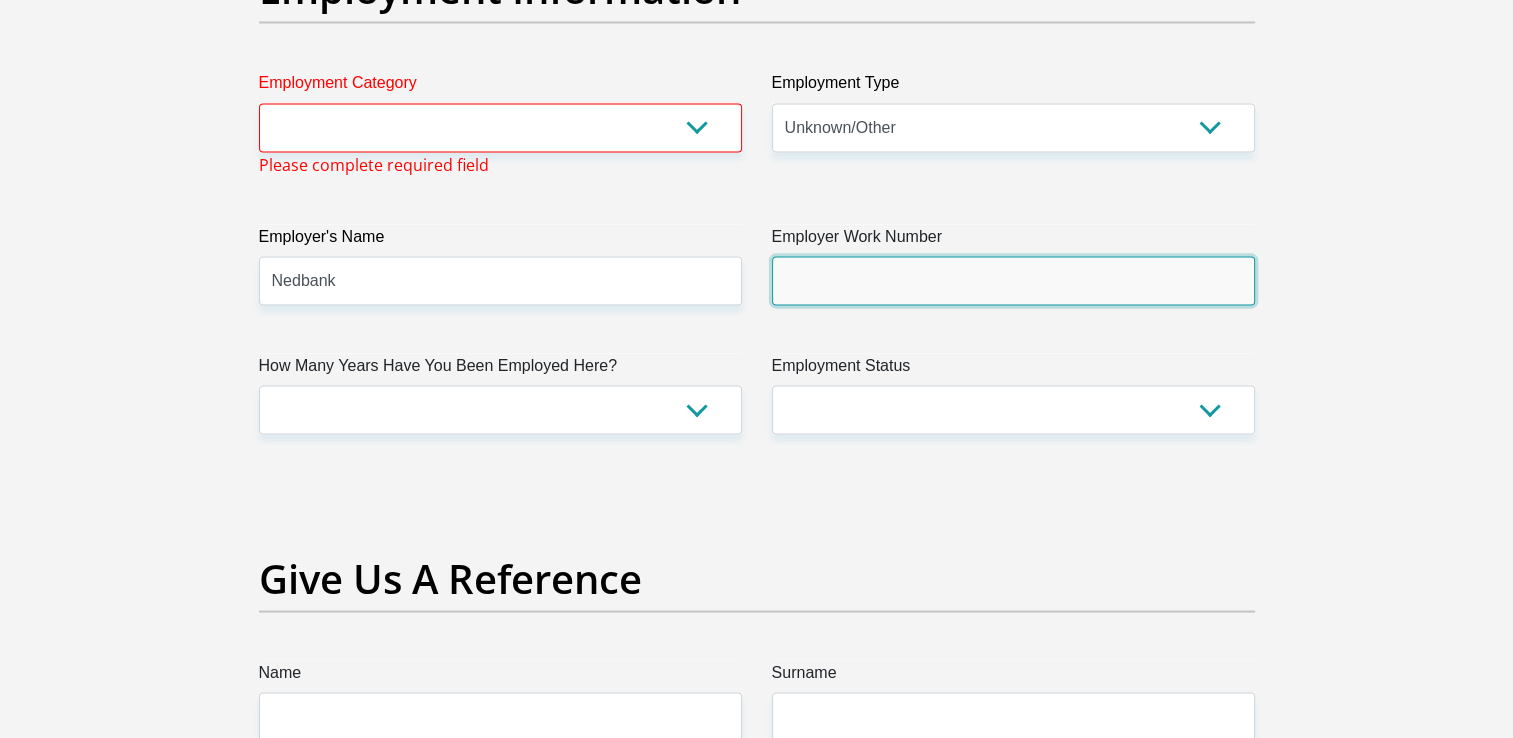 click on "Employer Work Number" at bounding box center [1013, 280] 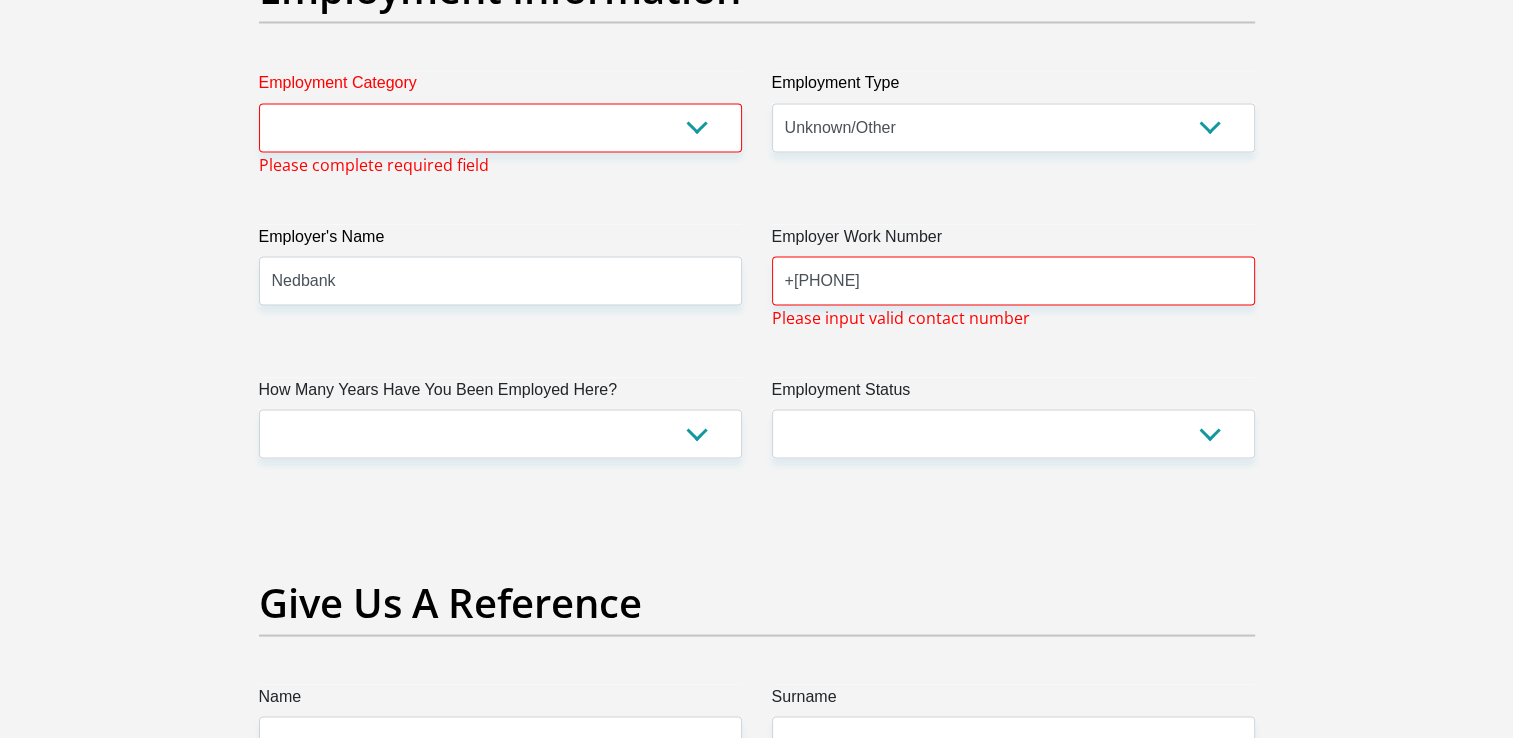 click on "+[PHONE]" at bounding box center (1013, 280) 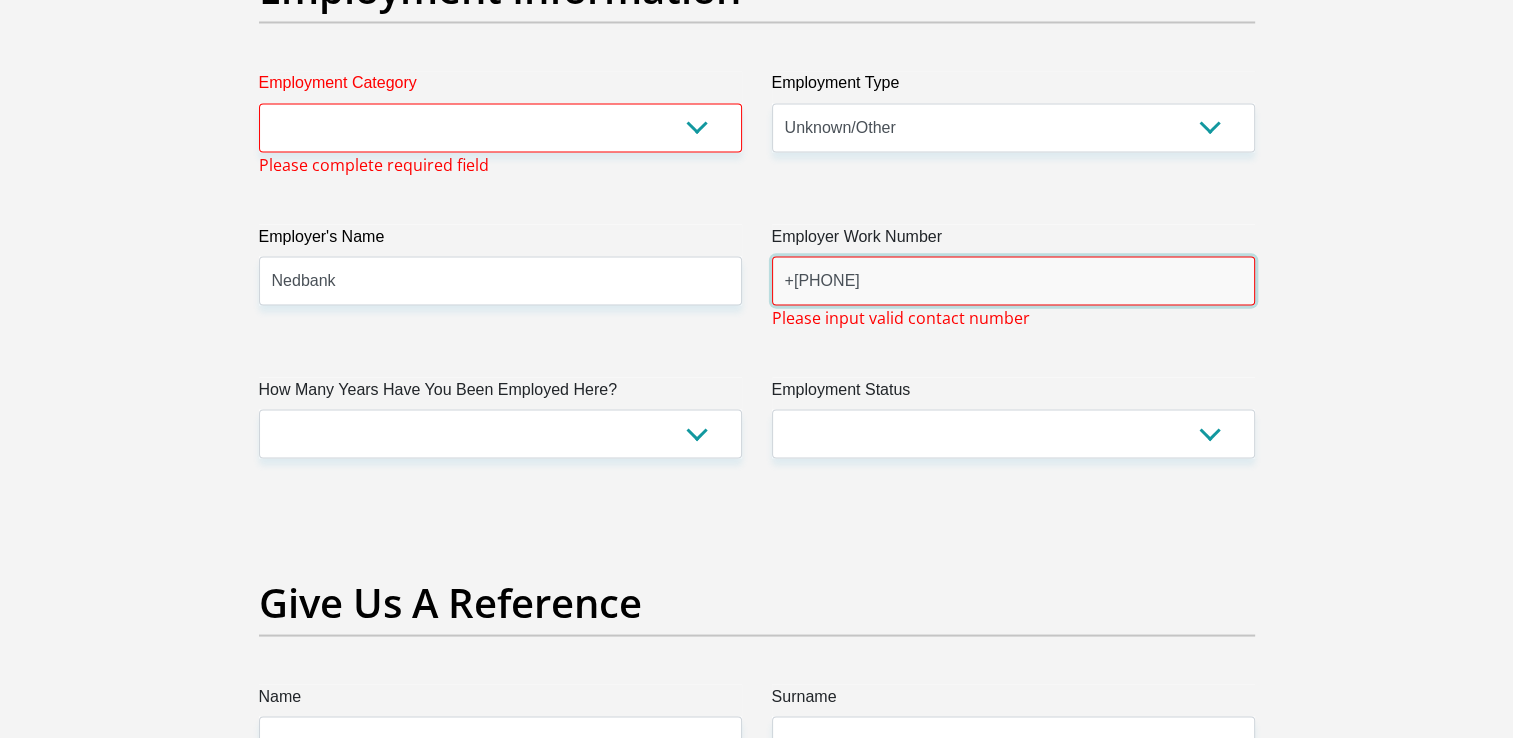 click on "+[PHONE]" at bounding box center [1013, 280] 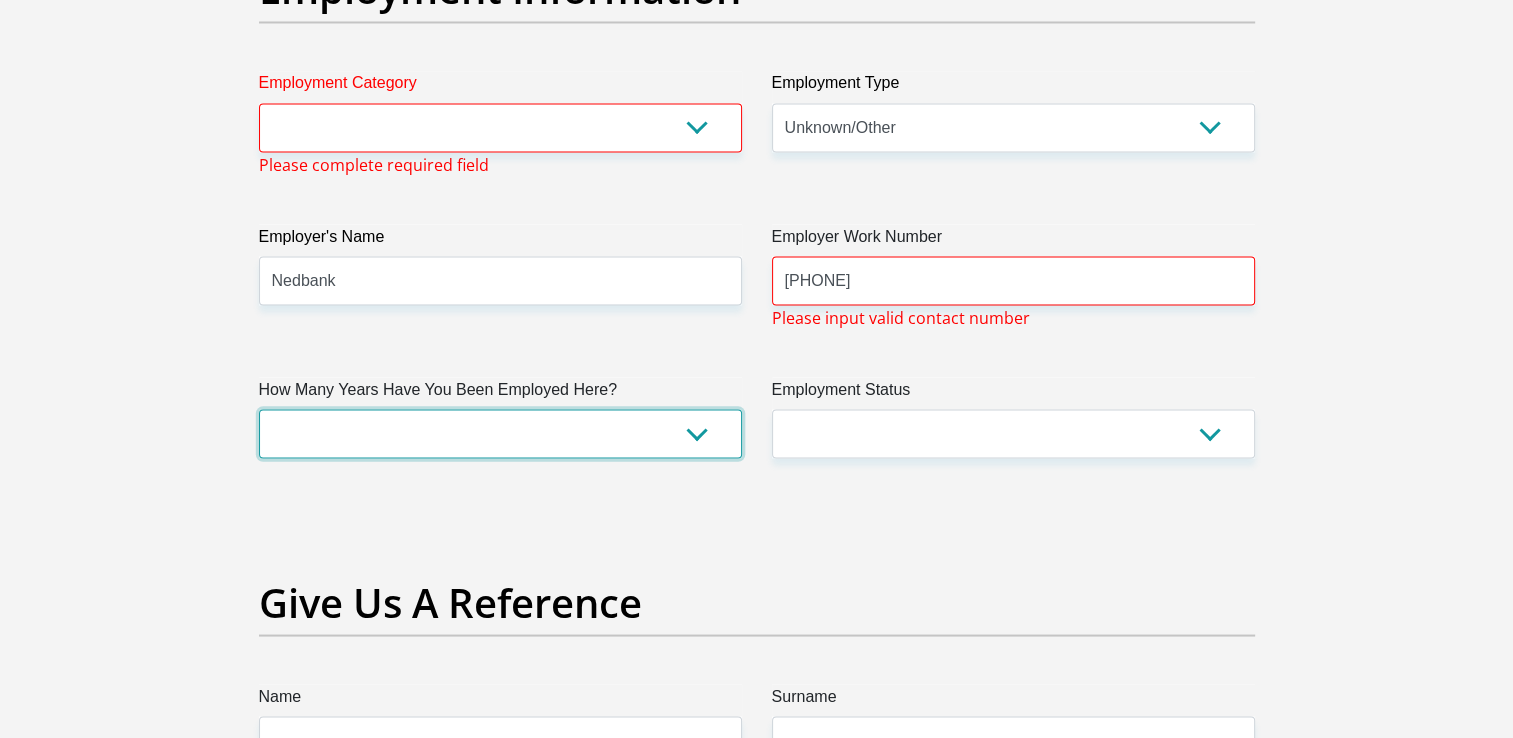 click on "less than 1 year
1-3 years
3-5 years
5+ years" at bounding box center (500, 433) 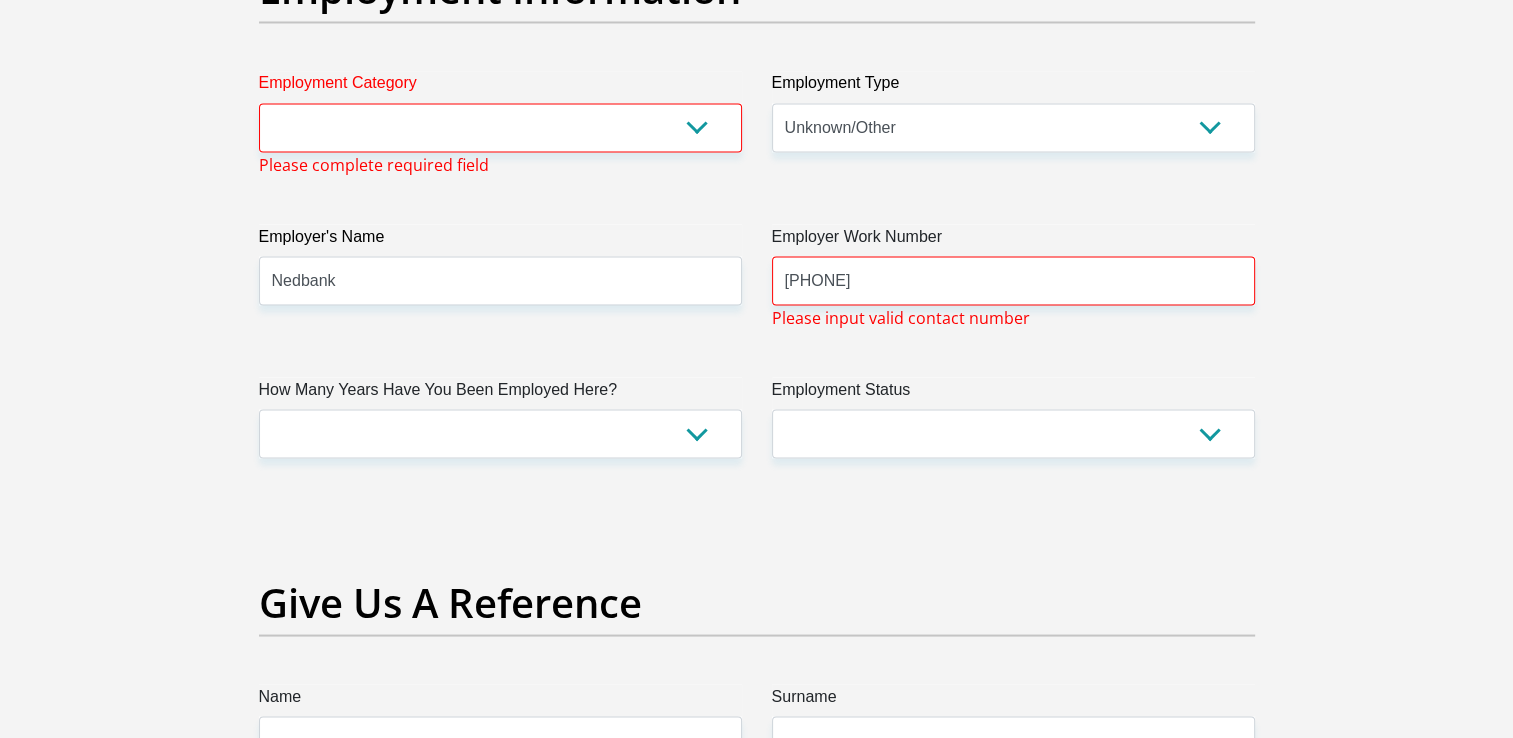 click on "Please input valid contact number" at bounding box center (901, 317) 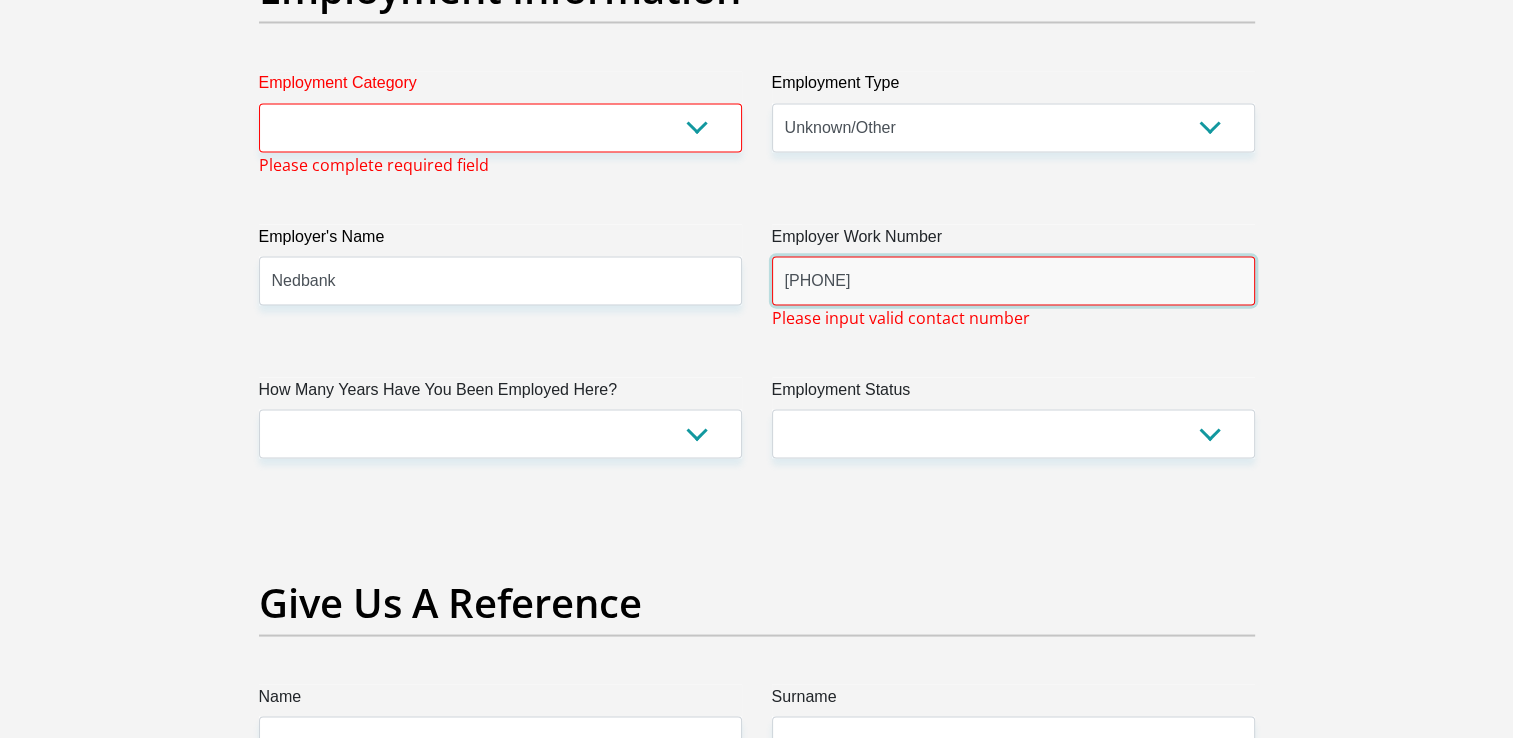 click on "[PHONE]" at bounding box center [1013, 280] 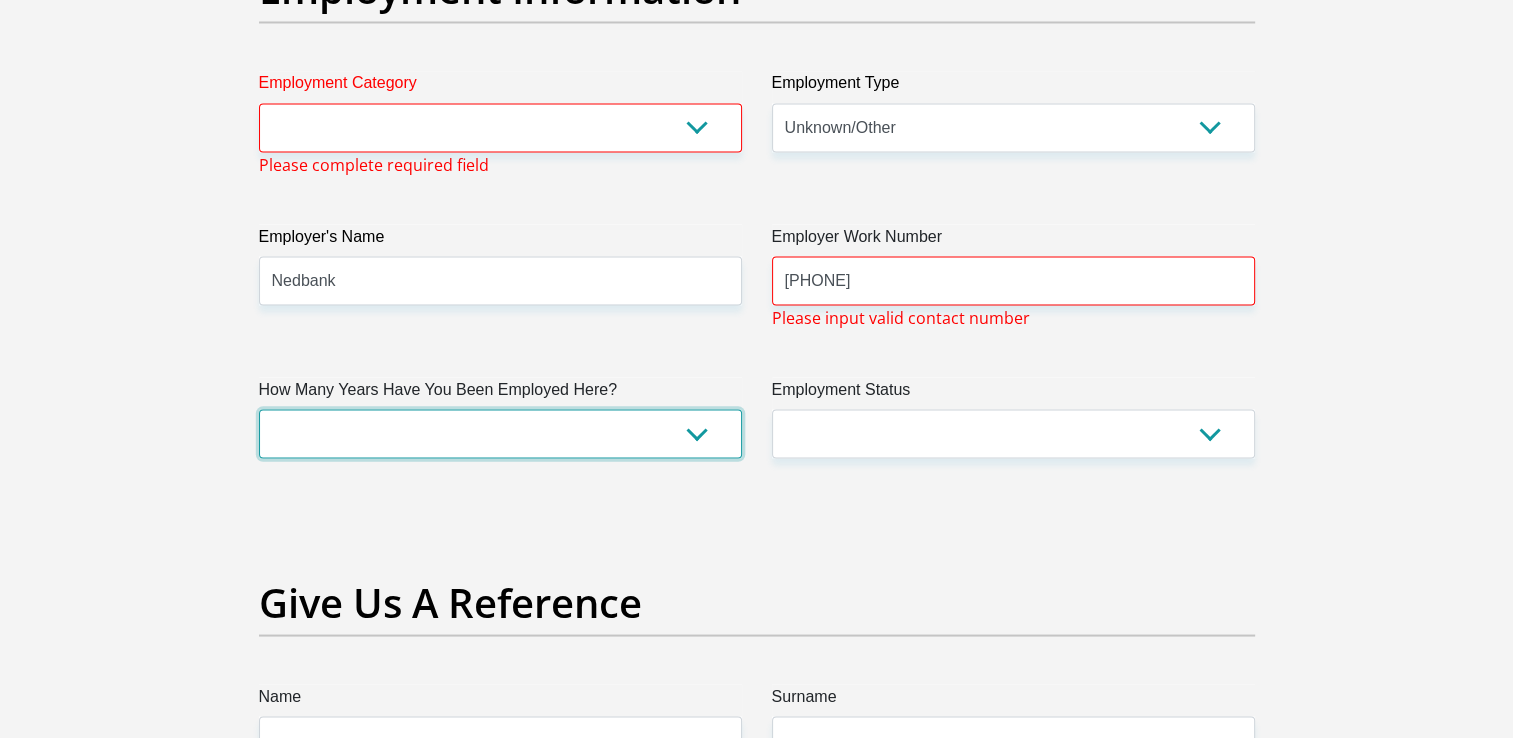 drag, startPoint x: 725, startPoint y: 411, endPoint x: 719, endPoint y: 422, distance: 12.529964 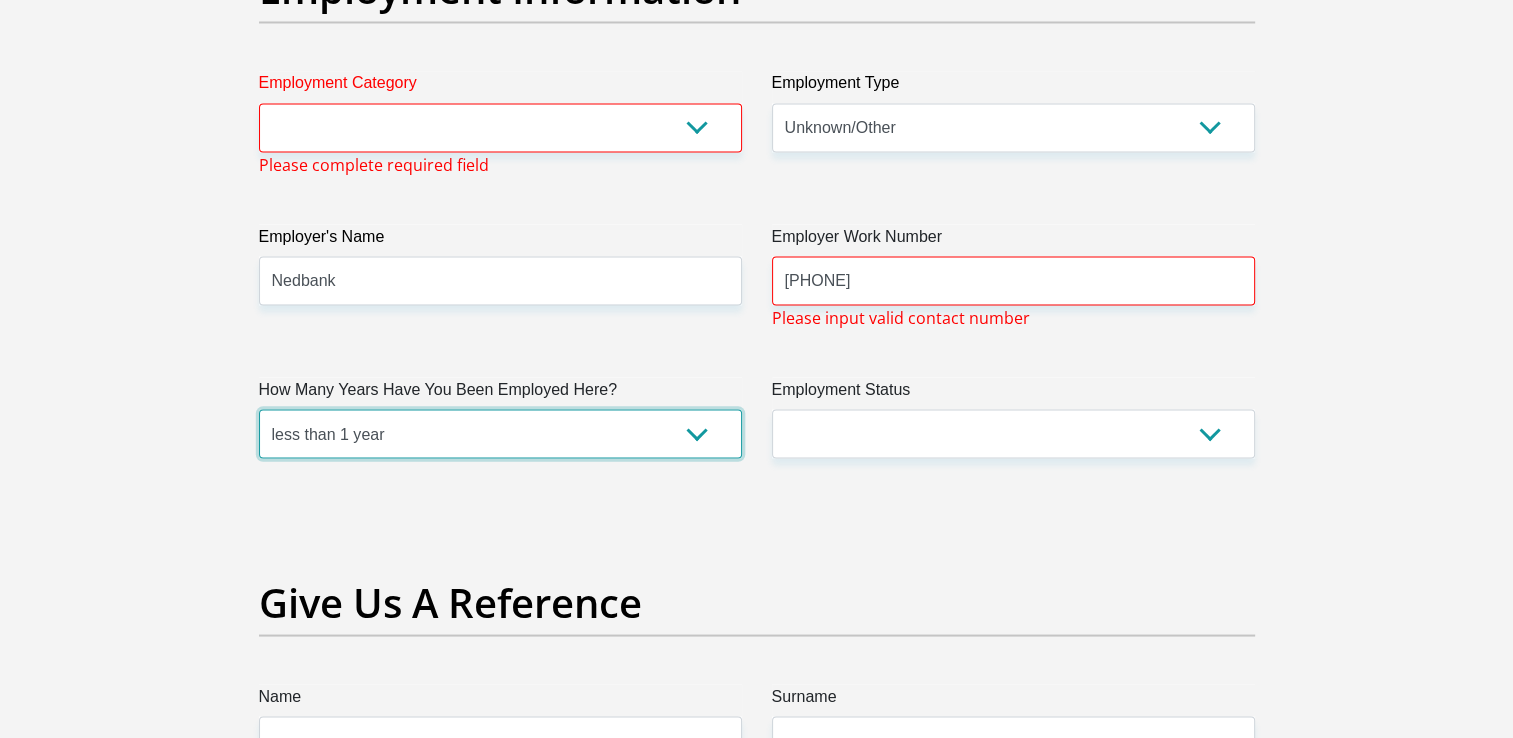 click on "less than 1 year
1-3 years
3-5 years
5+ years" at bounding box center (500, 433) 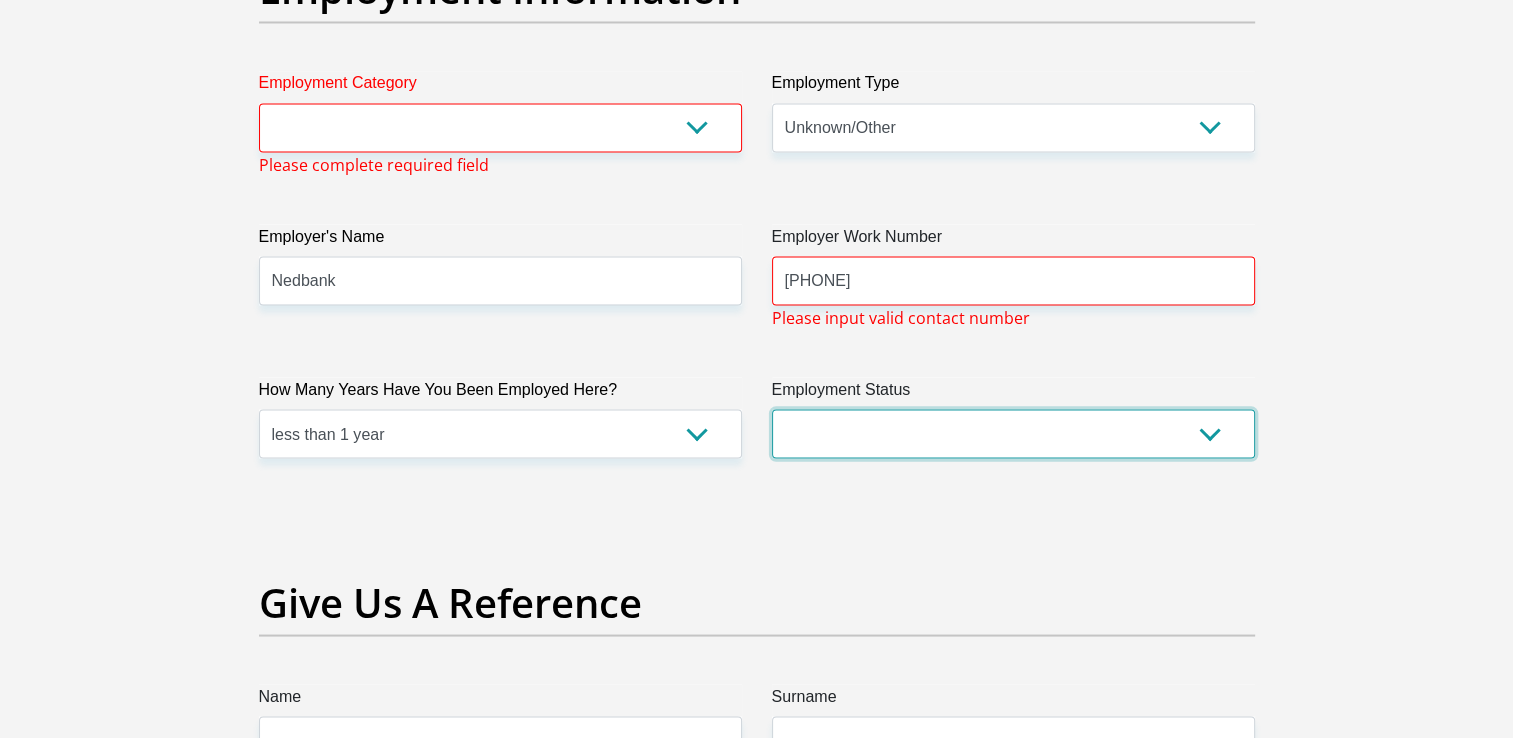 click on "Permanent/Full-time
Part-time/Casual
Contract Worker
Self-Employed
Housewife
Retired
Student
Medically Boarded
Disability
Unemployed" at bounding box center (1013, 433) 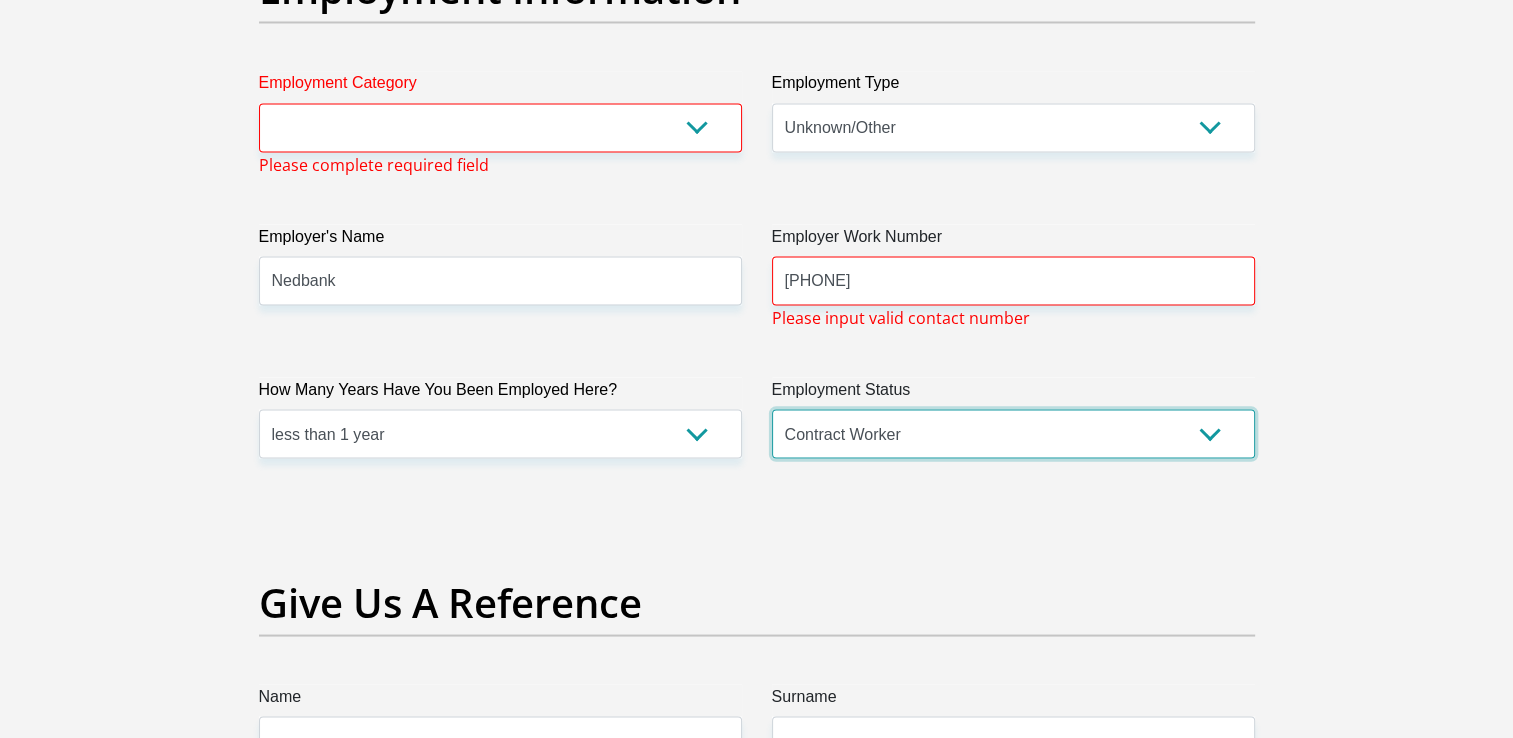 click on "Permanent/Full-time
Part-time/Casual
Contract Worker
Self-Employed
Housewife
Retired
Student
Medically Boarded
Disability
Unemployed" at bounding box center [1013, 433] 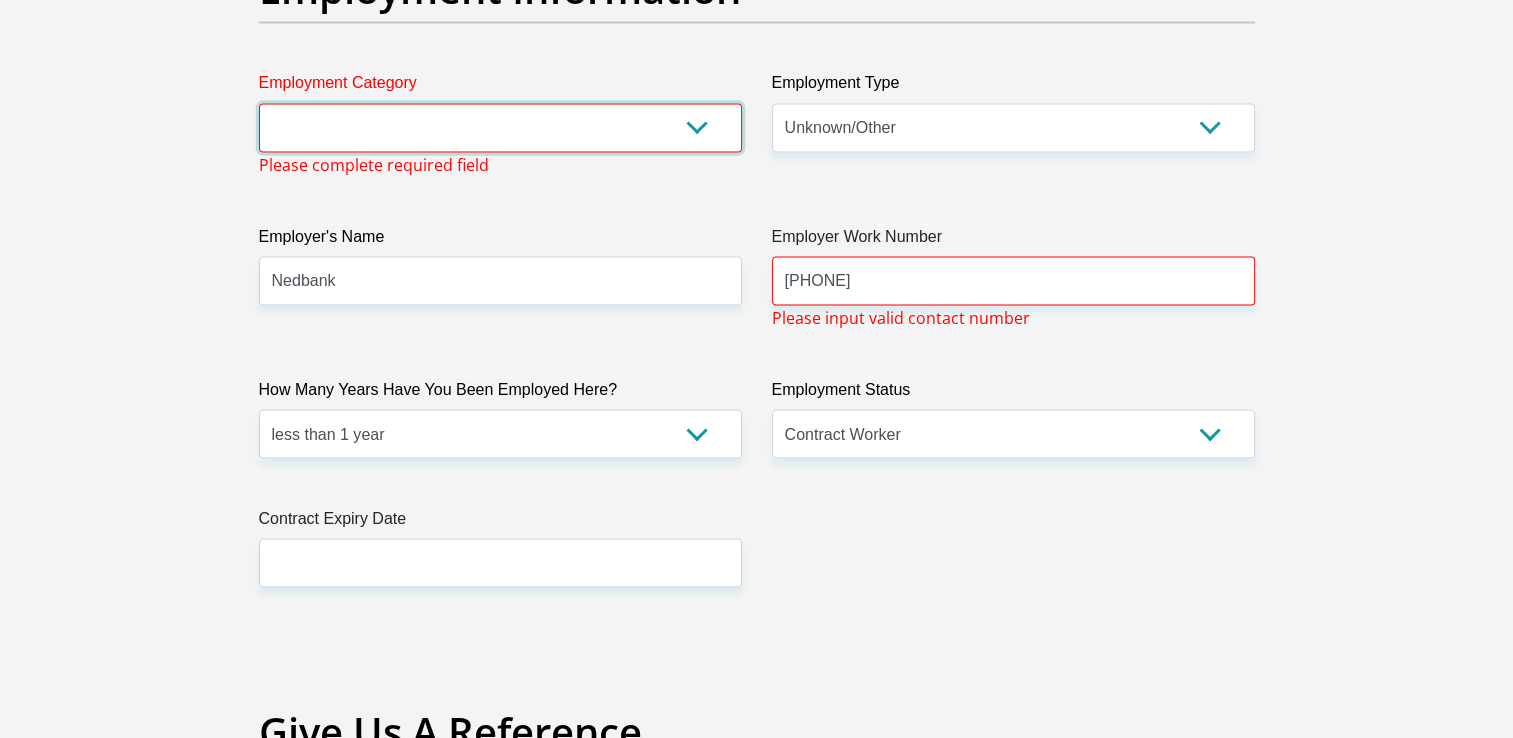 click on "AGRICULTURE
ALCOHOL & TOBACCO
CONSTRUCTION MATERIALS
METALLURGY
EQUIPMENT FOR RENEWABLE ENERGY
SPECIALIZED CONTRACTORS
CAR
GAMING (INCL. INTERNET
OTHER WHOLESALE
UNLICENSED PHARMACEUTICALS
CURRENCY EXCHANGE HOUSES
OTHER FINANCIAL INSTITUTIONS & INSURANCE
REAL ESTATE AGENTS
OIL & GAS
OTHER MATERIALS (E.G. IRON ORE)
PRECIOUS STONES & PRECIOUS METALS
POLITICAL ORGANIZATIONS
RELIGIOUS ORGANIZATIONS(NOT SECTS)
ACTI. HAVING BUSINESS DEAL WITH PUBLIC ADMINISTRATION
LAUNDROMATS" at bounding box center [500, 127] 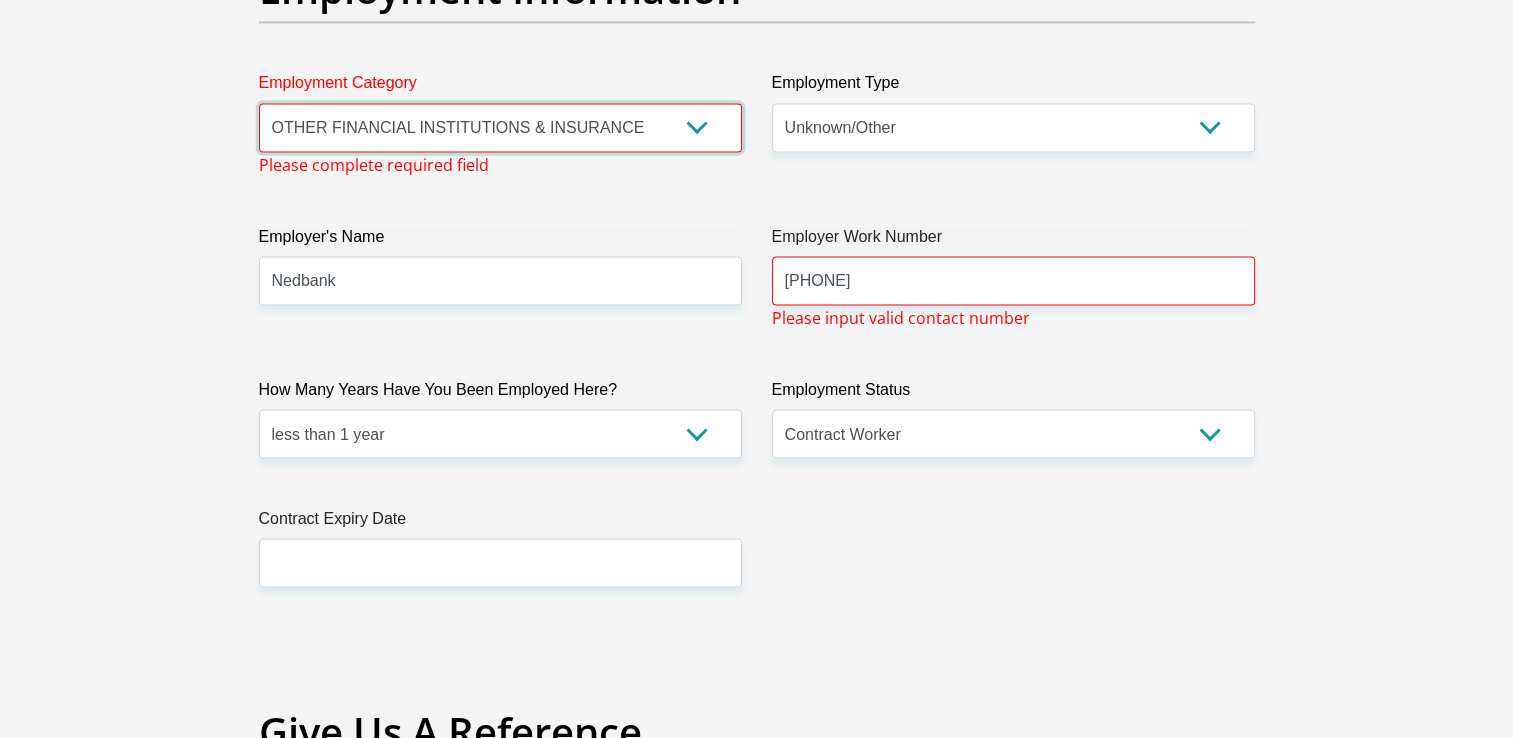 click on "AGRICULTURE
ALCOHOL & TOBACCO
CONSTRUCTION MATERIALS
METALLURGY
EQUIPMENT FOR RENEWABLE ENERGY
SPECIALIZED CONTRACTORS
CAR
GAMING (INCL. INTERNET
OTHER WHOLESALE
UNLICENSED PHARMACEUTICALS
CURRENCY EXCHANGE HOUSES
OTHER FINANCIAL INSTITUTIONS & INSURANCE
REAL ESTATE AGENTS
OIL & GAS
OTHER MATERIALS (E.G. IRON ORE)
PRECIOUS STONES & PRECIOUS METALS
POLITICAL ORGANIZATIONS
RELIGIOUS ORGANIZATIONS(NOT SECTS)
ACTI. HAVING BUSINESS DEAL WITH PUBLIC ADMINISTRATION
LAUNDROMATS" at bounding box center (500, 127) 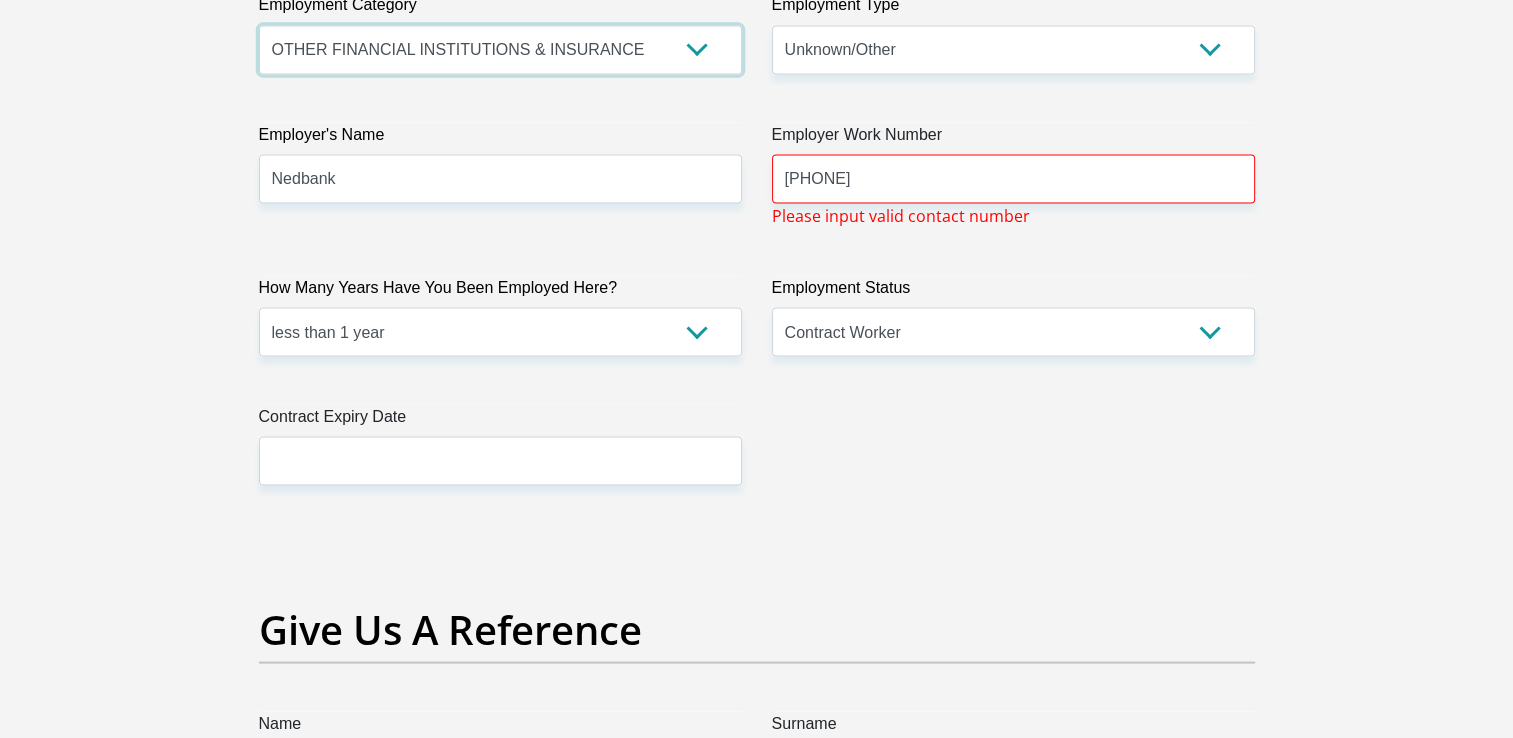 scroll, scrollTop: 3784, scrollLeft: 0, axis: vertical 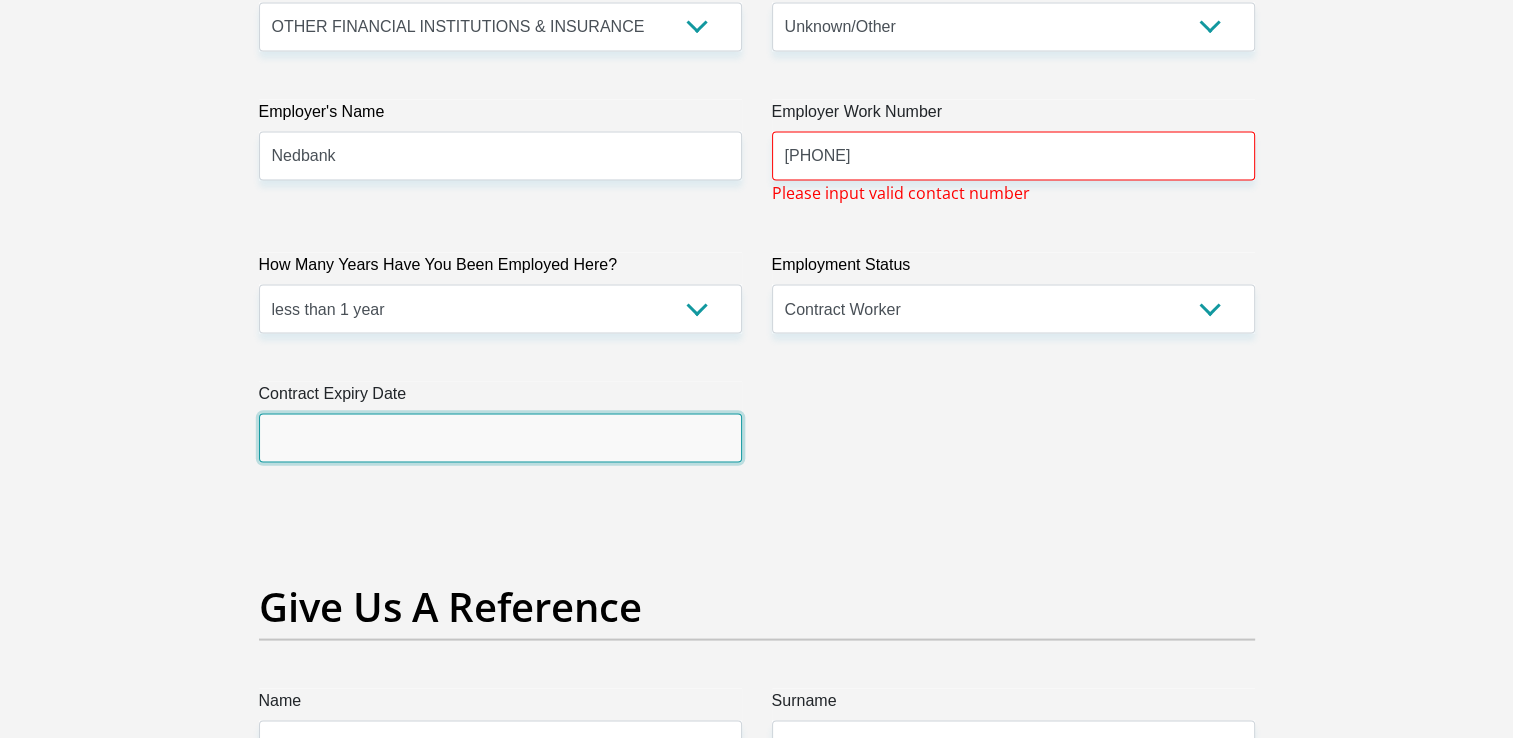 click at bounding box center (500, 438) 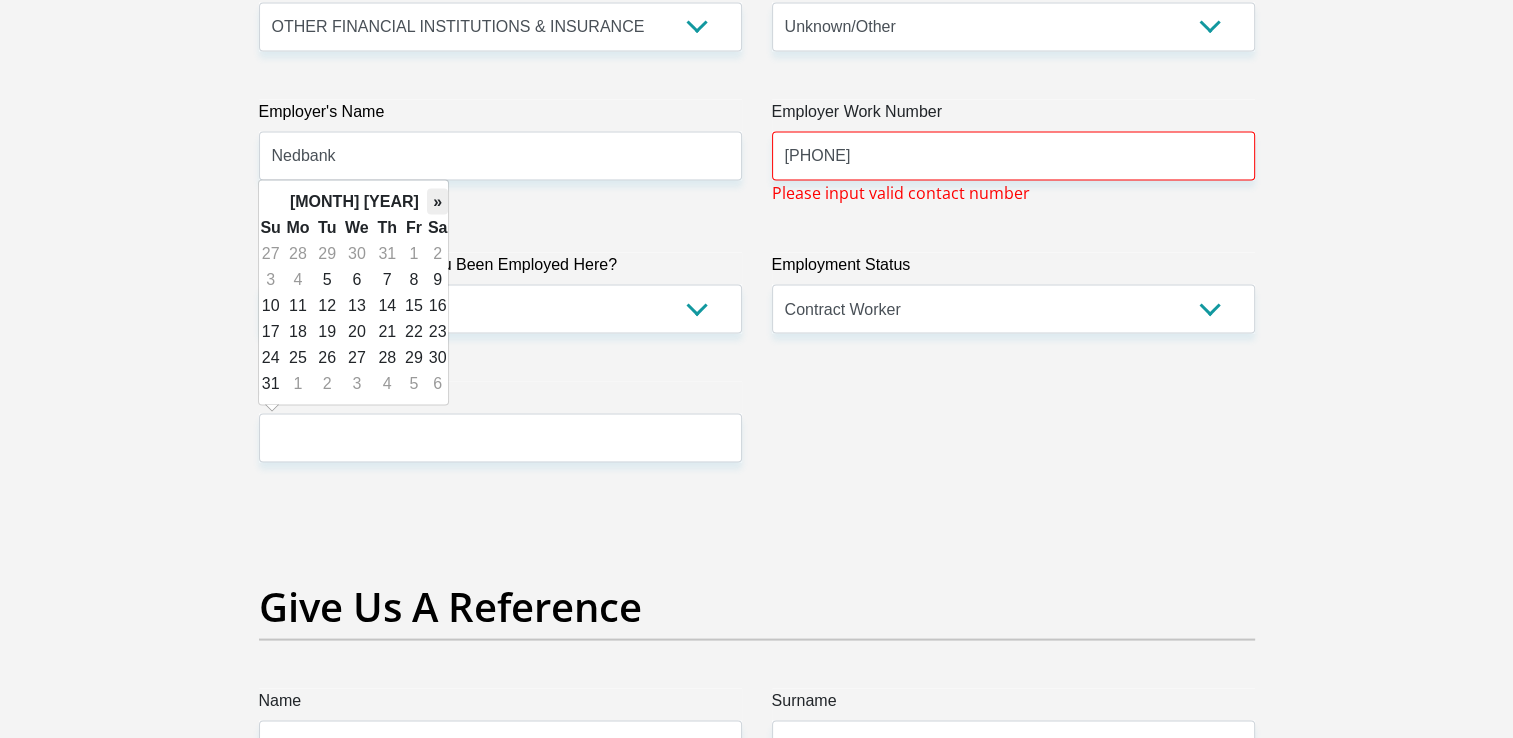 click on "»" at bounding box center [438, 202] 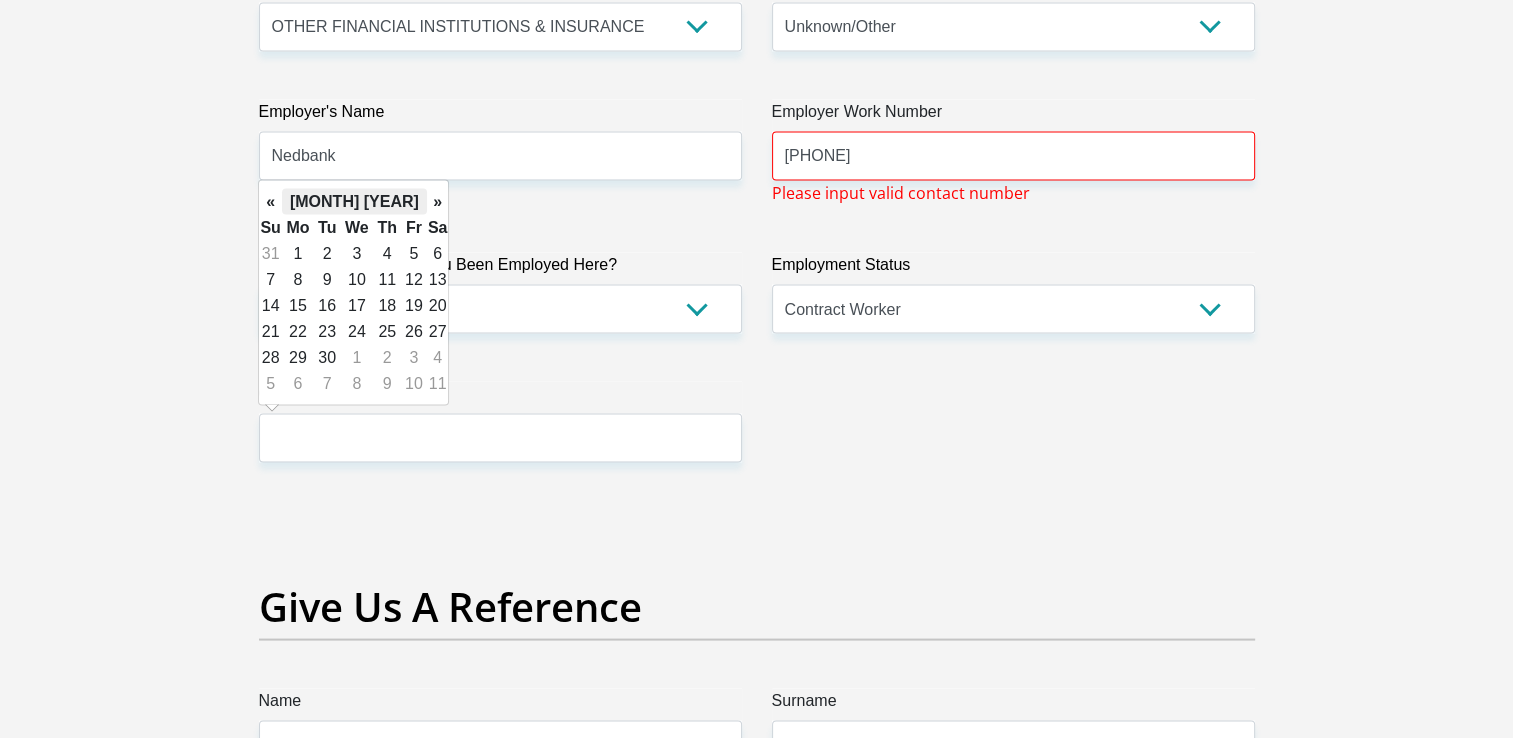 click on "[MONTH] [YEAR]" at bounding box center (354, 202) 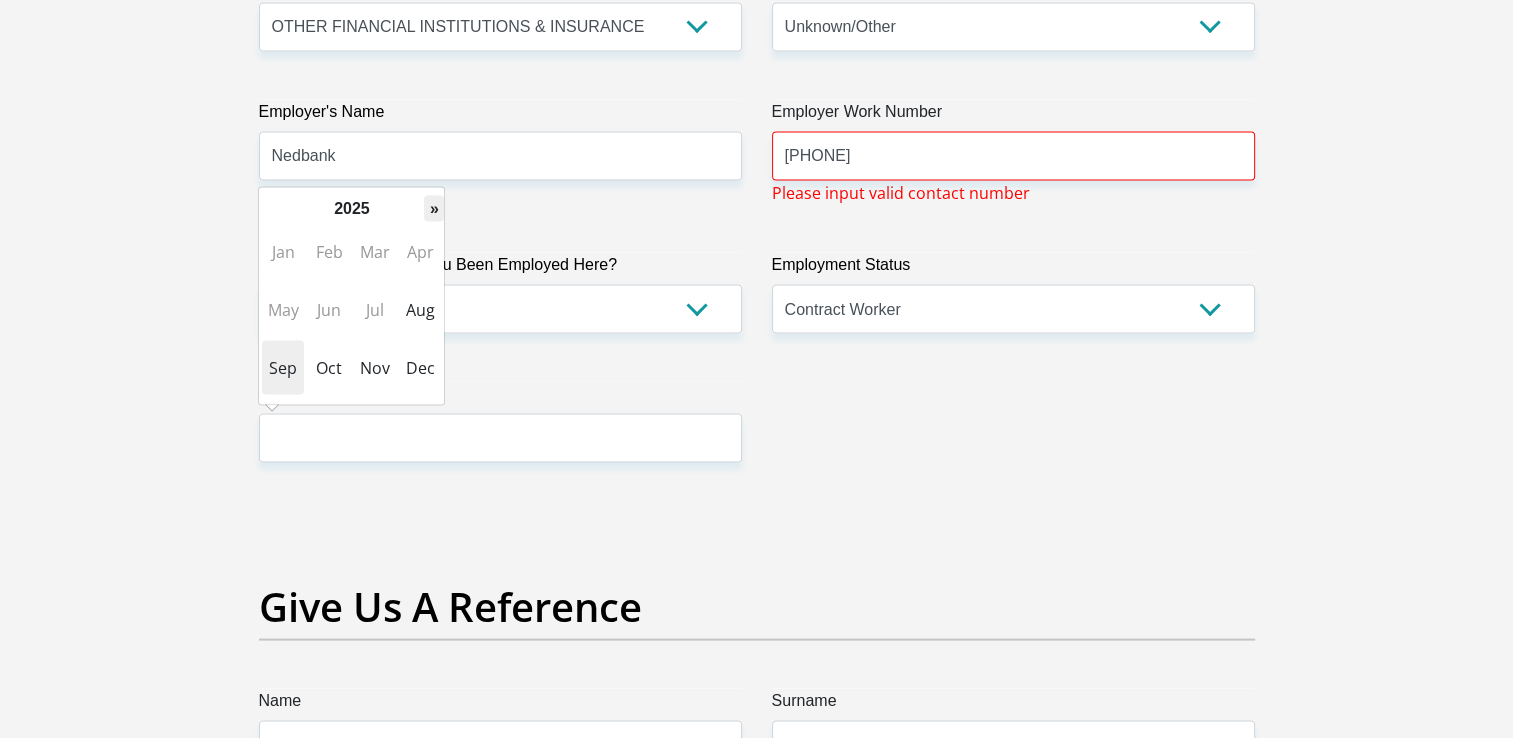 click on "»" at bounding box center [434, 209] 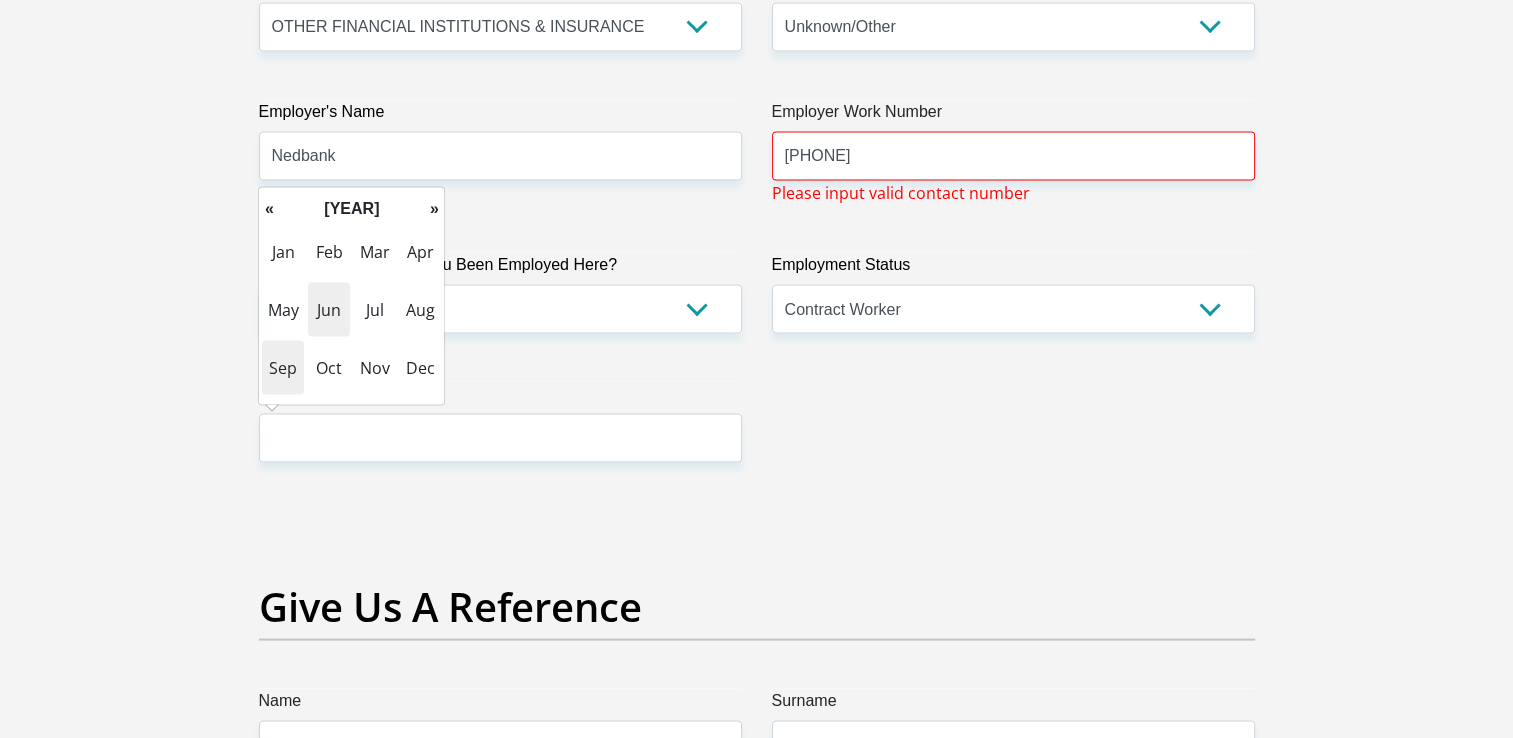 click on "Jun" at bounding box center (329, 310) 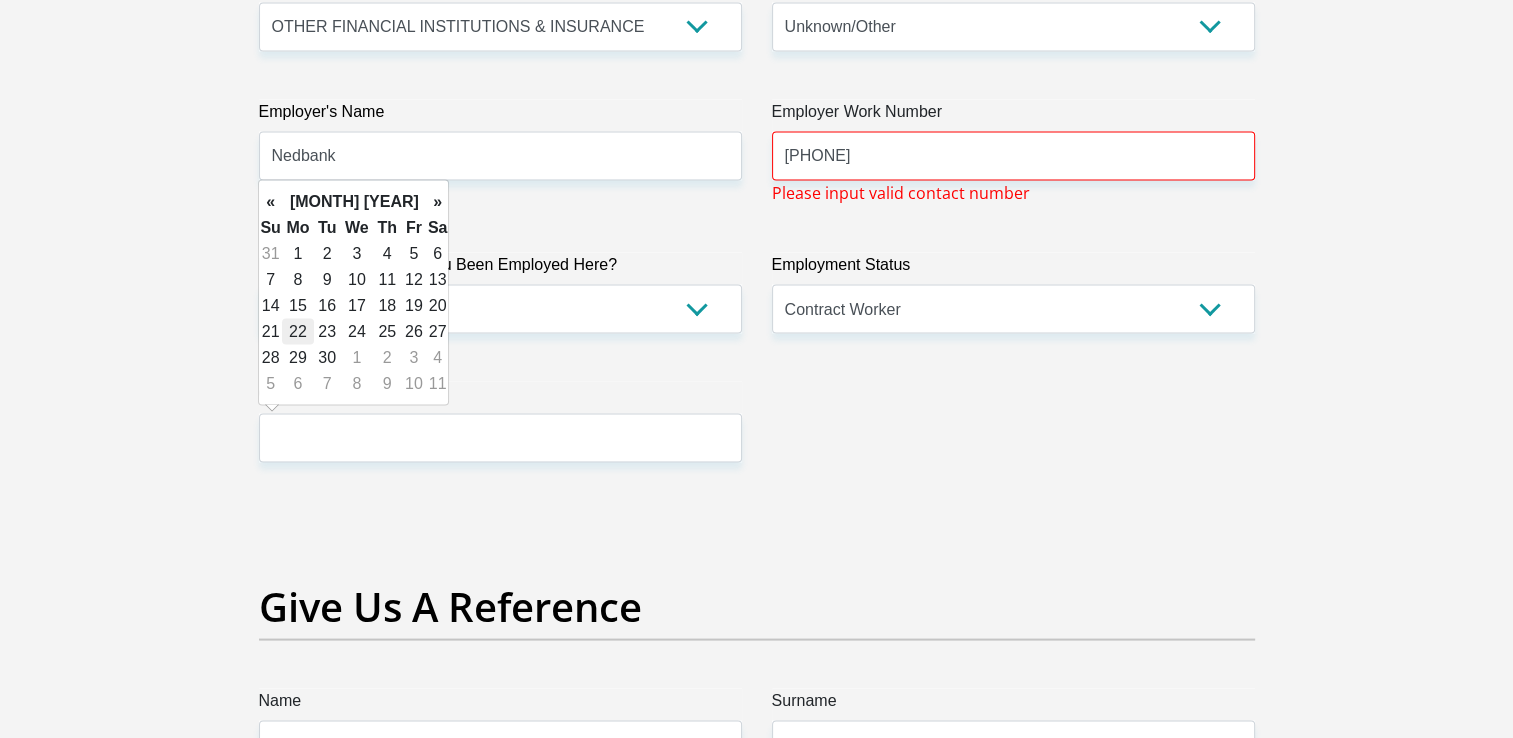 click on "22" at bounding box center (298, 332) 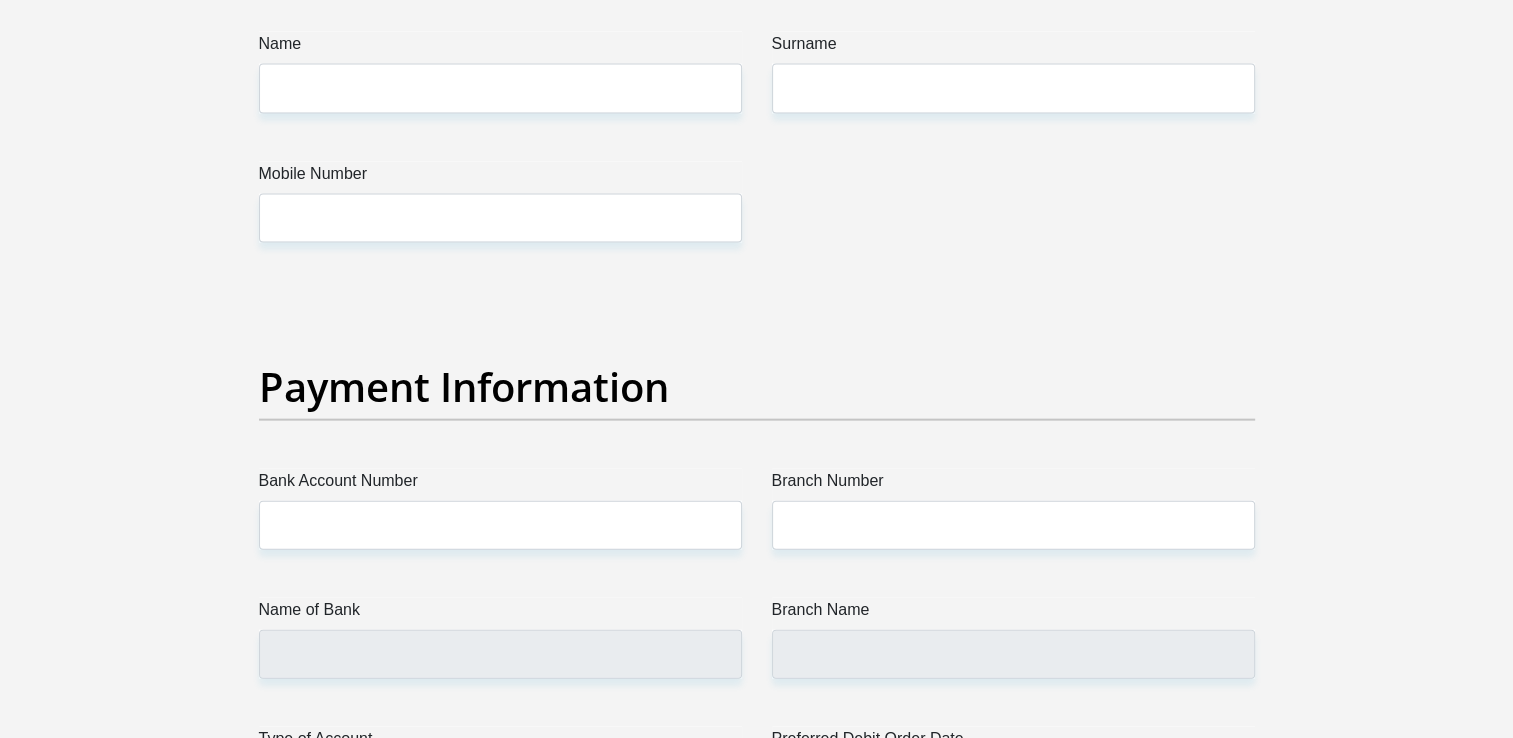 scroll, scrollTop: 4384, scrollLeft: 0, axis: vertical 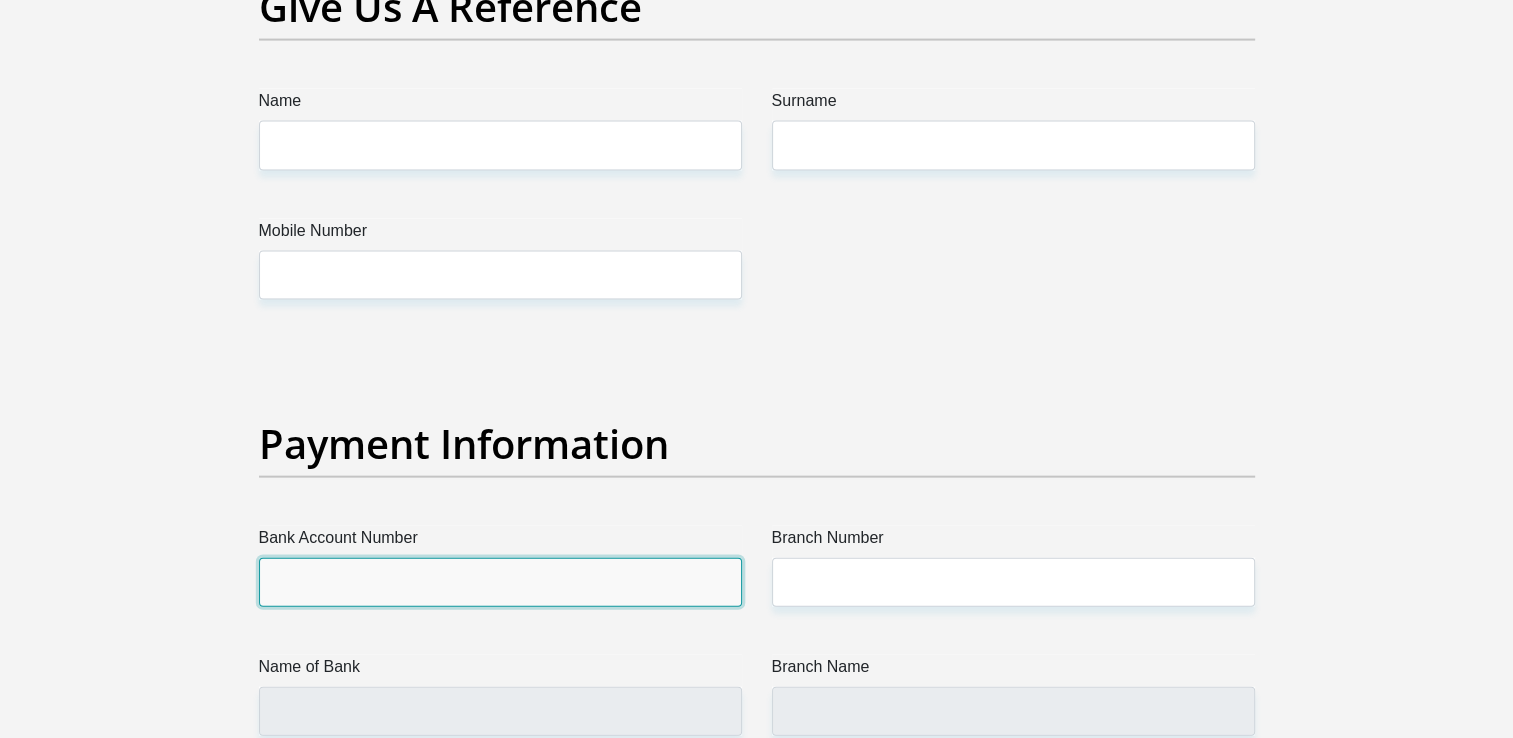 click on "Bank Account Number" at bounding box center [500, 582] 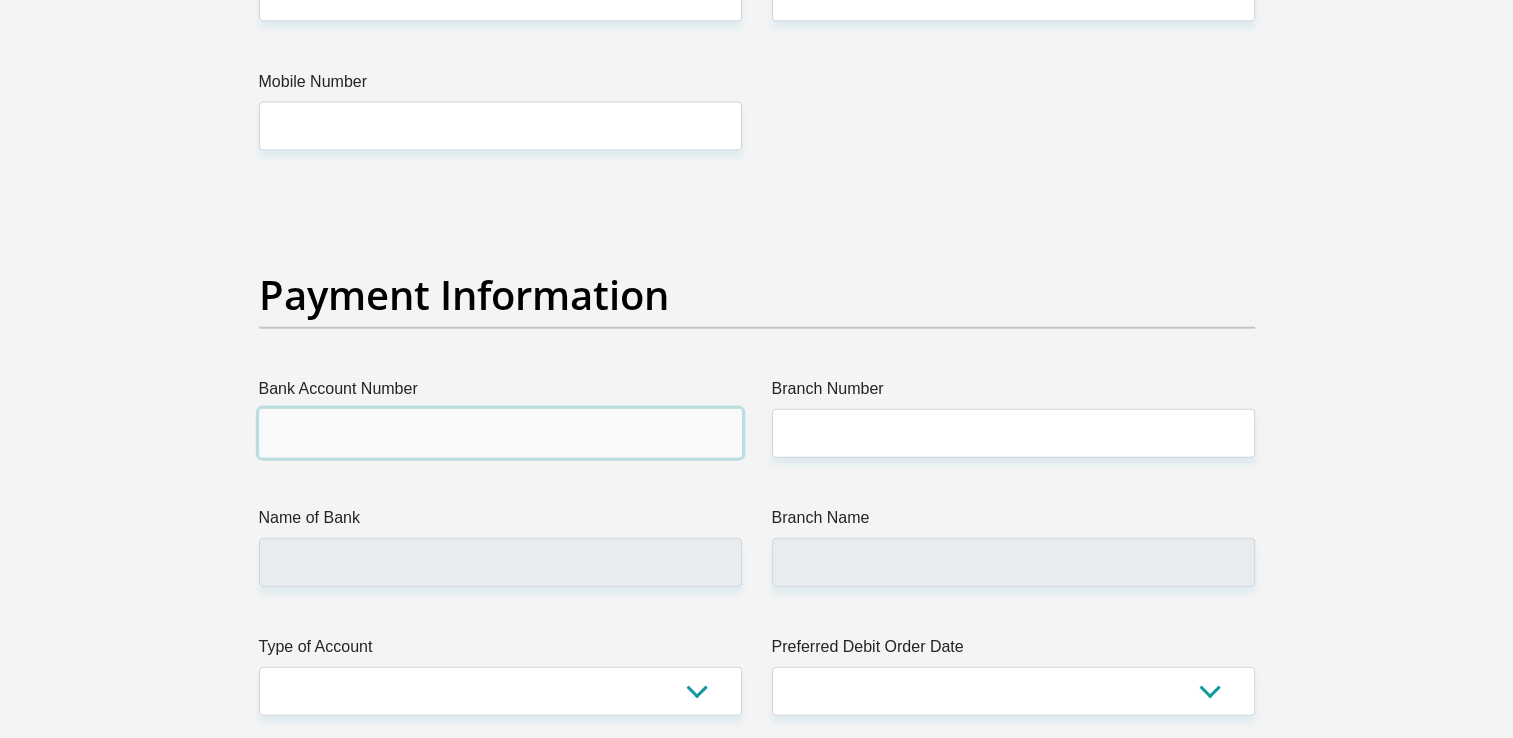 scroll, scrollTop: 4784, scrollLeft: 0, axis: vertical 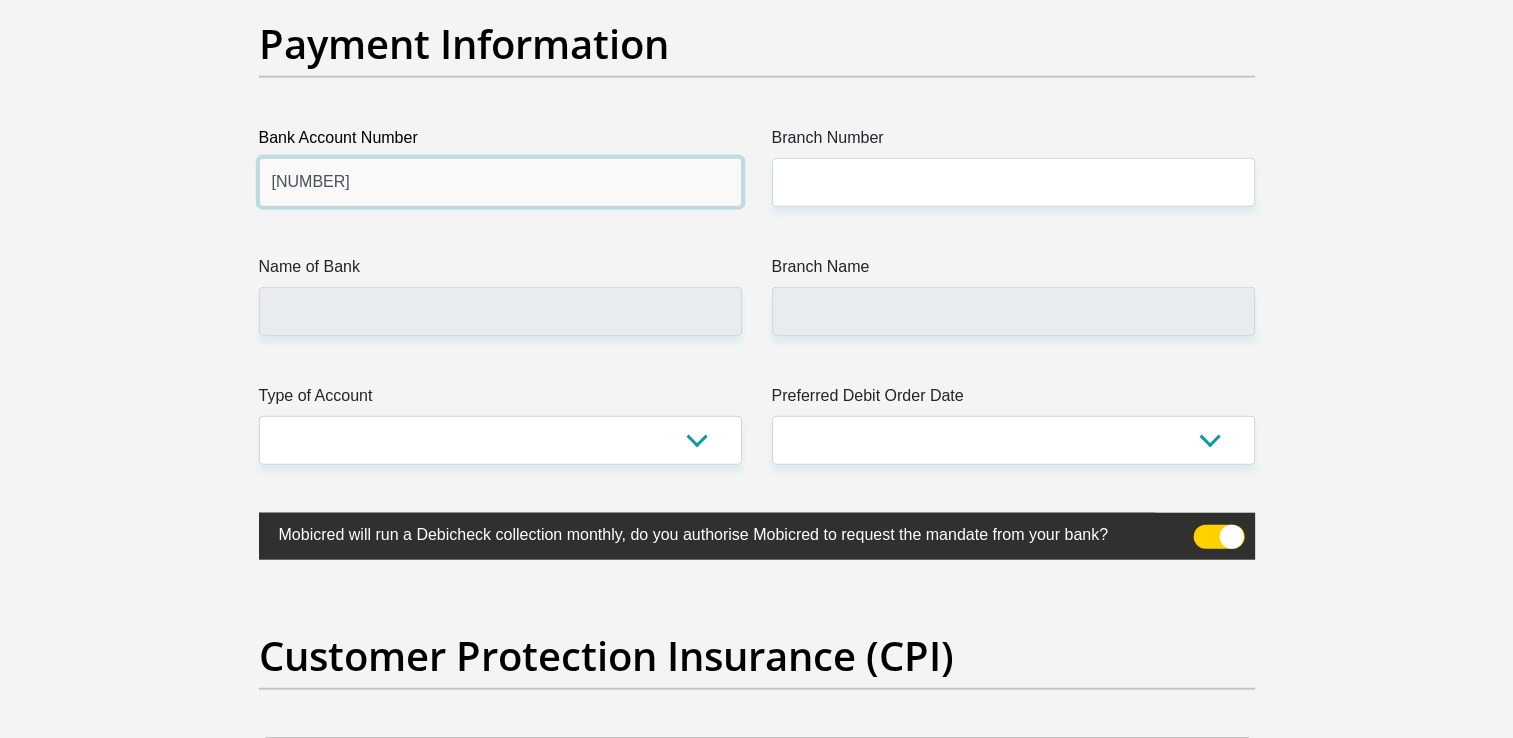 type on "[NUMBER]" 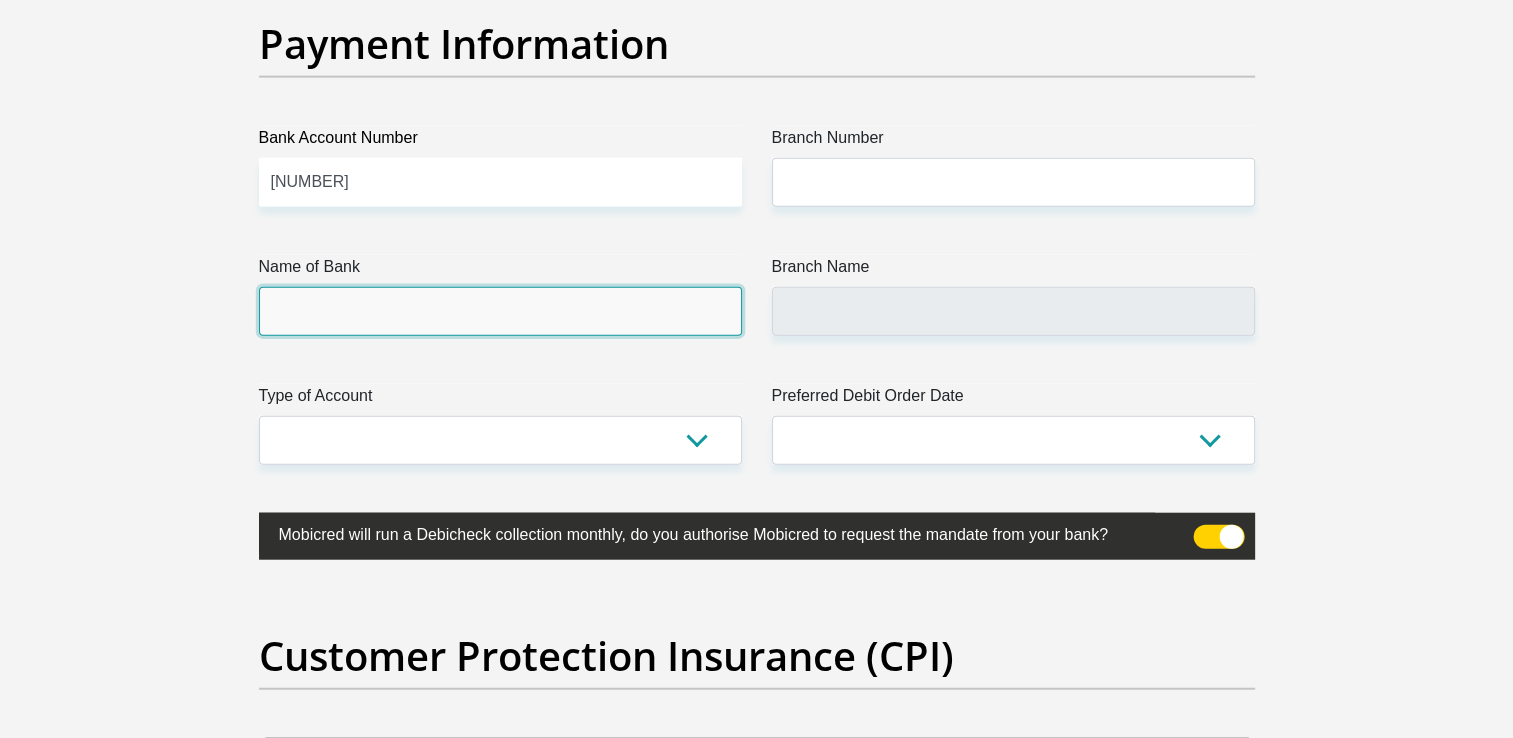 click on "Name of Bank" at bounding box center (500, 311) 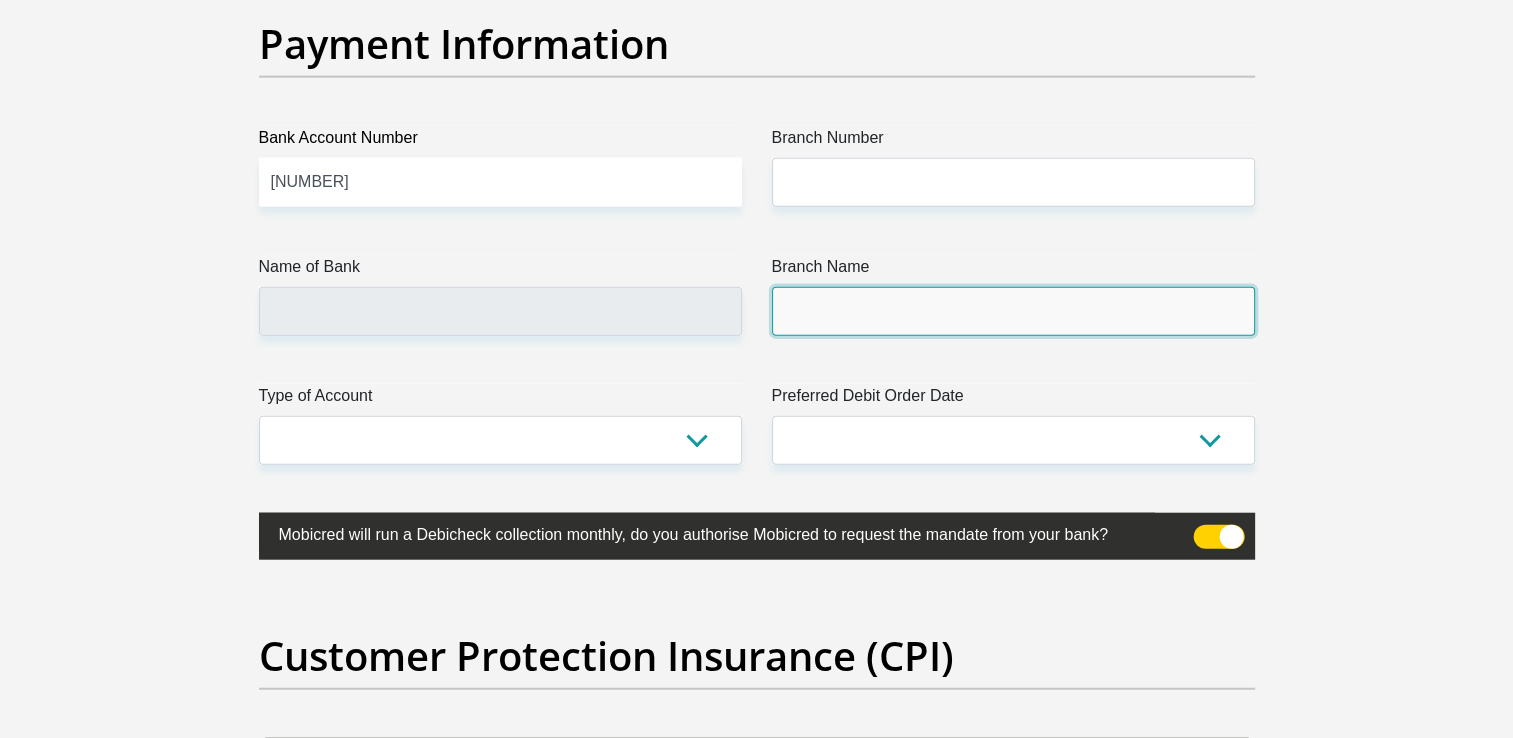 click on "Branch Name" at bounding box center (1013, 311) 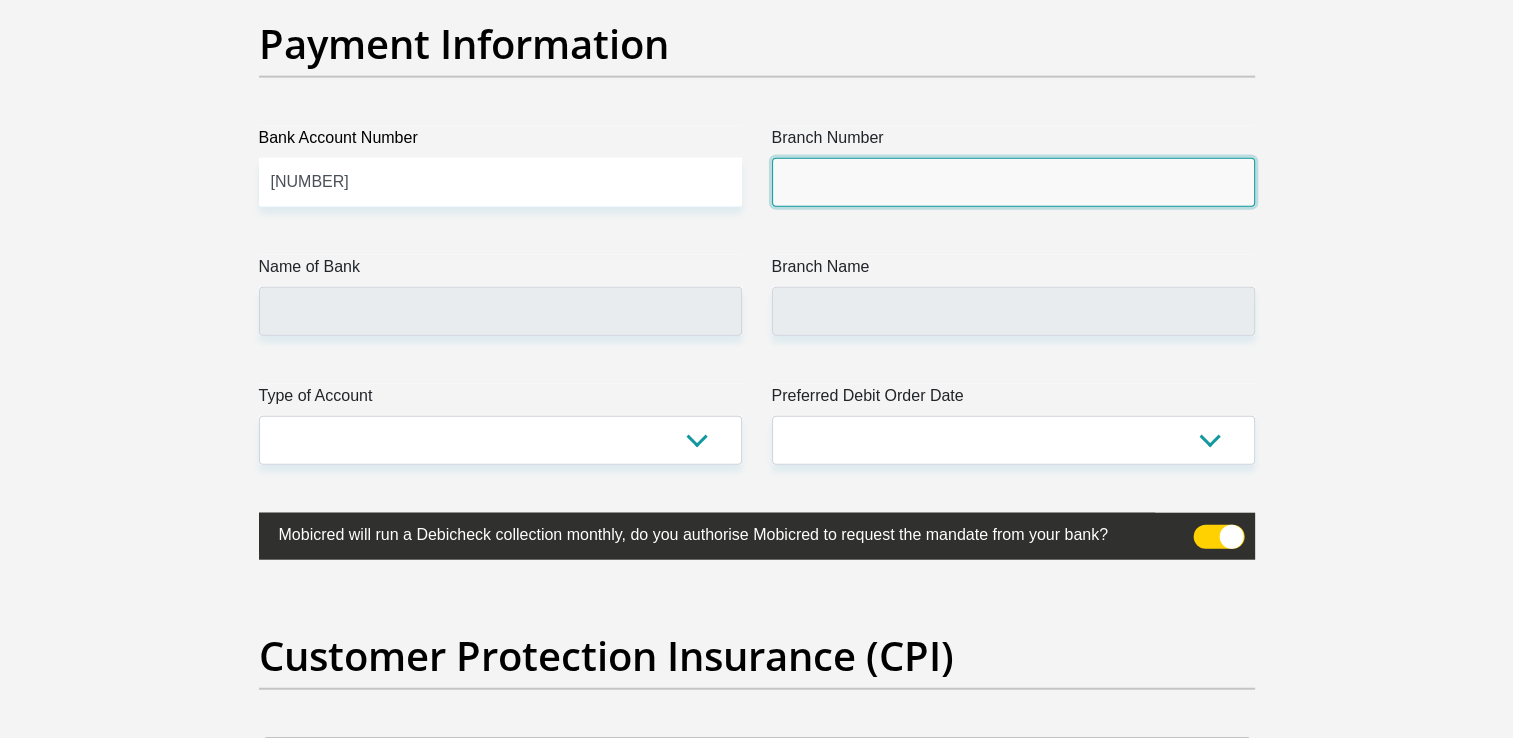 click on "Branch Number" at bounding box center (1013, 182) 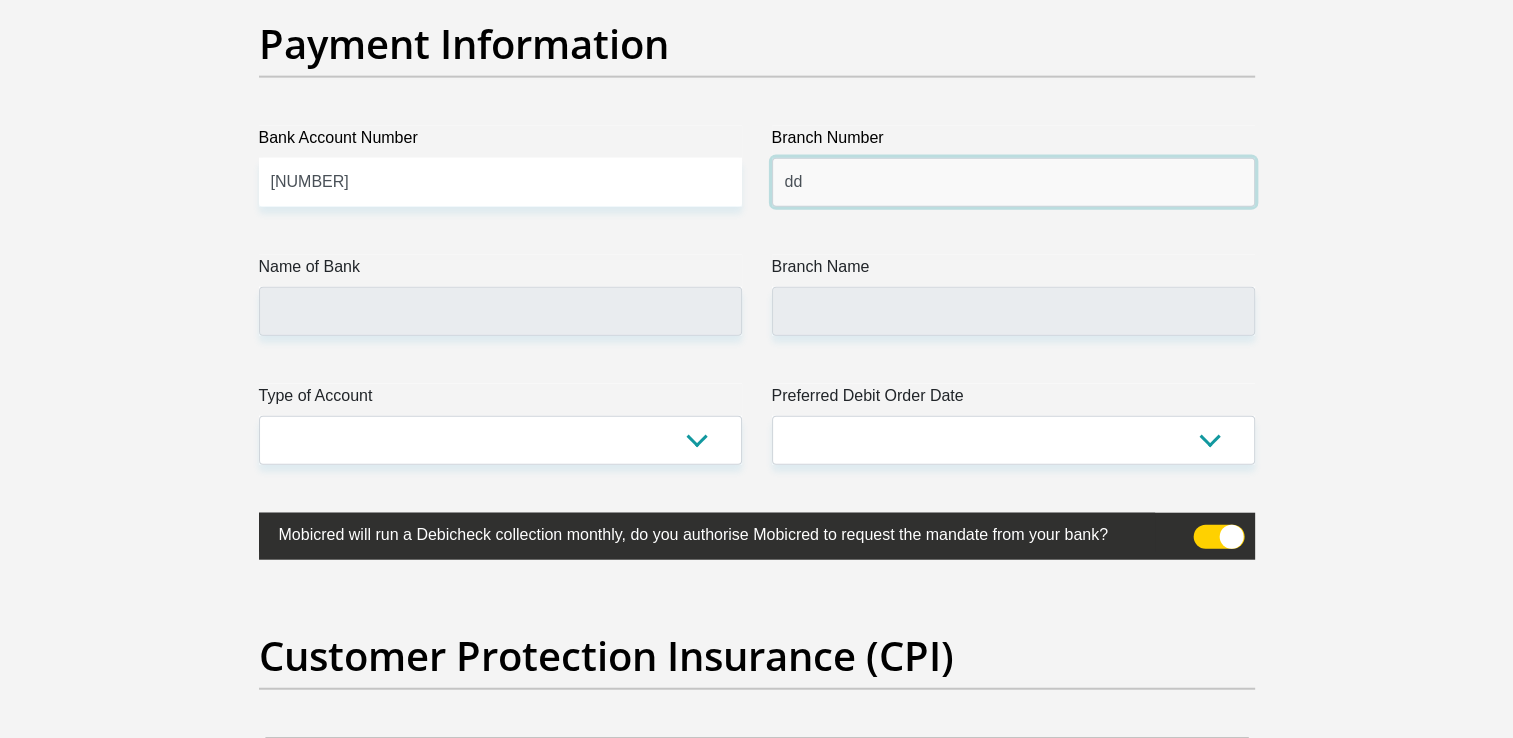 type on "d" 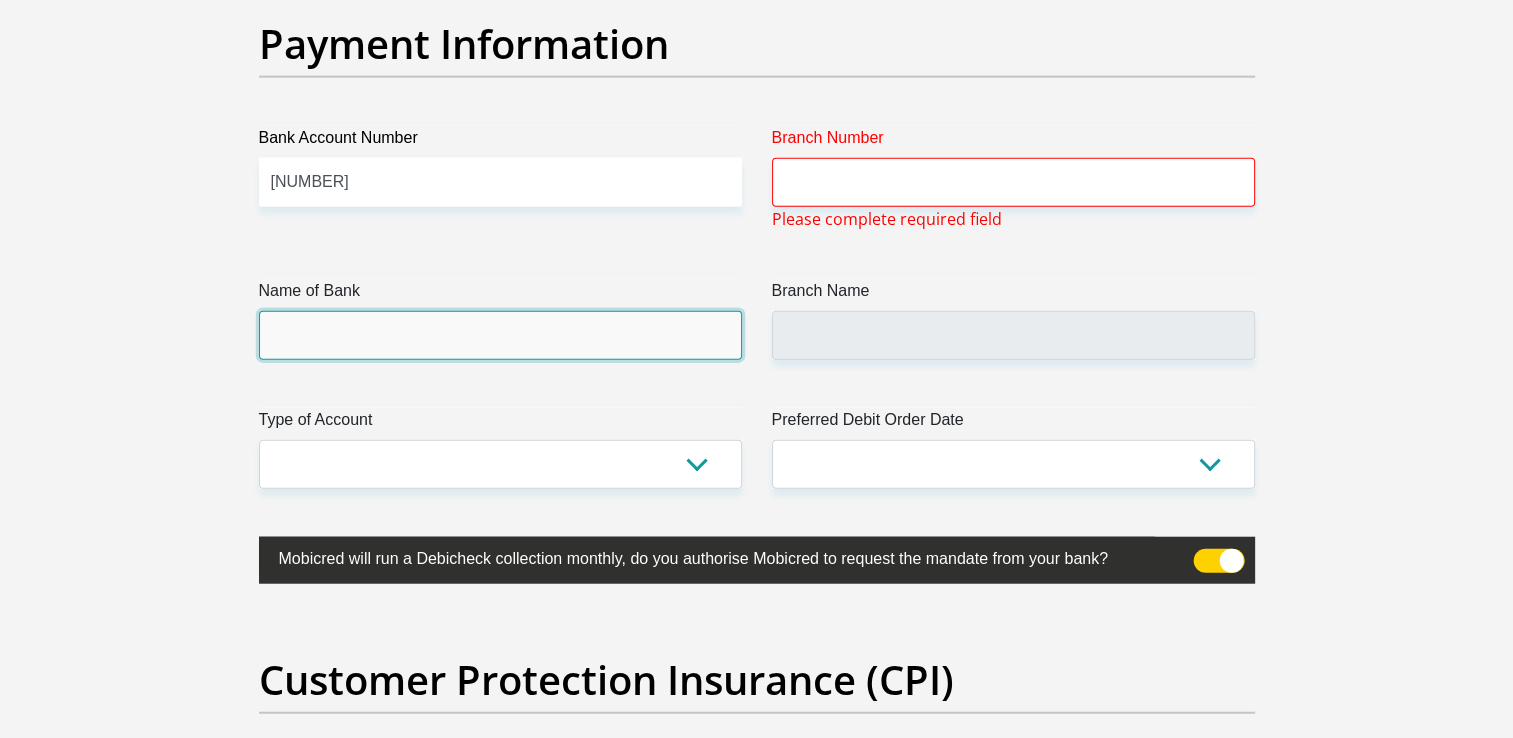 click on "Name of Bank" at bounding box center (500, 335) 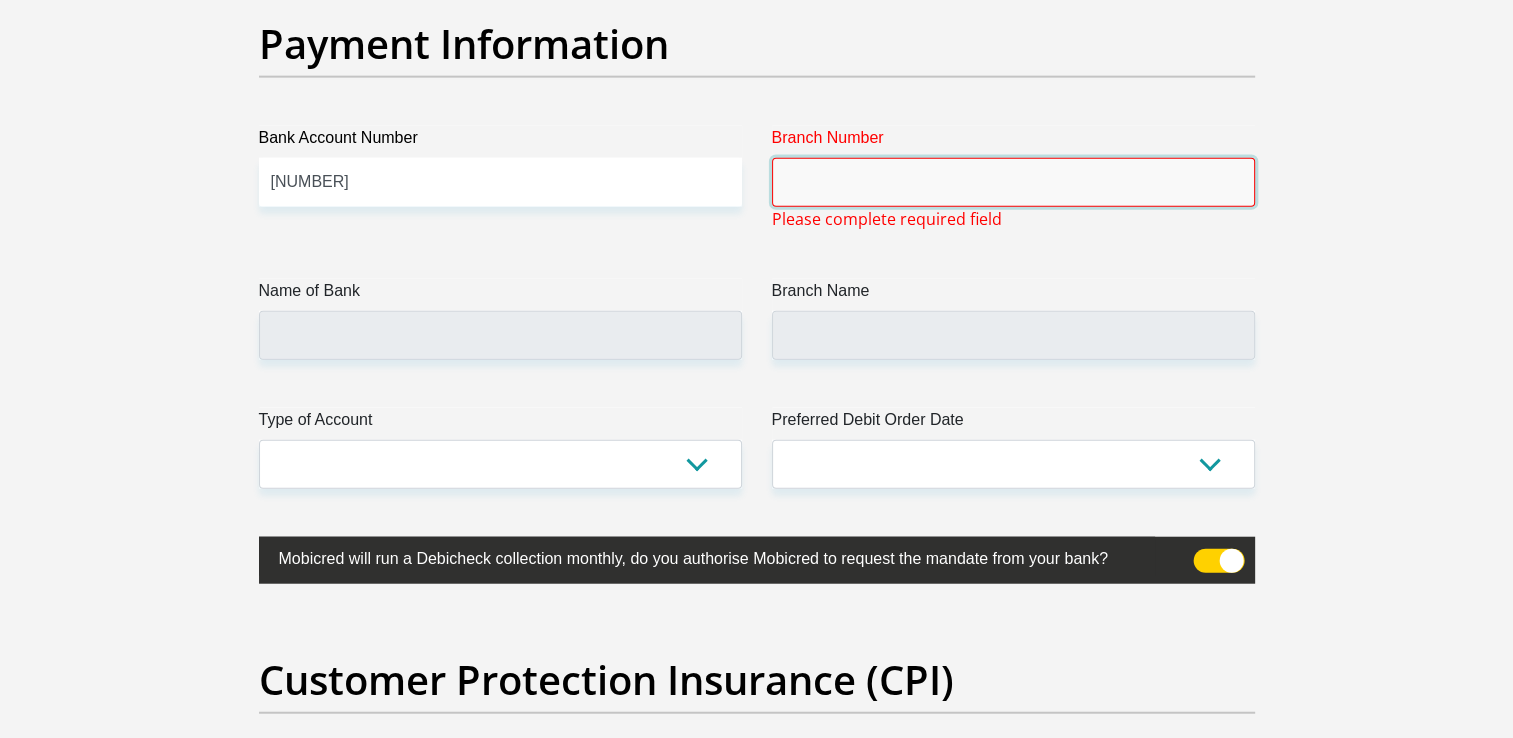 click on "Branch Number" at bounding box center [1013, 182] 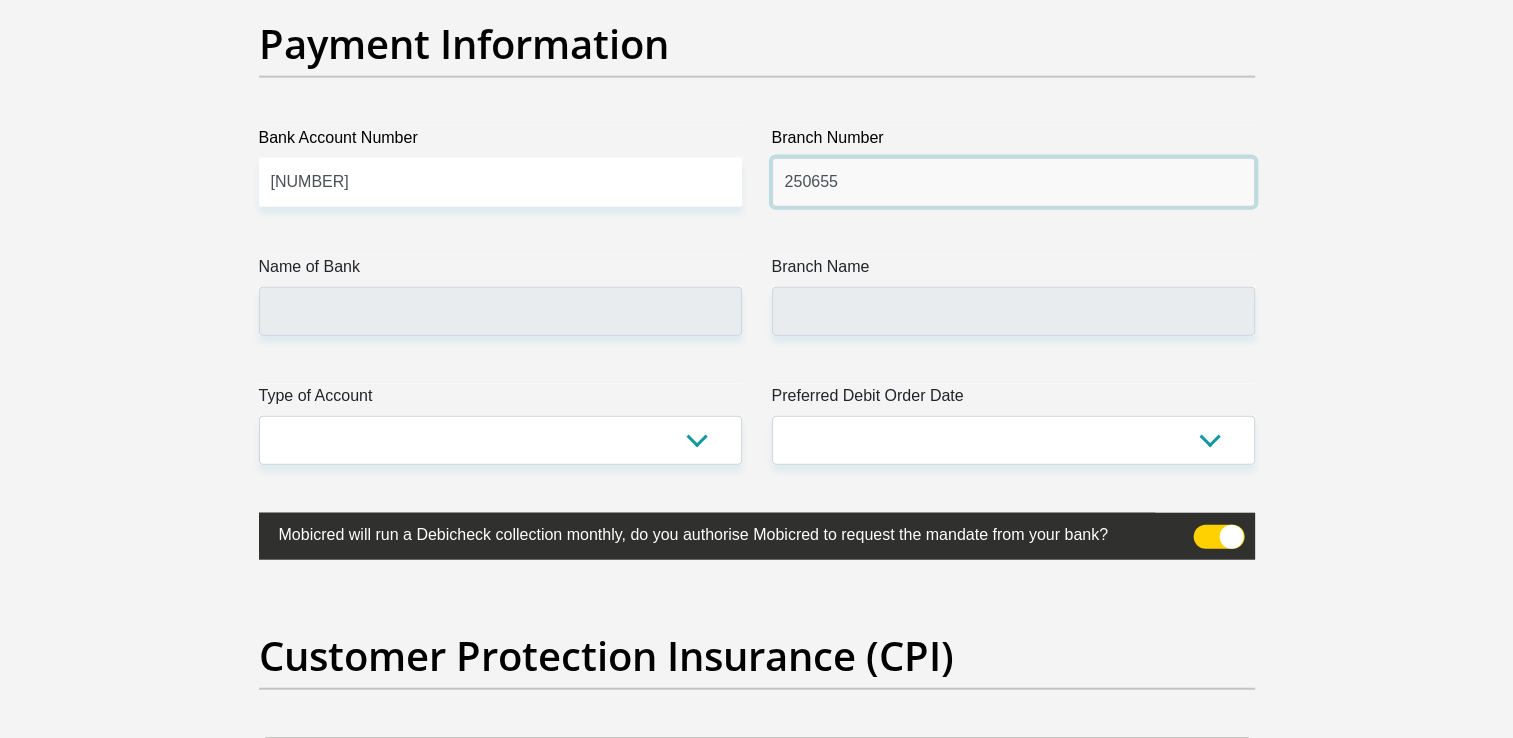 type on "250655" 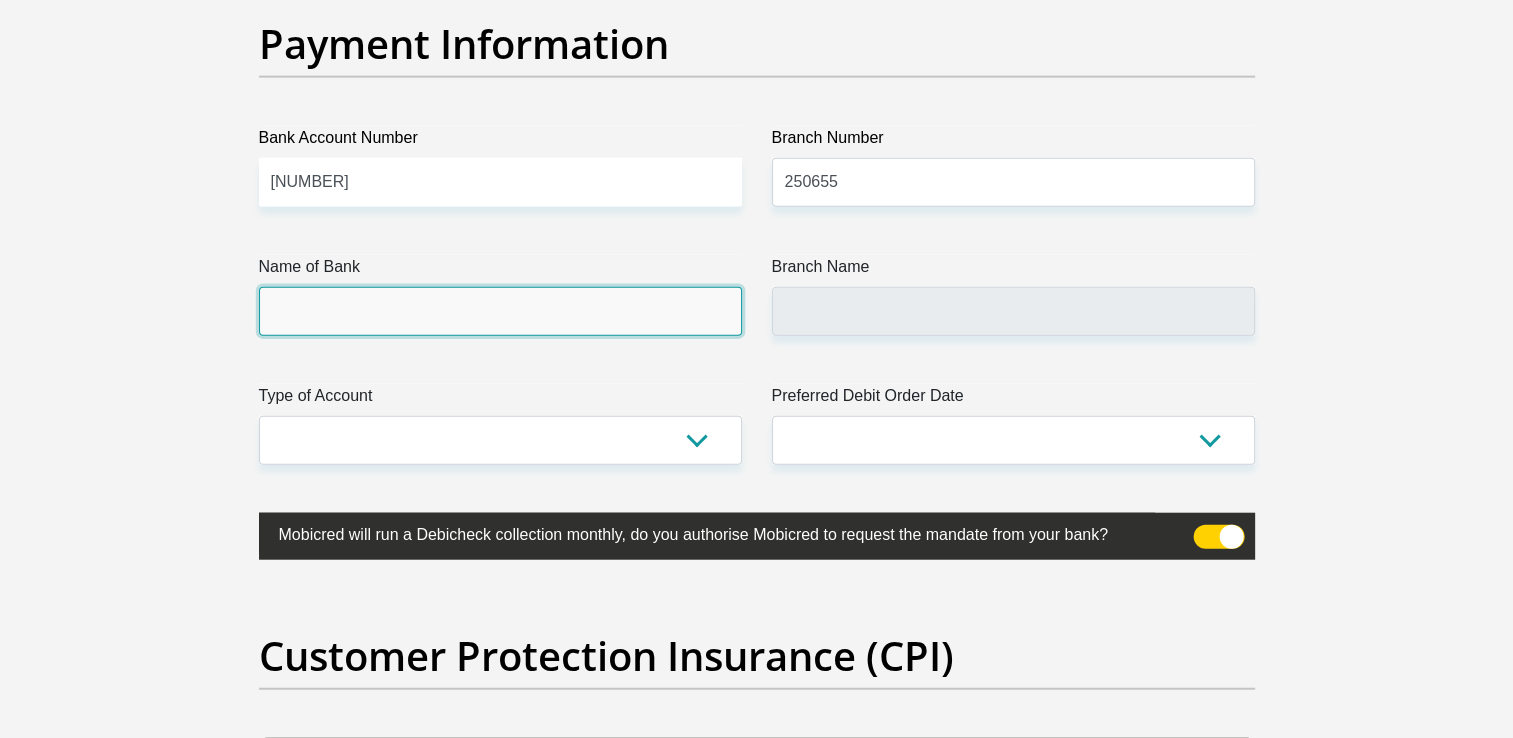 click on "Name of Bank" at bounding box center (500, 311) 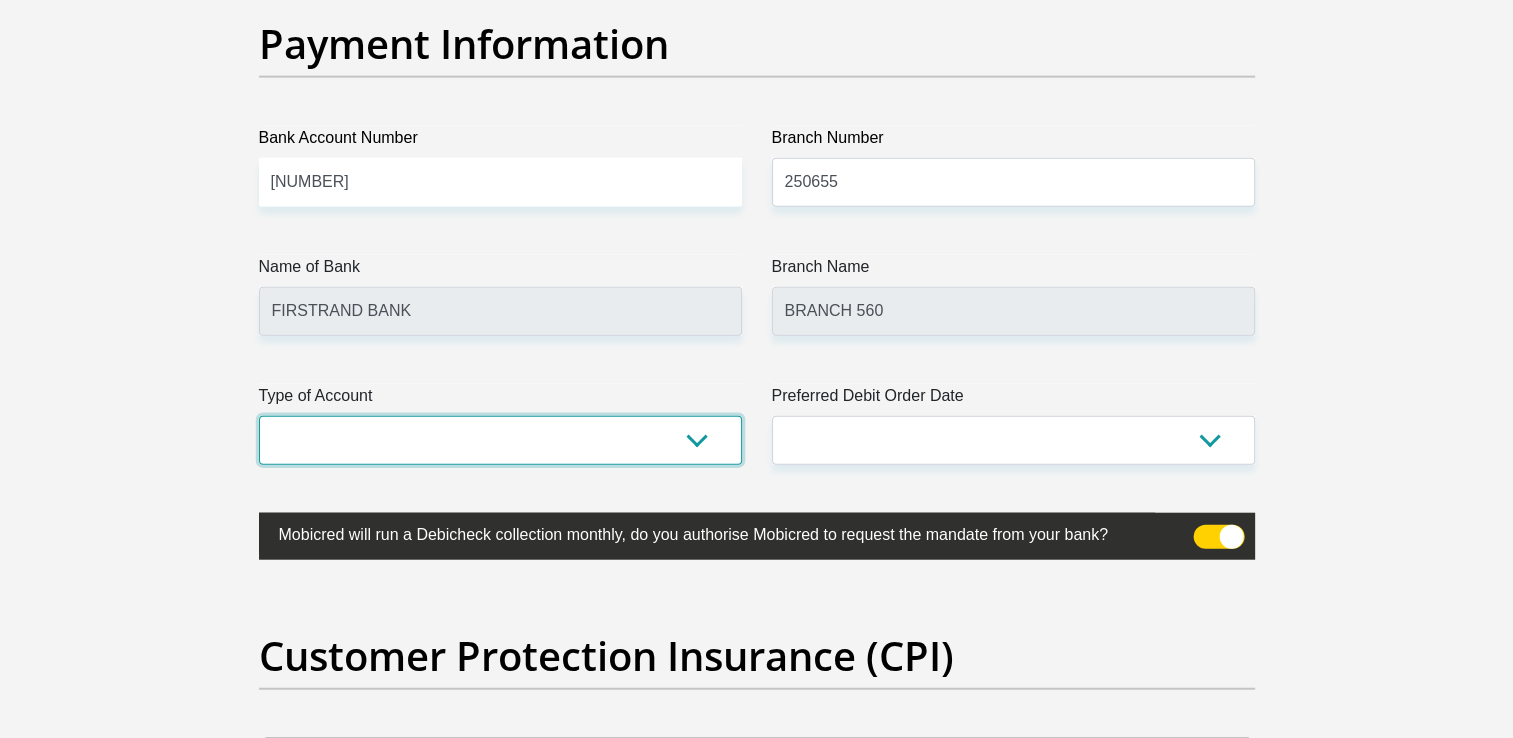 click on "Cheque
Savings" at bounding box center [500, 440] 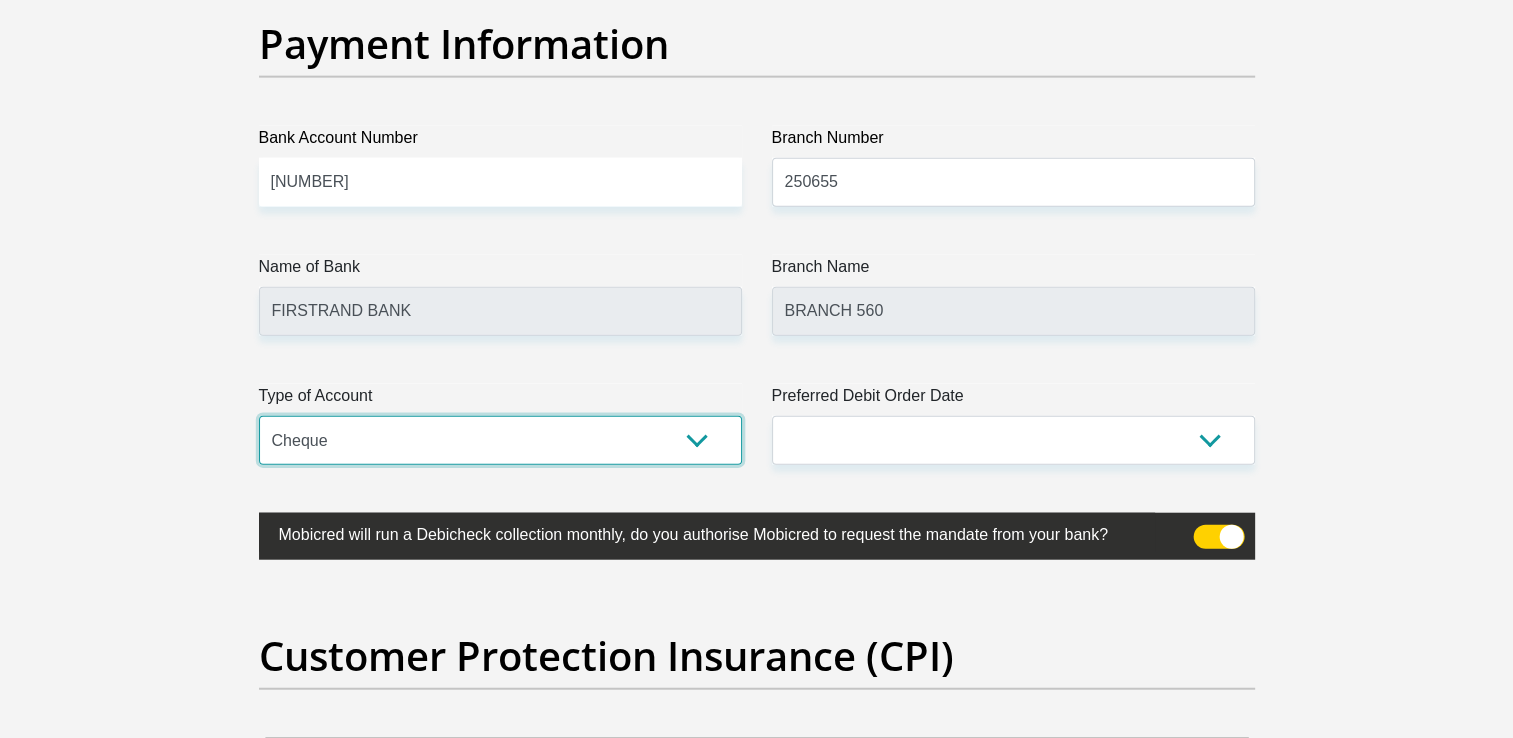 click on "Cheque
Savings" at bounding box center (500, 440) 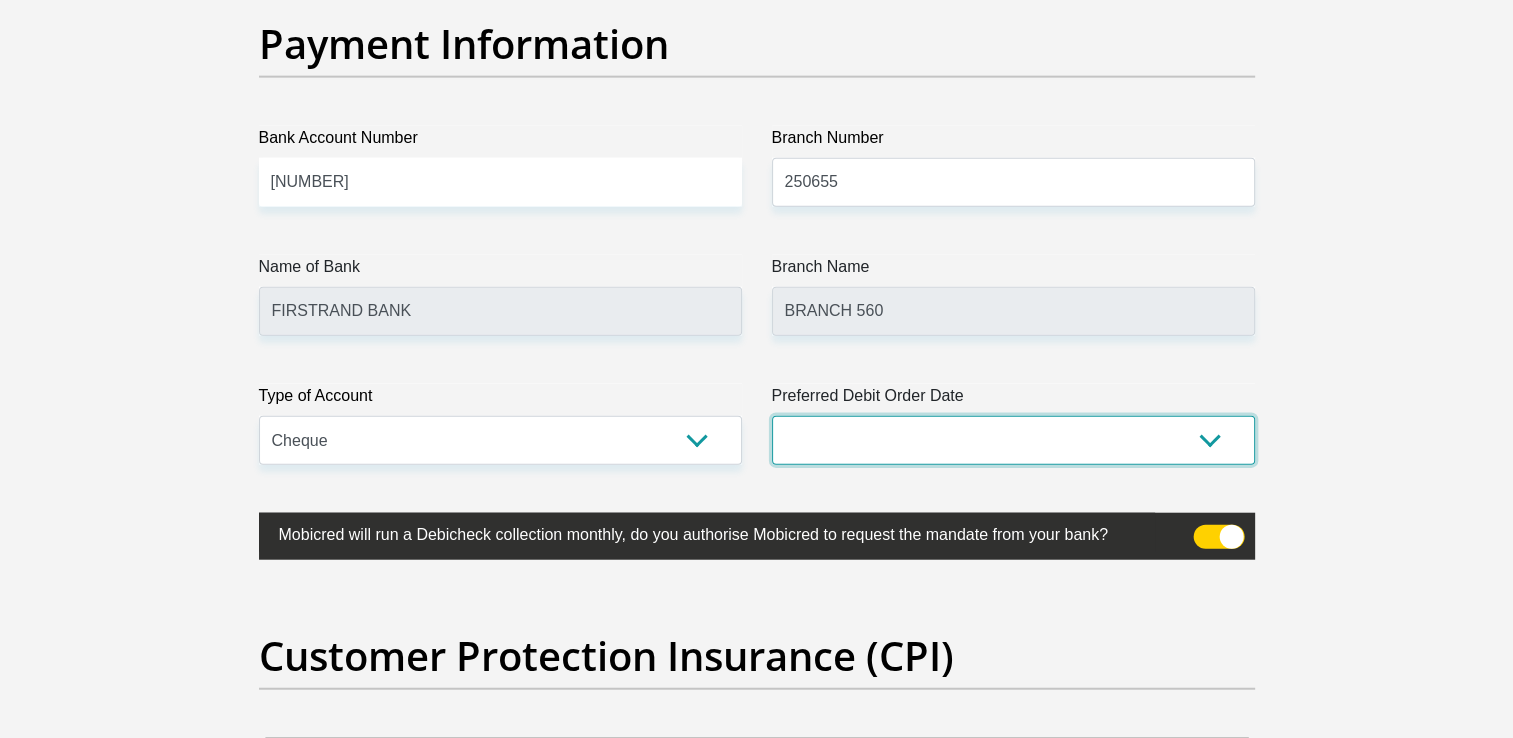 click on "1st
2nd
3rd
4th
5th
7th
18th
19th
20th
21st
22nd
23rd
24th
25th
26th
27th
28th
29th
30th" at bounding box center [1013, 440] 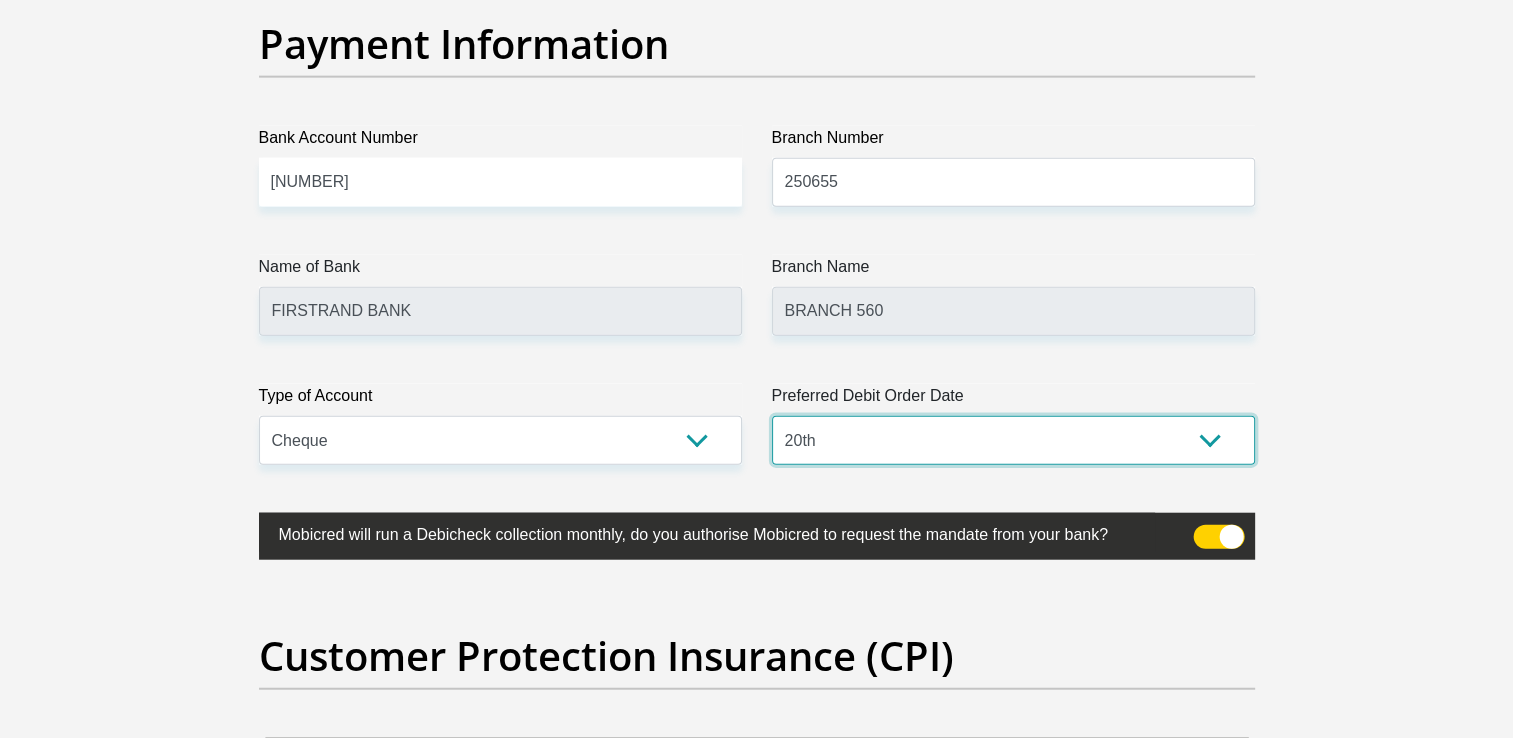click on "1st
2nd
3rd
4th
5th
7th
18th
19th
20th
21st
22nd
23rd
24th
25th
26th
27th
28th
29th
30th" at bounding box center (1013, 440) 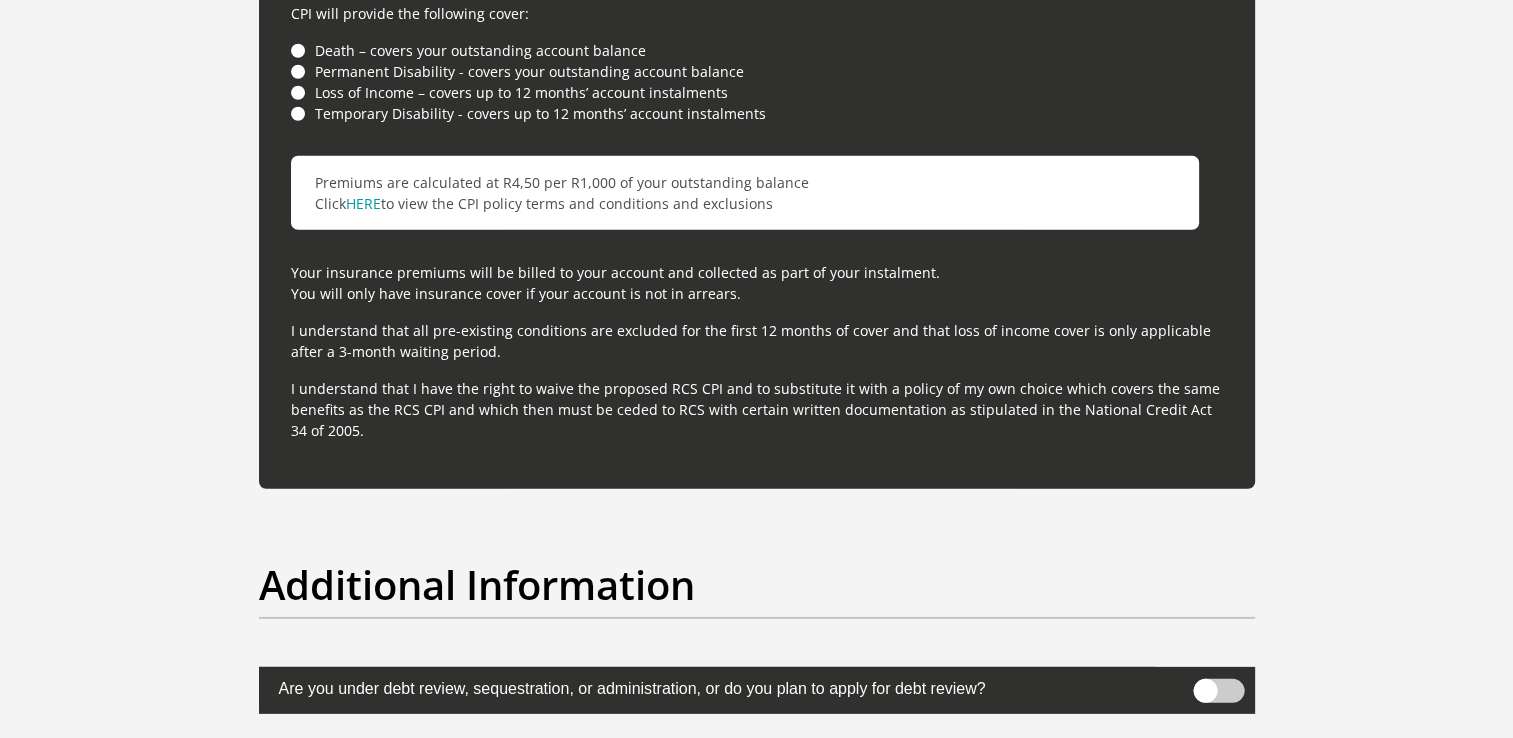 scroll, scrollTop: 5884, scrollLeft: 0, axis: vertical 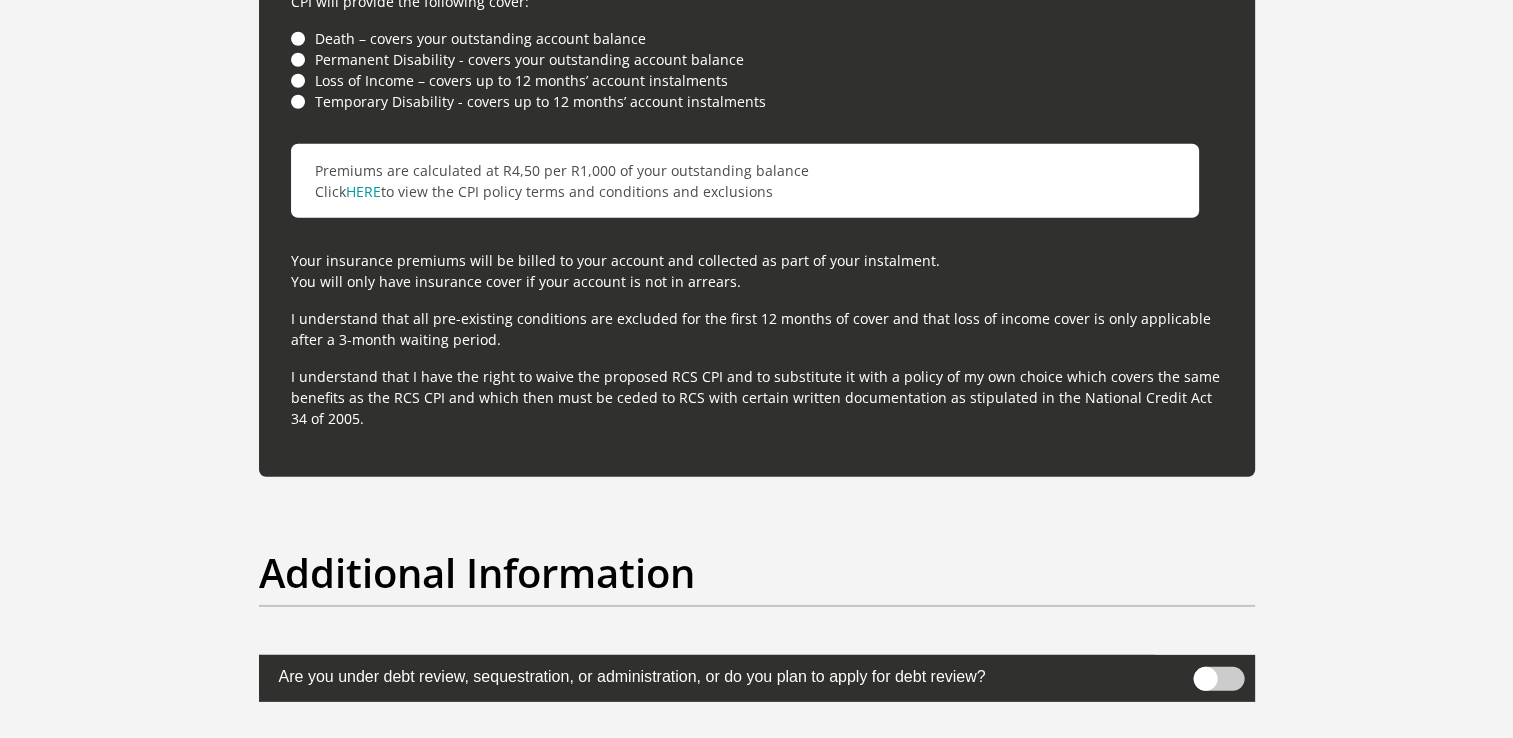 click on "Loss of Income – covers up to 12 months’ account instalments" at bounding box center [757, 80] 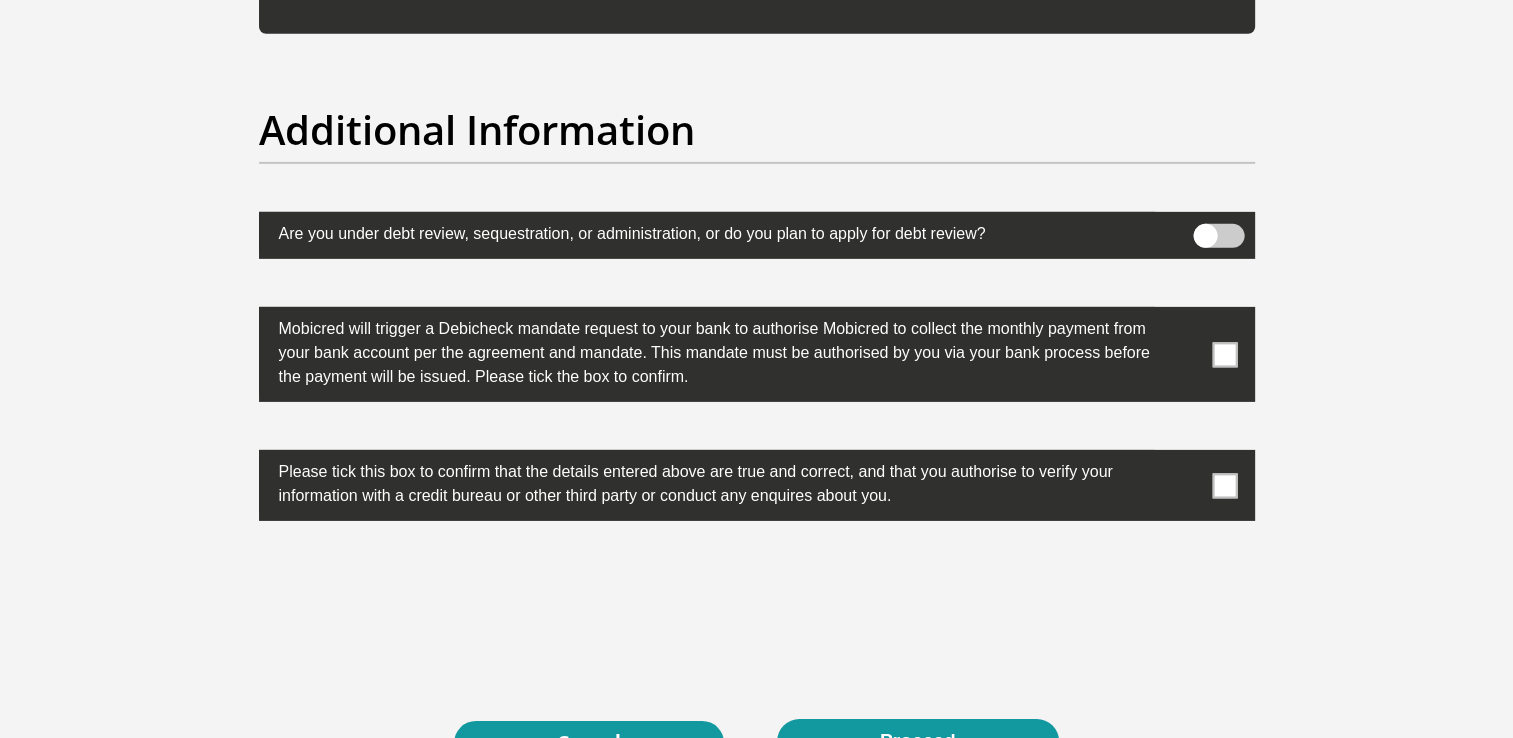 scroll, scrollTop: 6484, scrollLeft: 0, axis: vertical 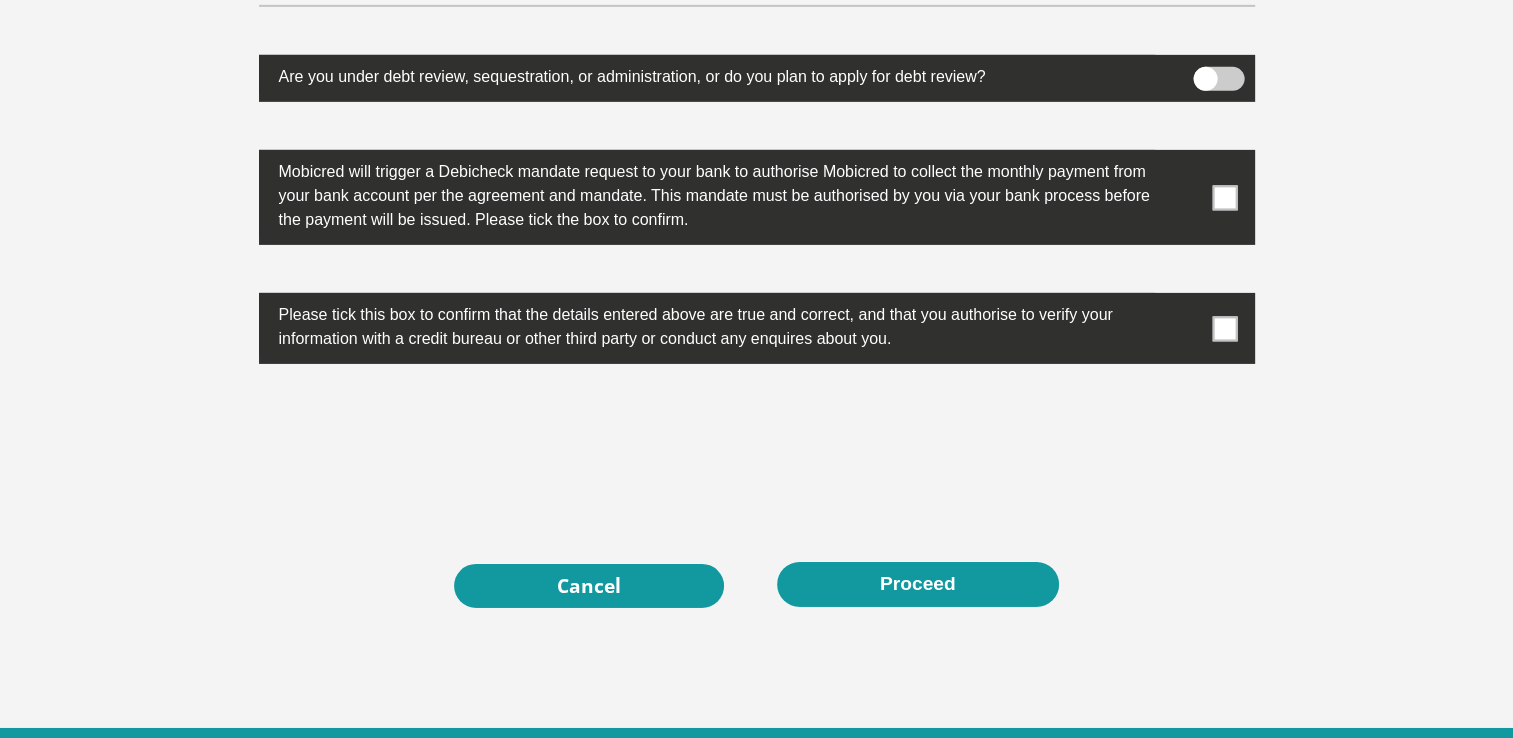 click at bounding box center (1224, 197) 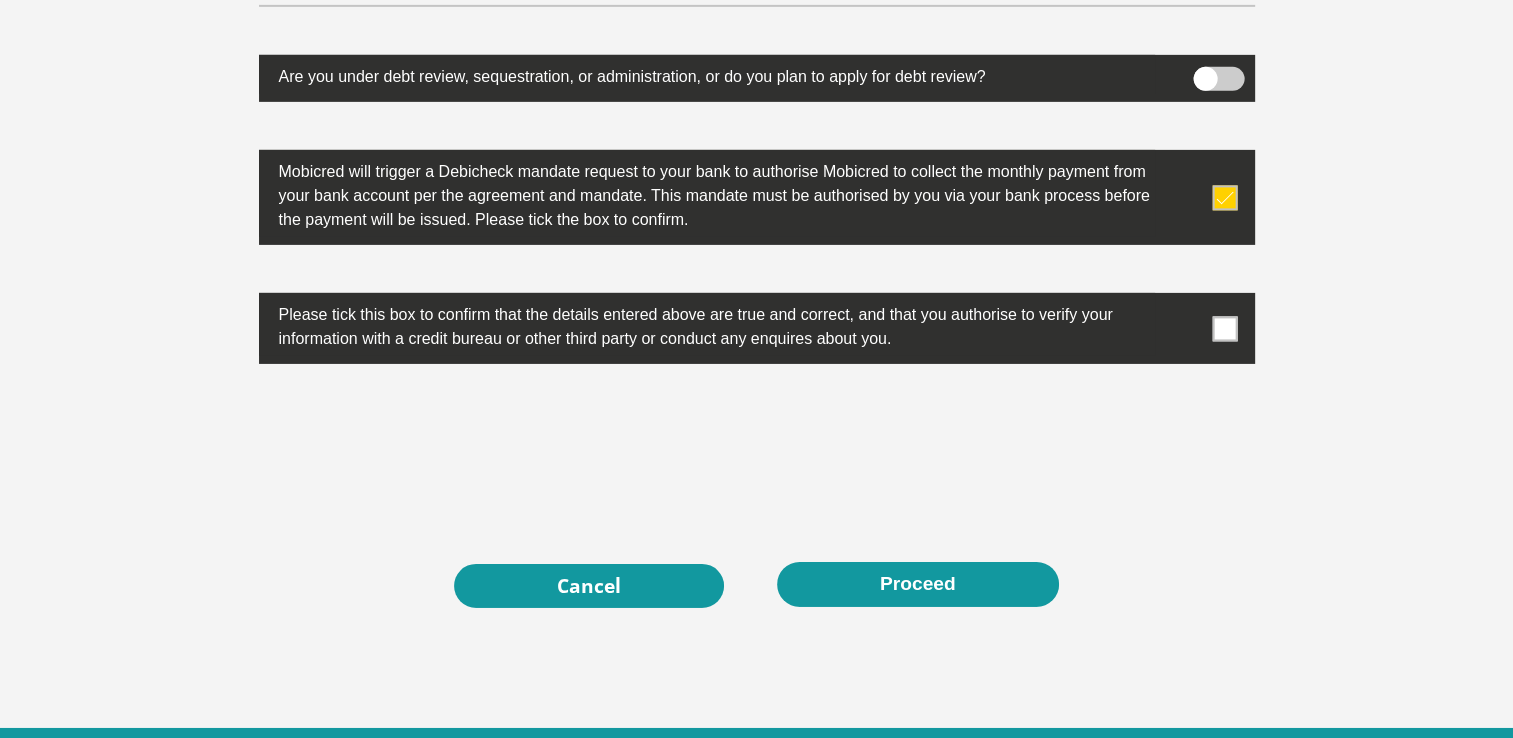 click at bounding box center (1224, 328) 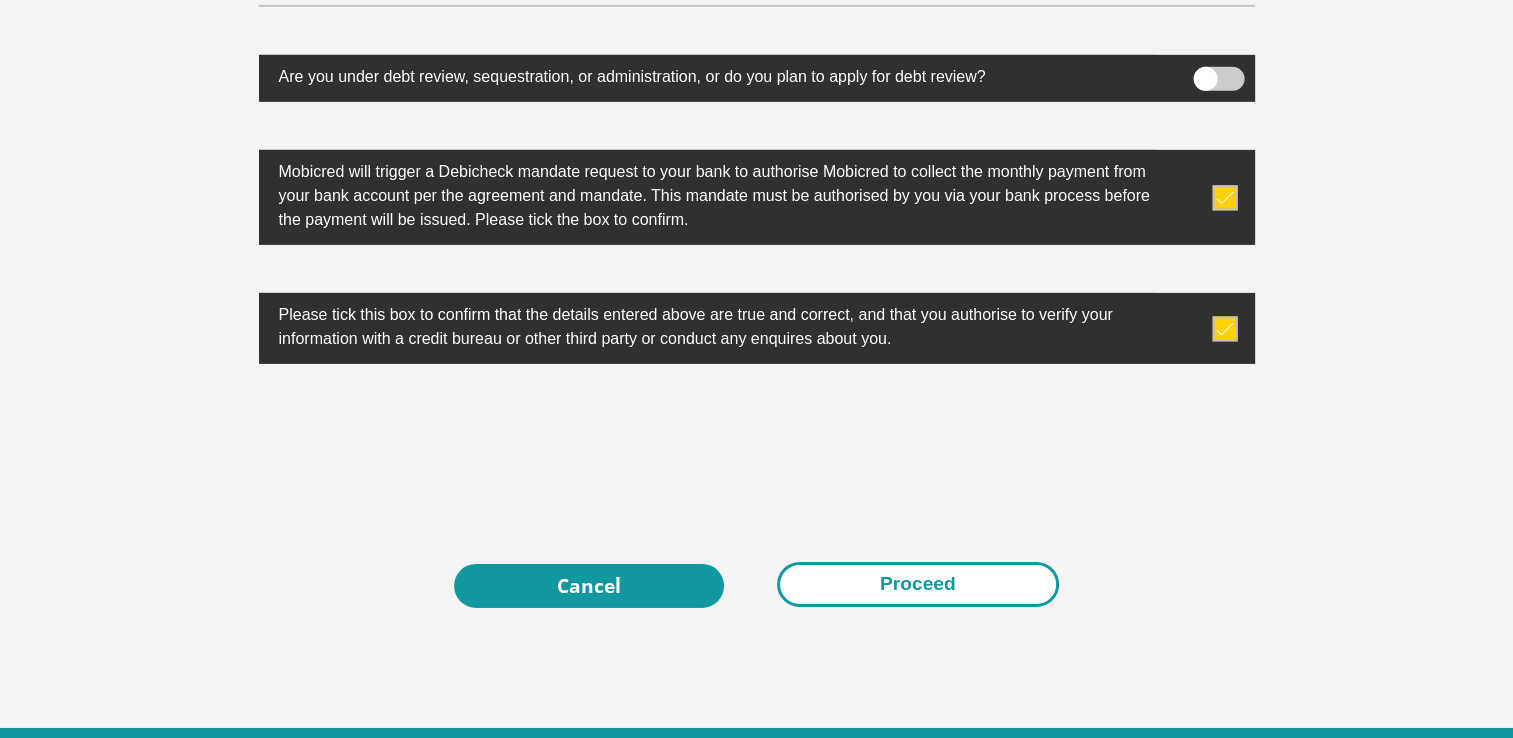 click on "Proceed" at bounding box center [918, 584] 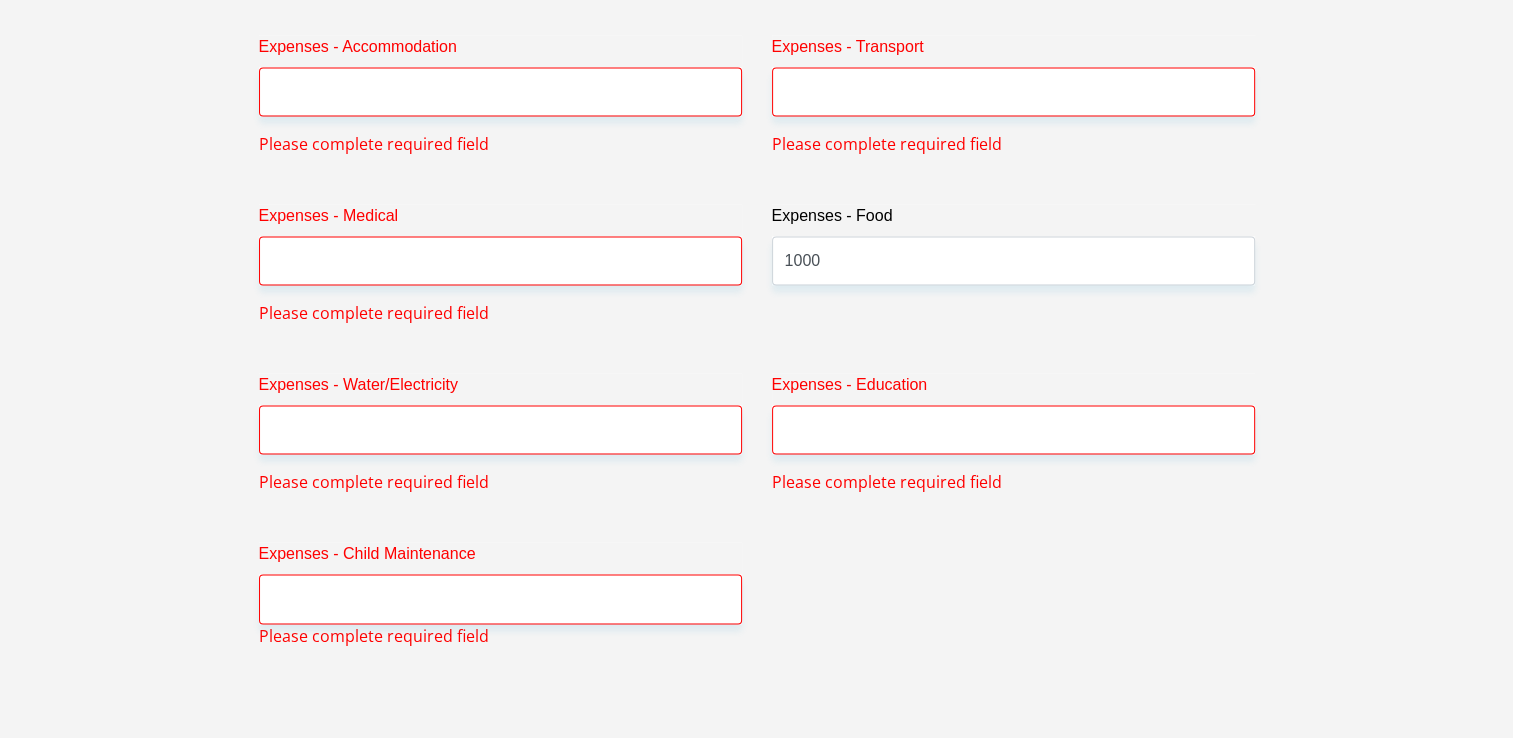 scroll, scrollTop: 2984, scrollLeft: 0, axis: vertical 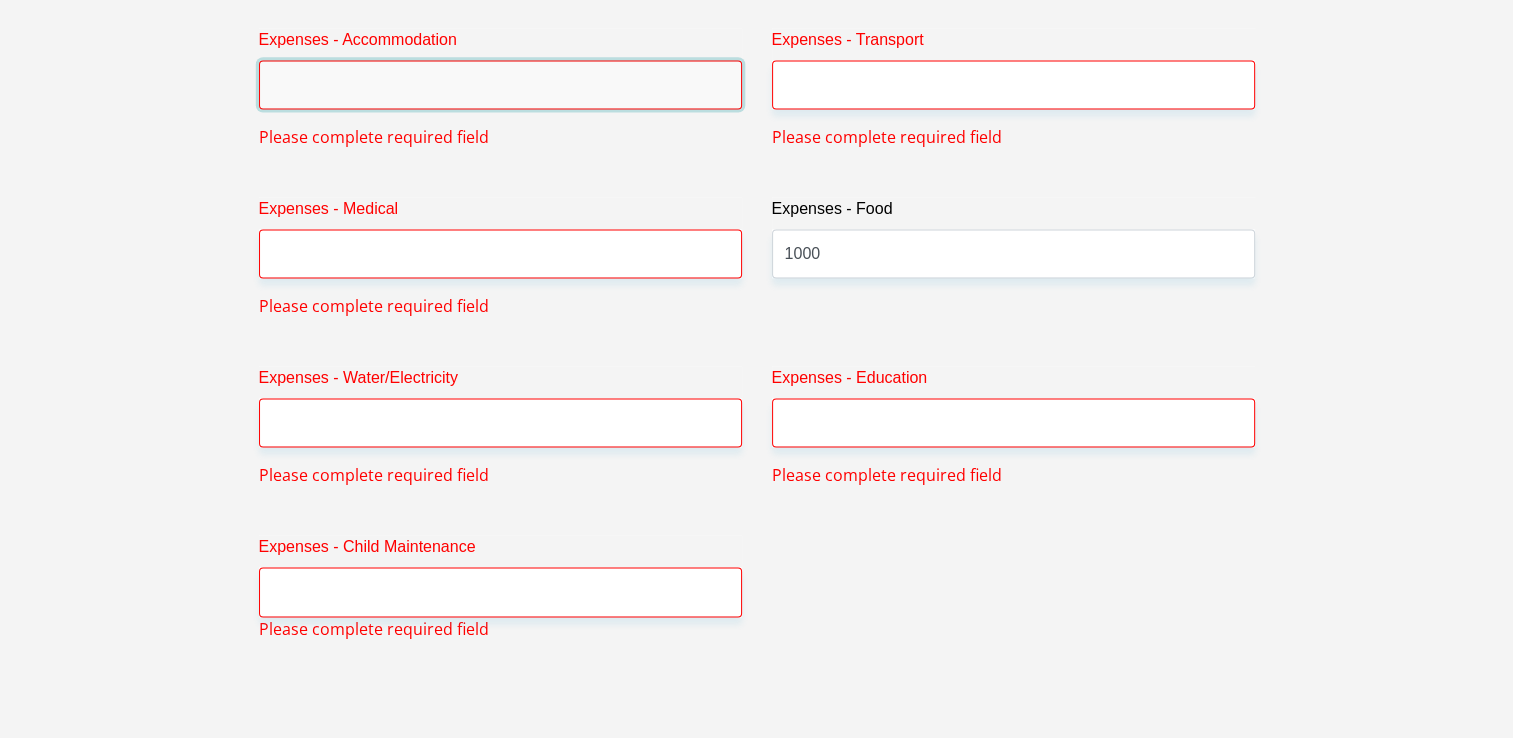 click on "Expenses - Accommodation" at bounding box center (500, 84) 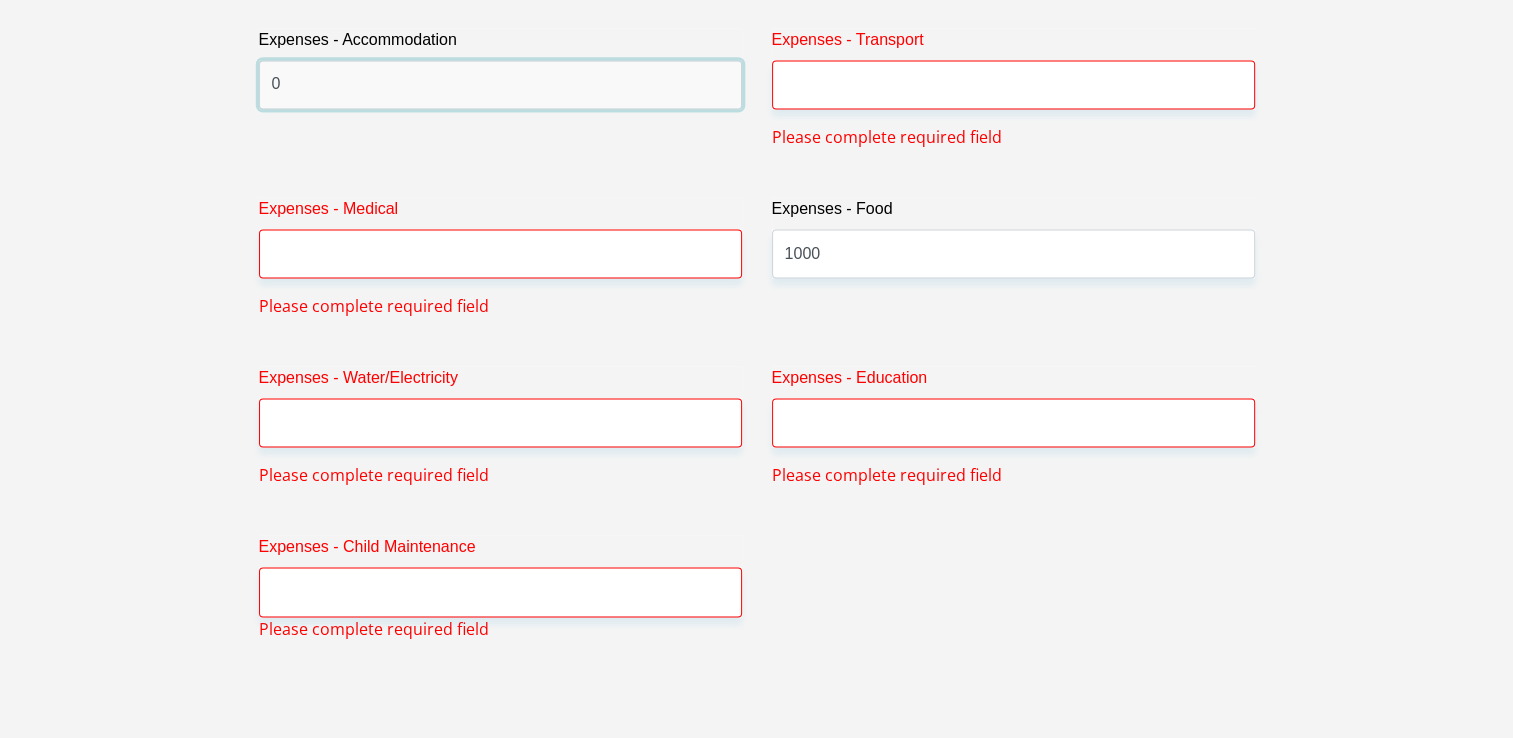 type on "0" 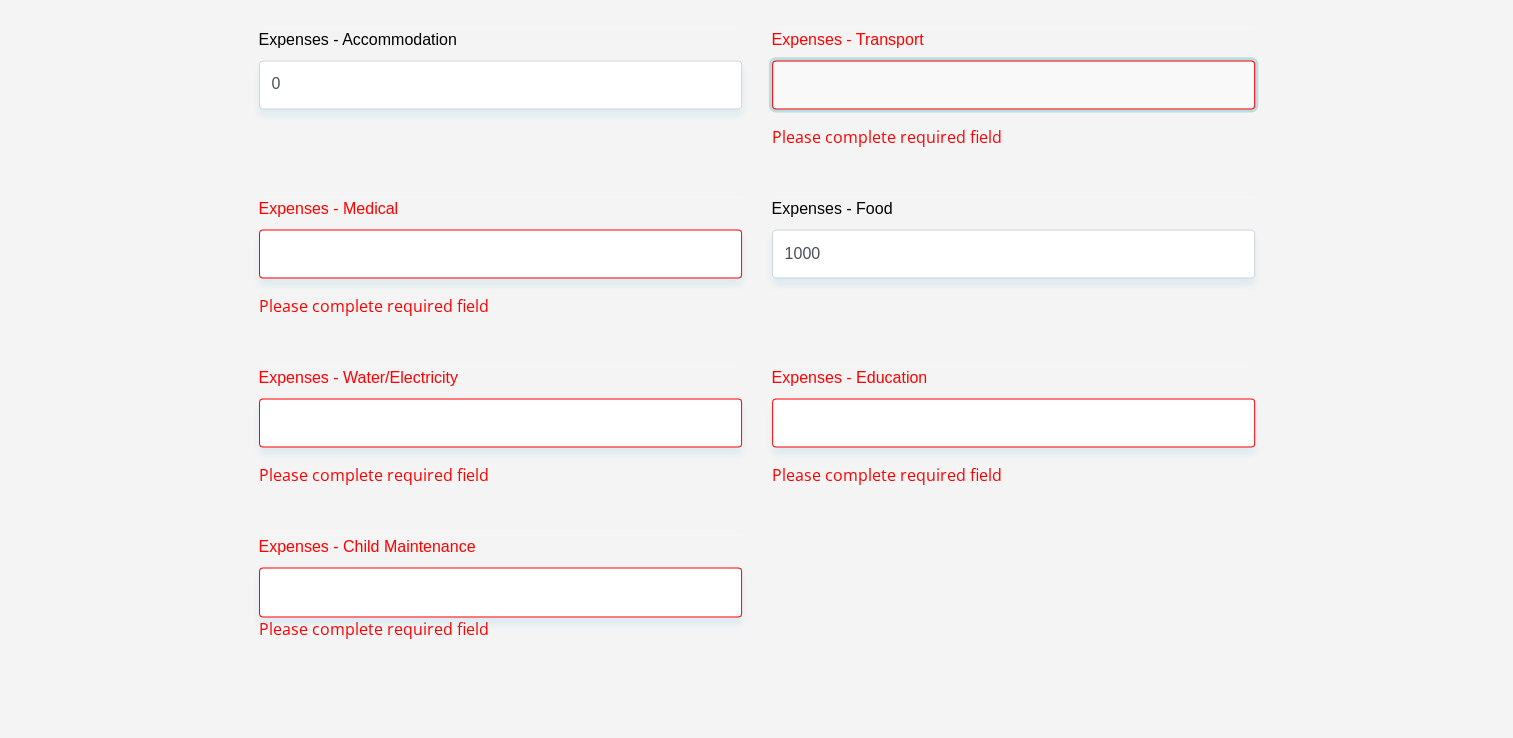 click on "Expenses - Transport" at bounding box center (1013, 84) 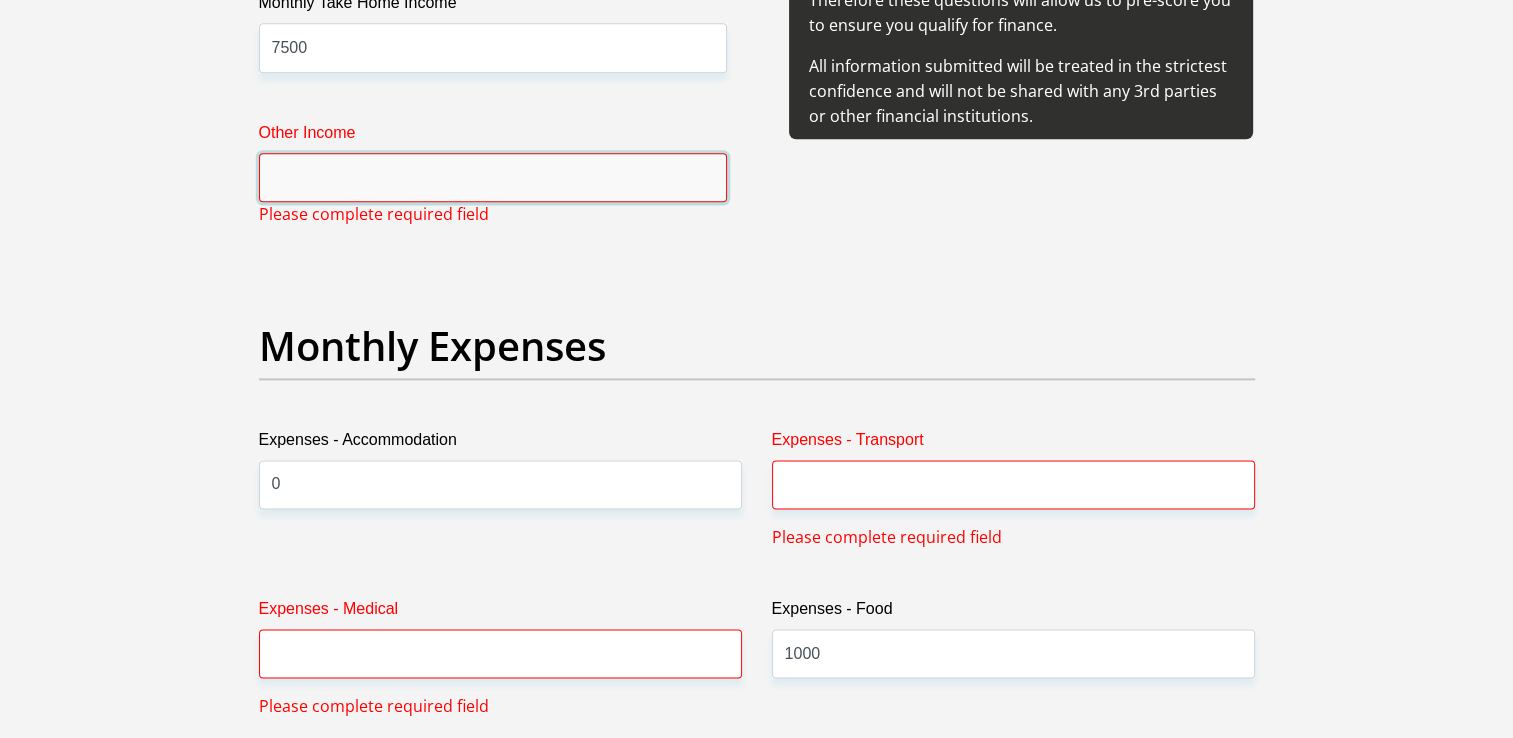 click on "Other Income" at bounding box center (493, 177) 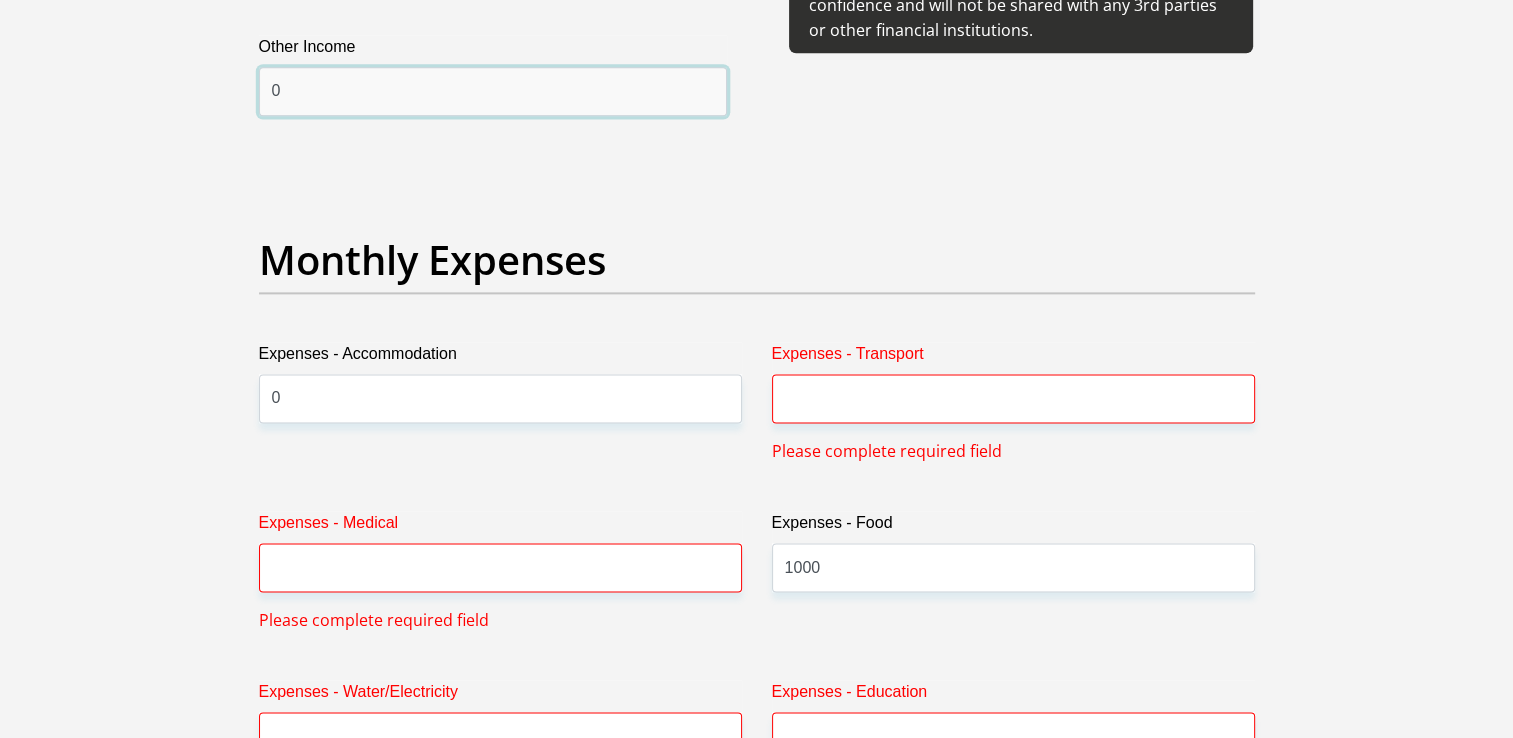 scroll, scrollTop: 2784, scrollLeft: 0, axis: vertical 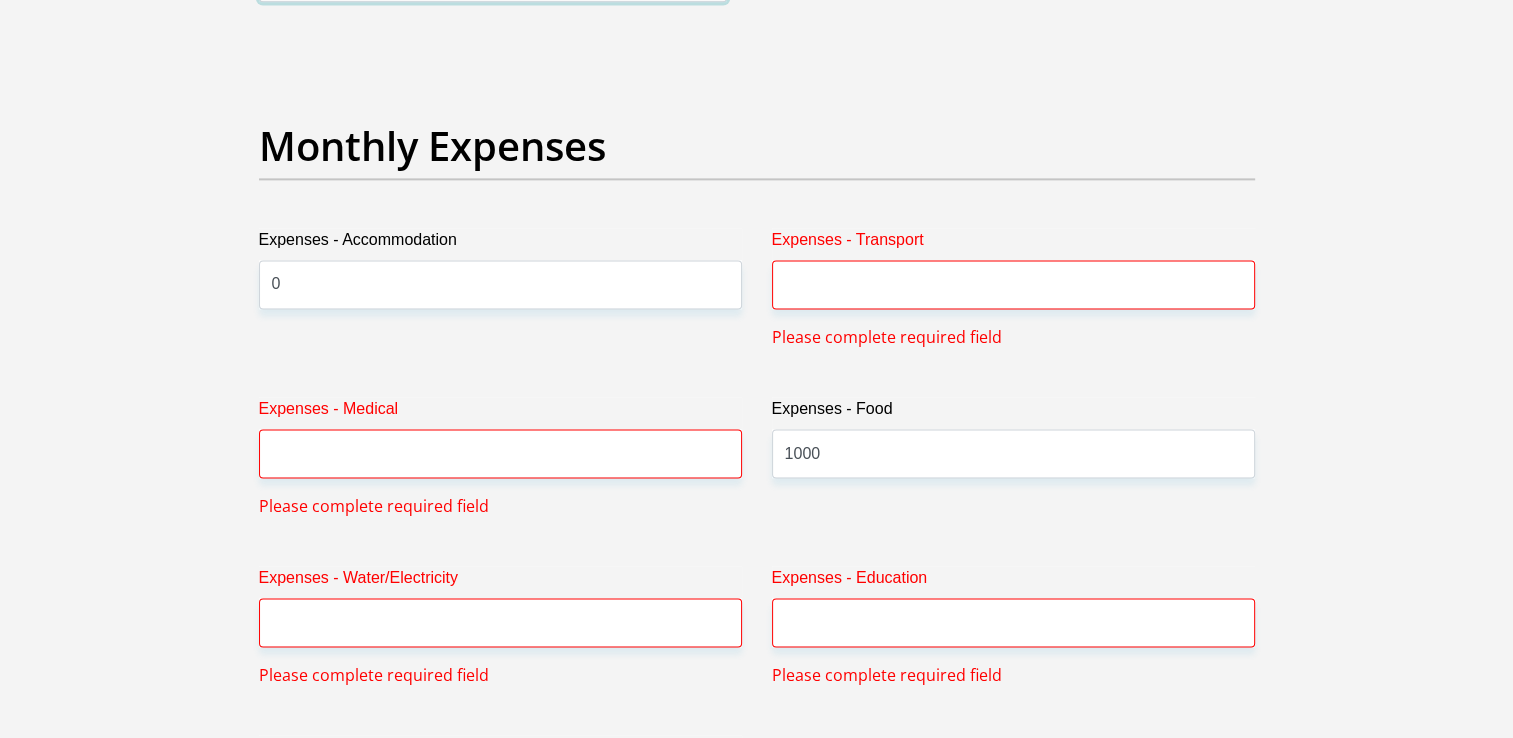 type on "0" 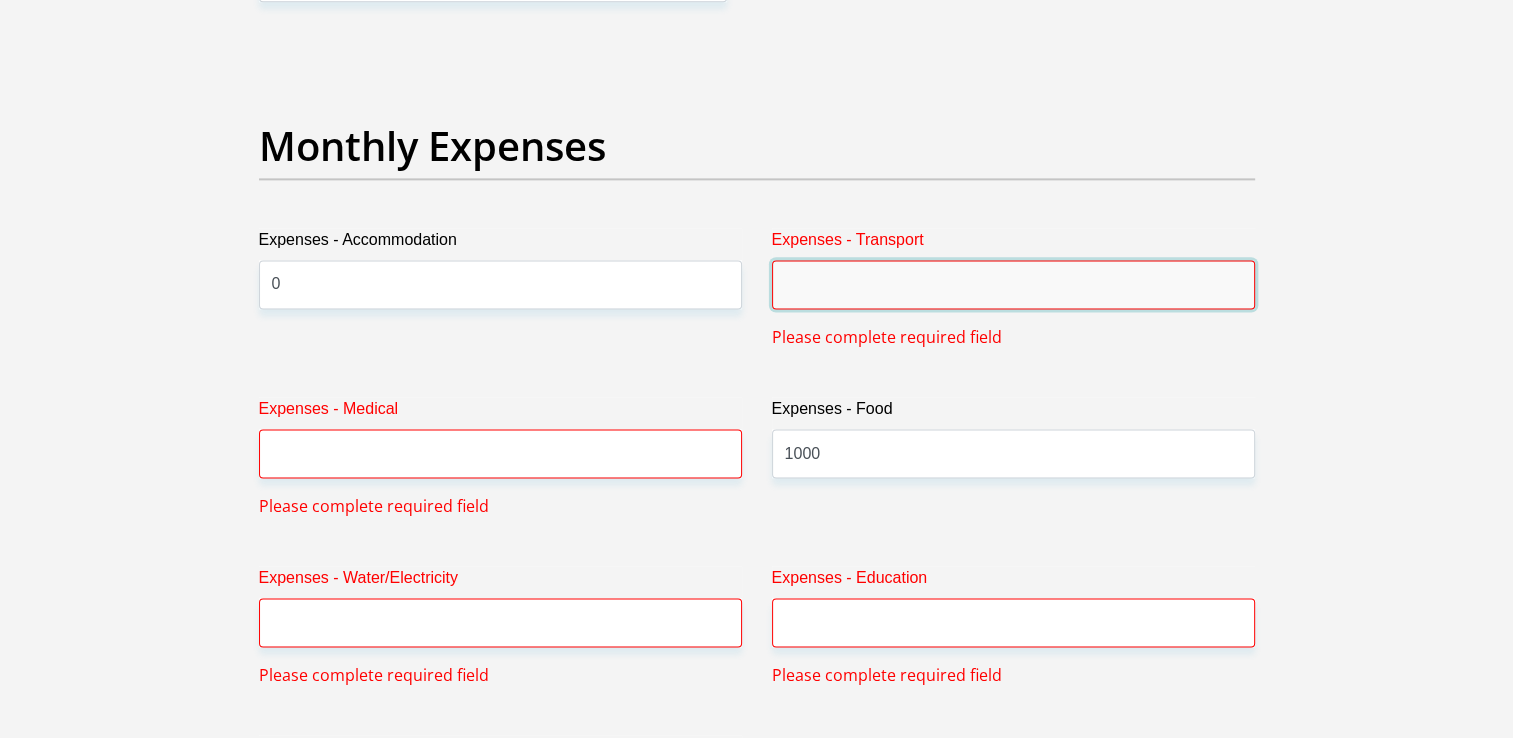 click on "Expenses - Transport" at bounding box center [1013, 284] 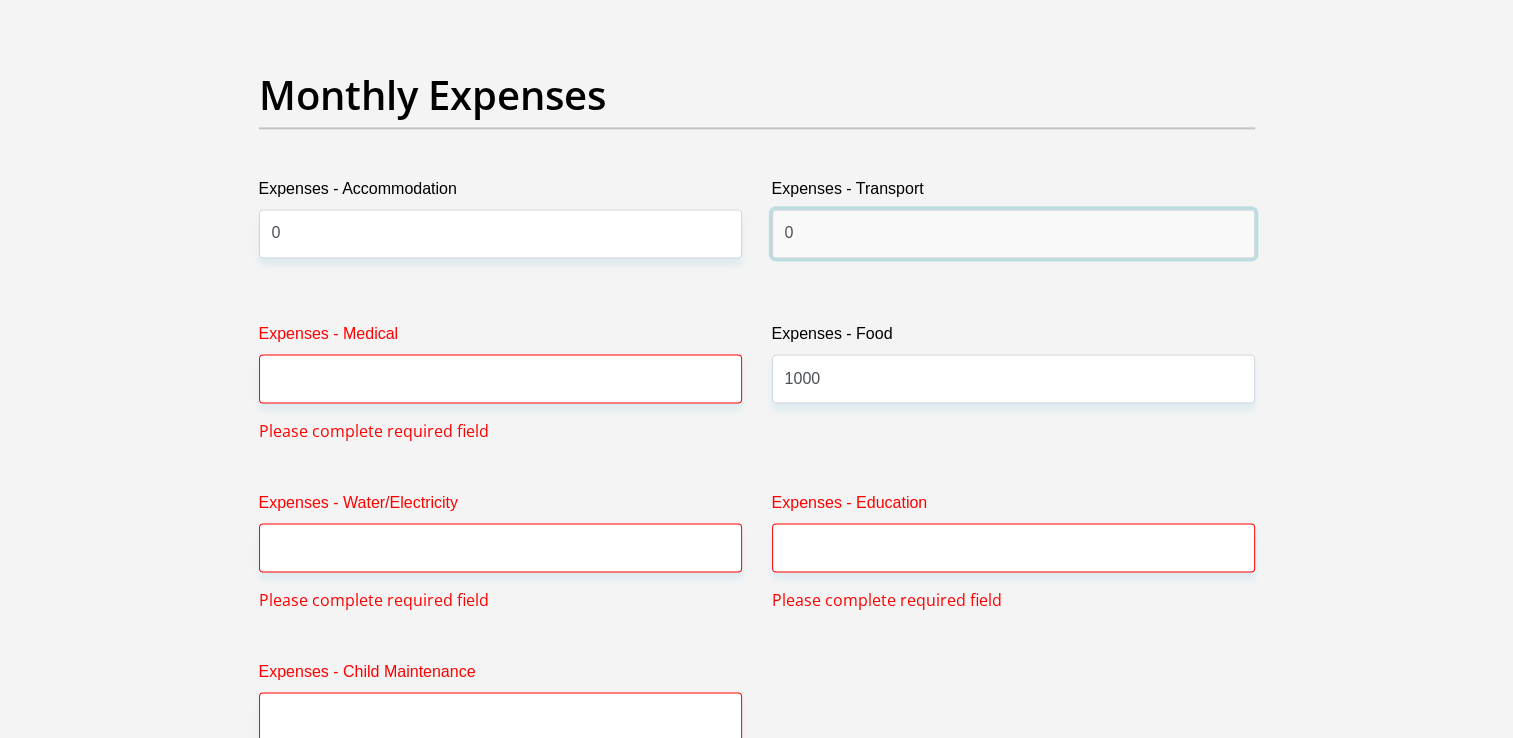 scroll, scrollTop: 2884, scrollLeft: 0, axis: vertical 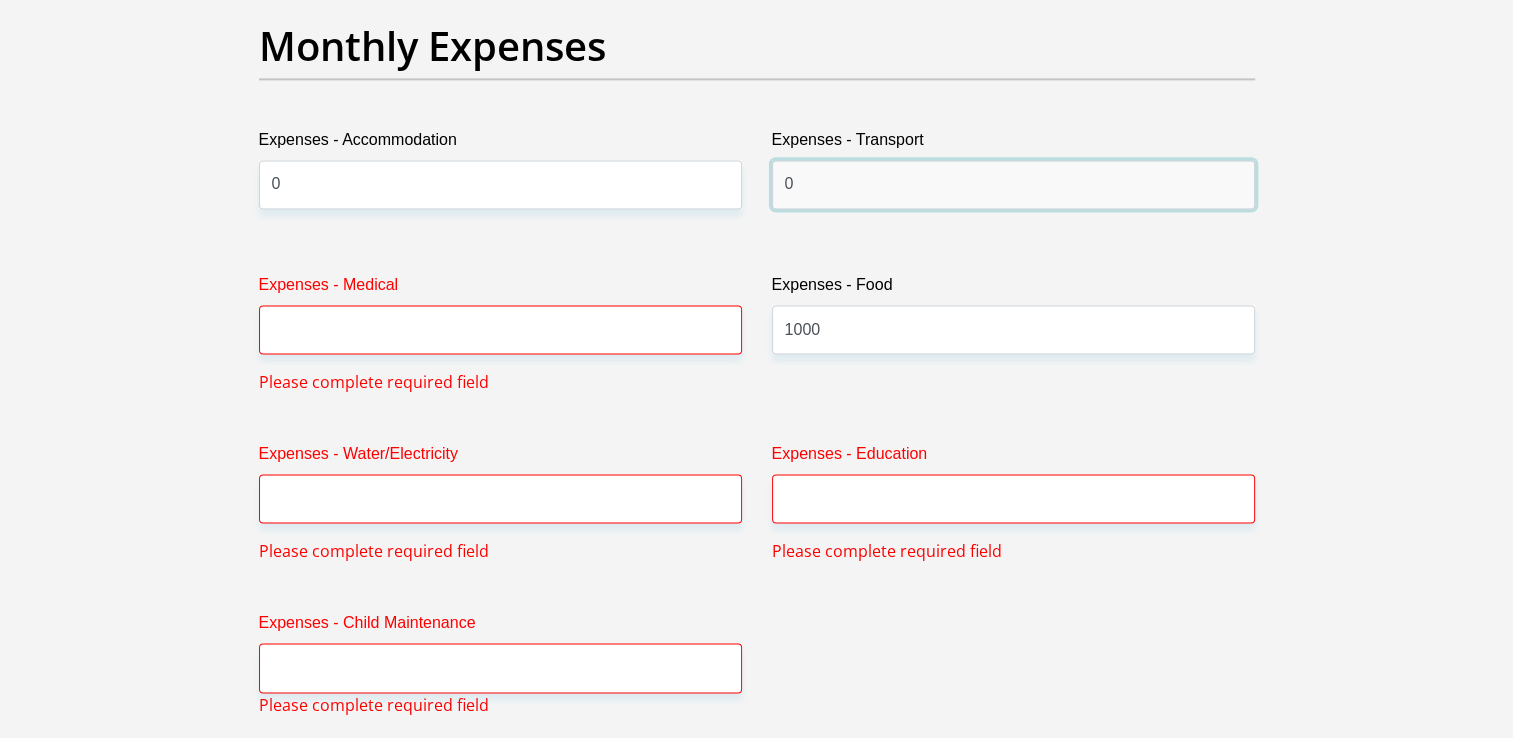 type on "0" 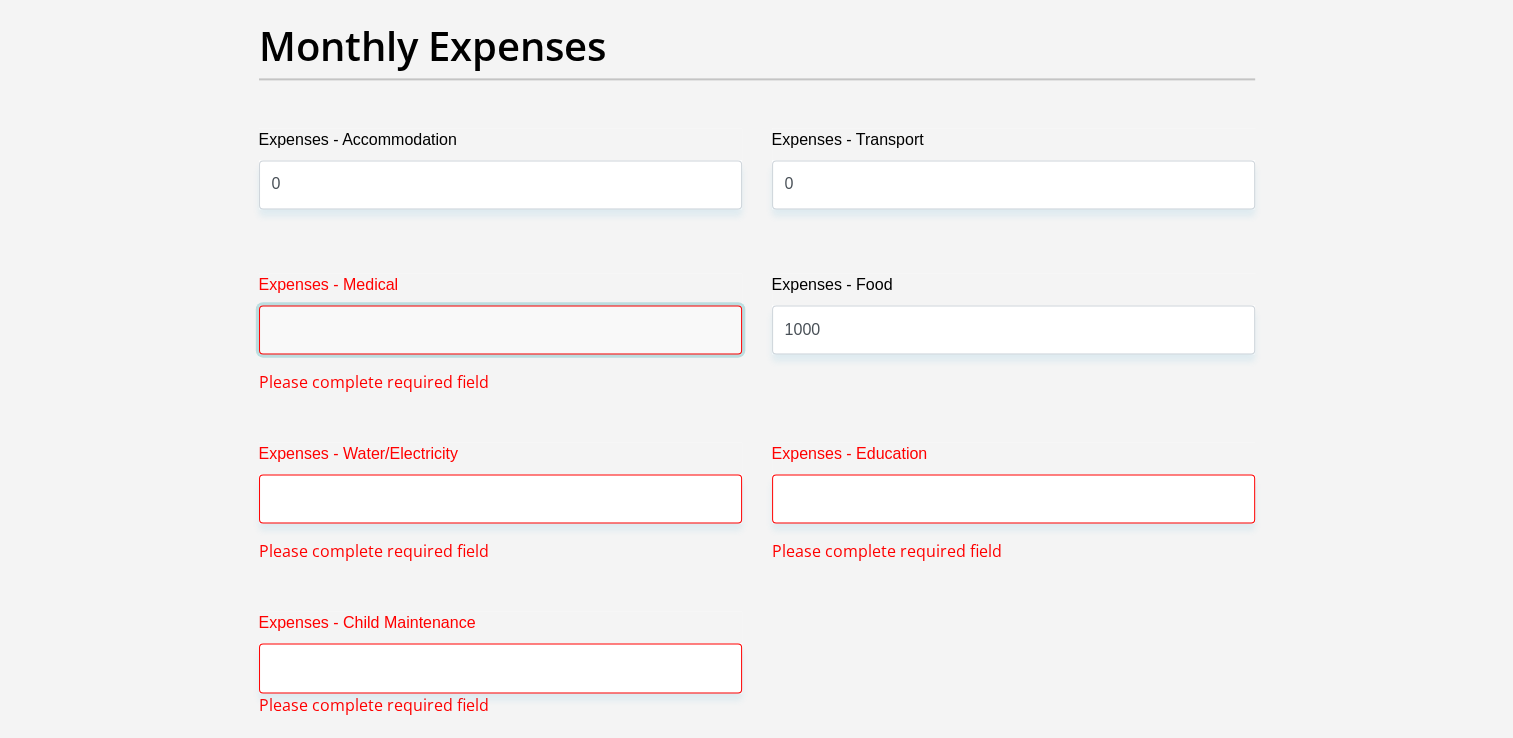 click on "Expenses - Medical" at bounding box center (500, 329) 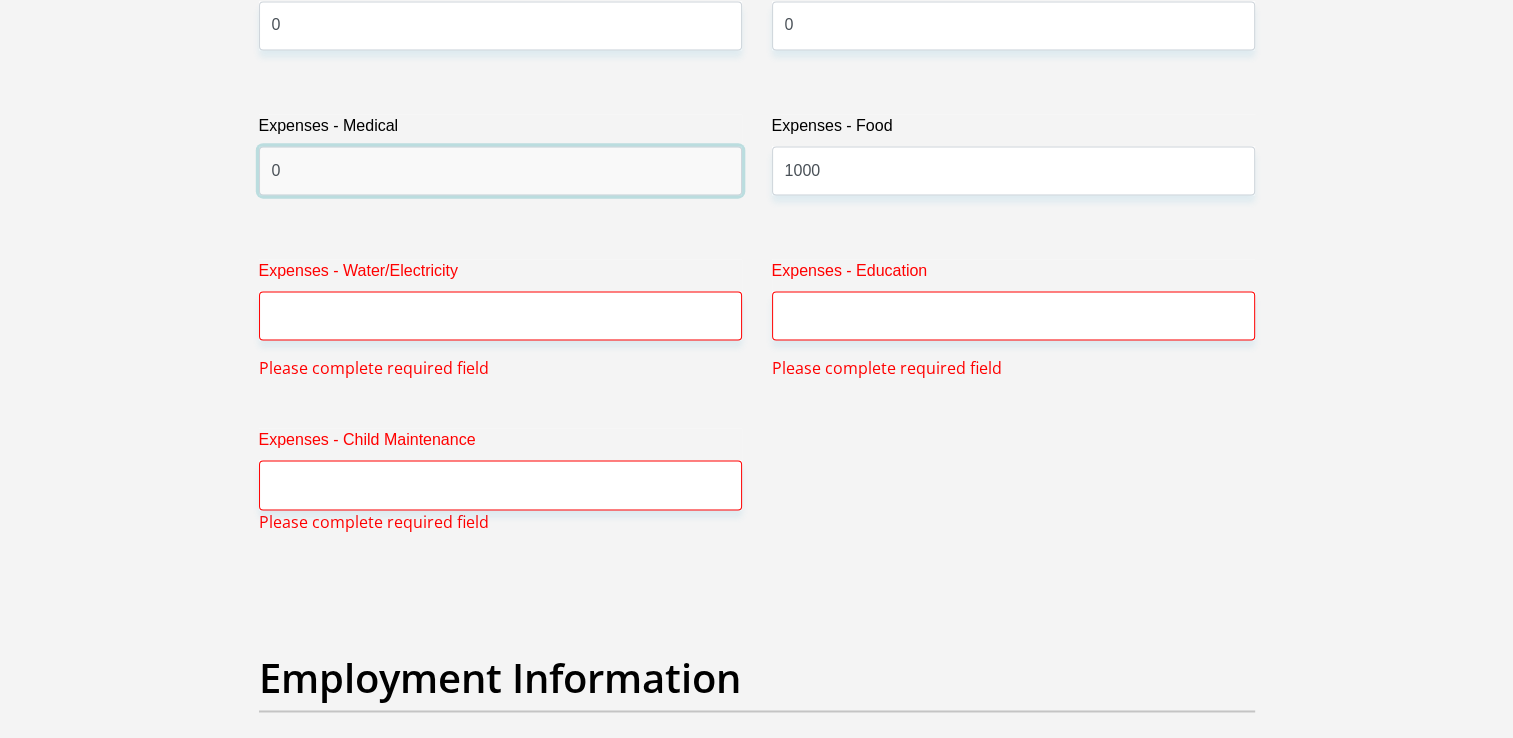 scroll, scrollTop: 3084, scrollLeft: 0, axis: vertical 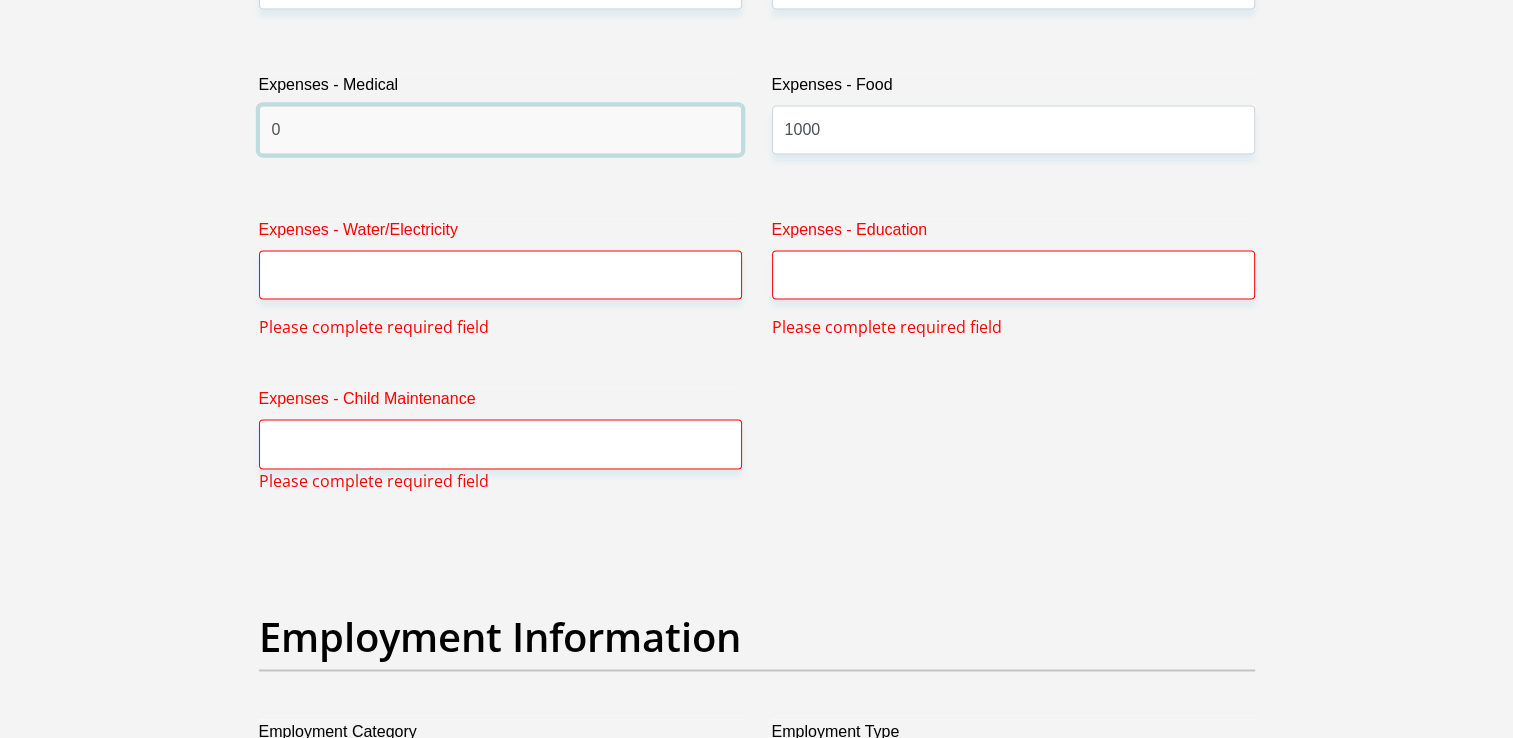 type on "0" 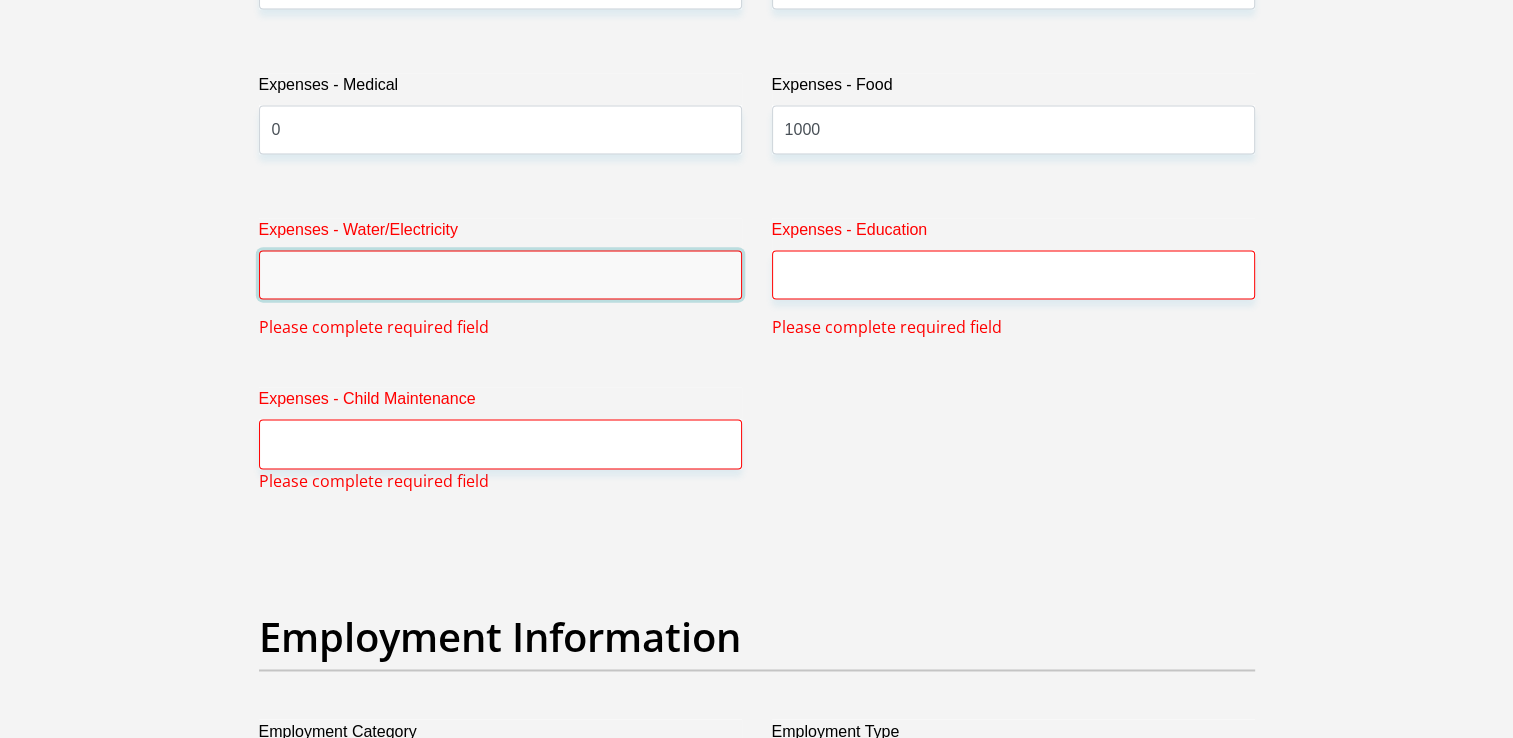 click on "Expenses - Water/Electricity" at bounding box center (500, 274) 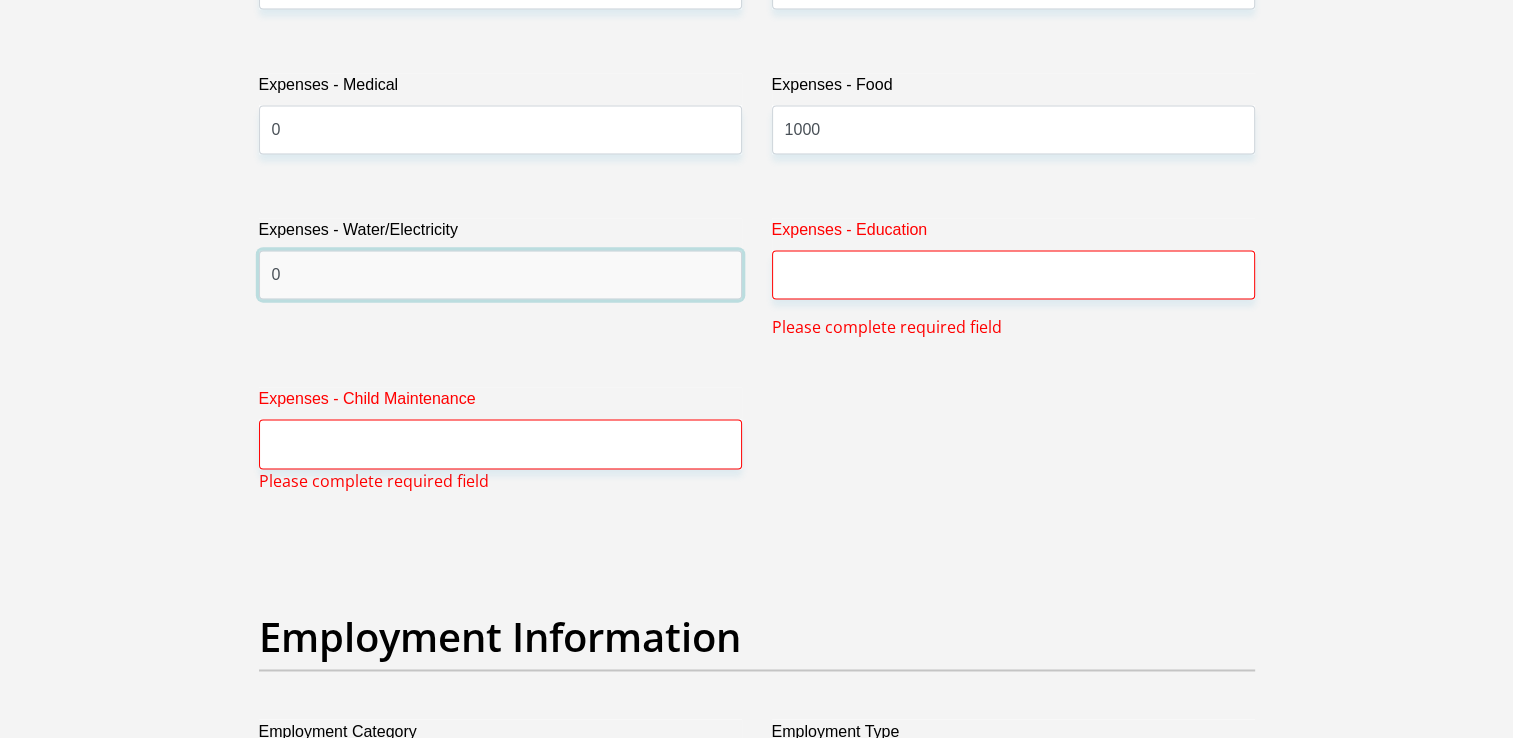 type on "0" 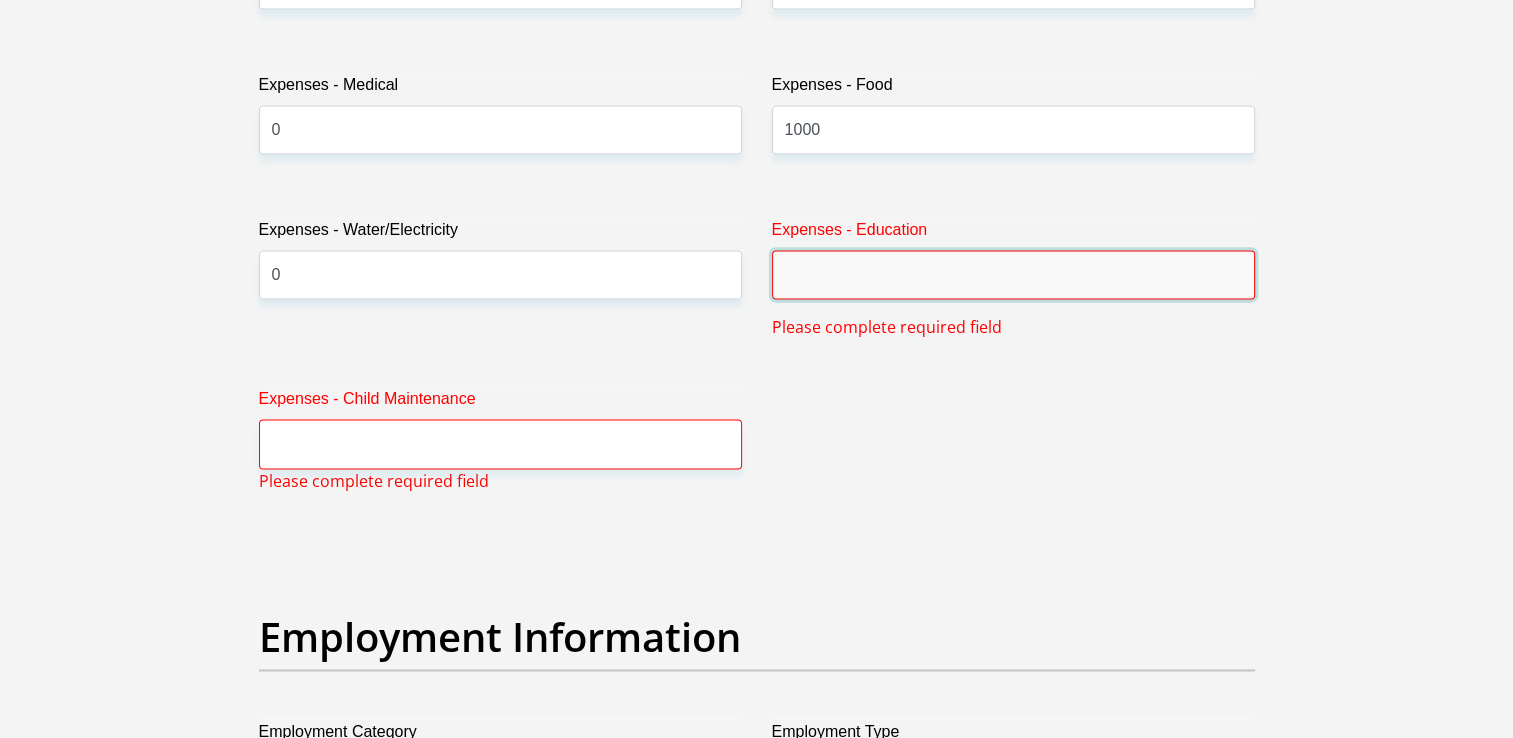 click on "Expenses - Education" at bounding box center (1013, 274) 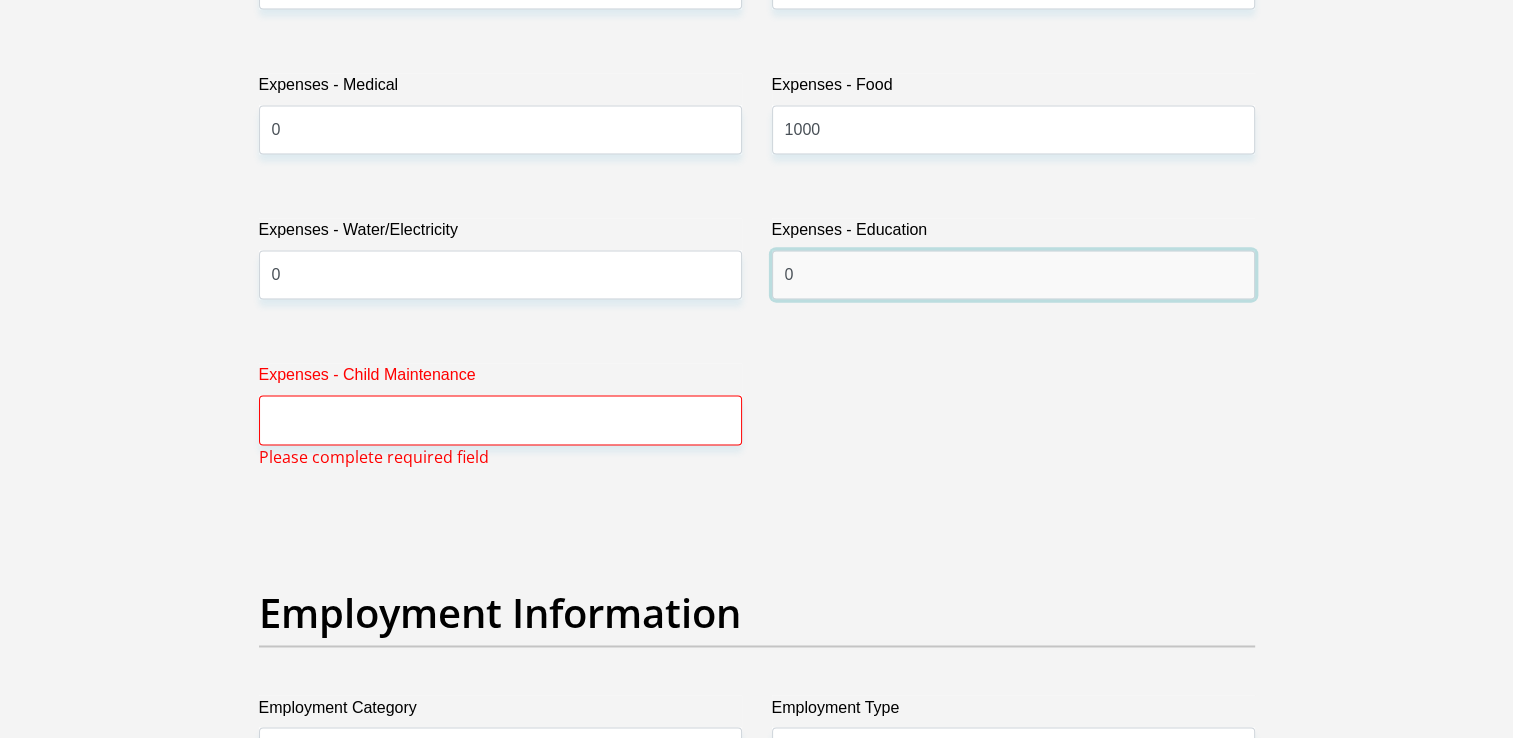 type on "0" 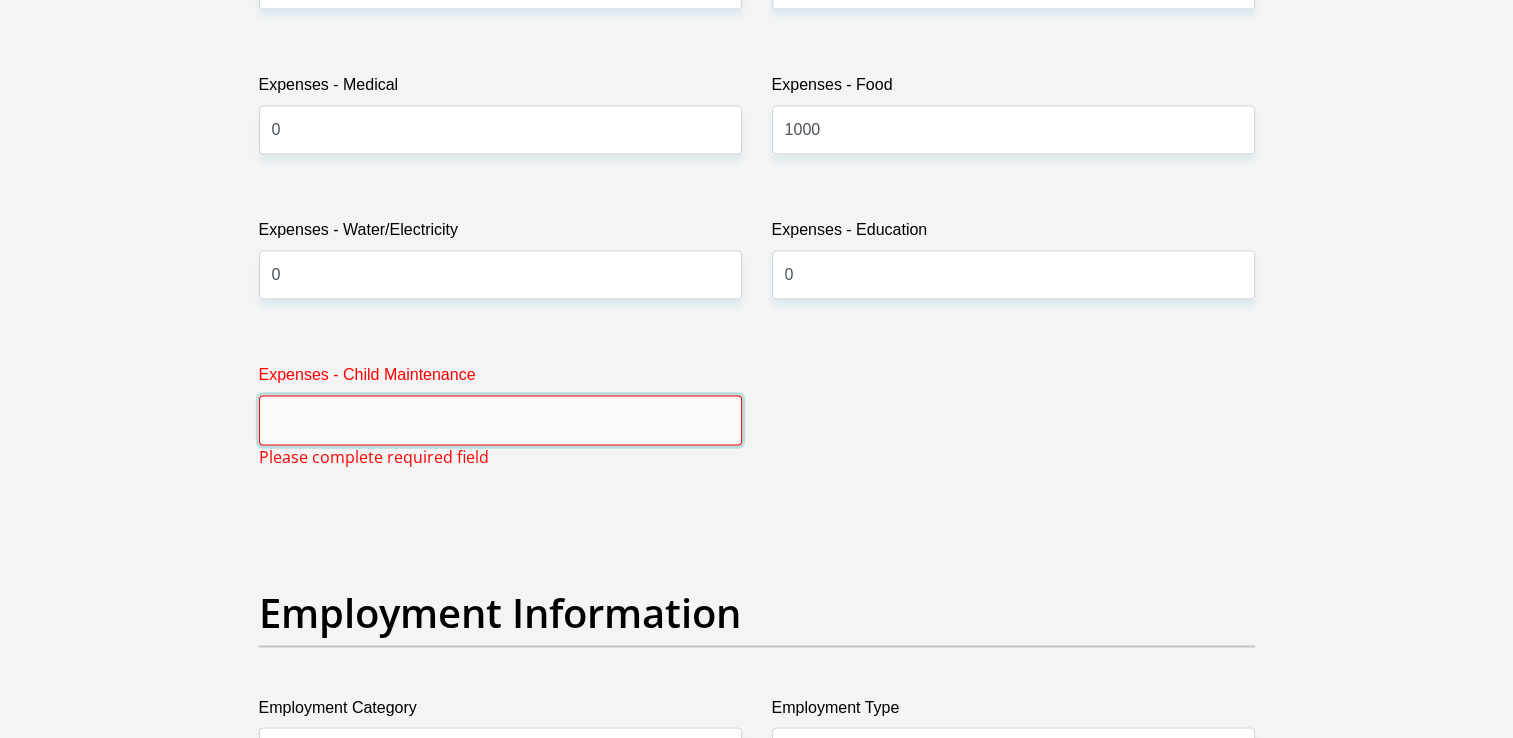 click on "Expenses - Child Maintenance" at bounding box center (500, 419) 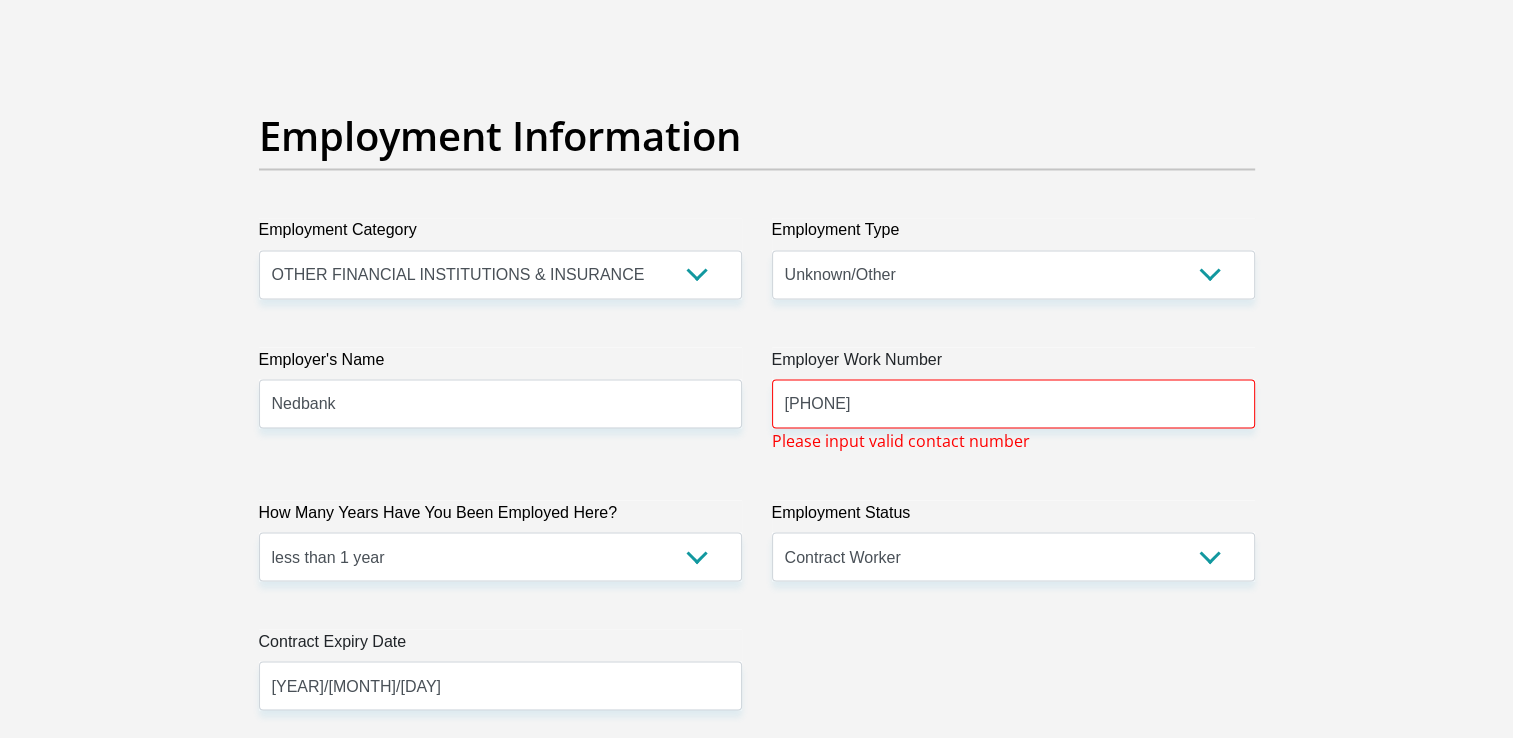 scroll, scrollTop: 3584, scrollLeft: 0, axis: vertical 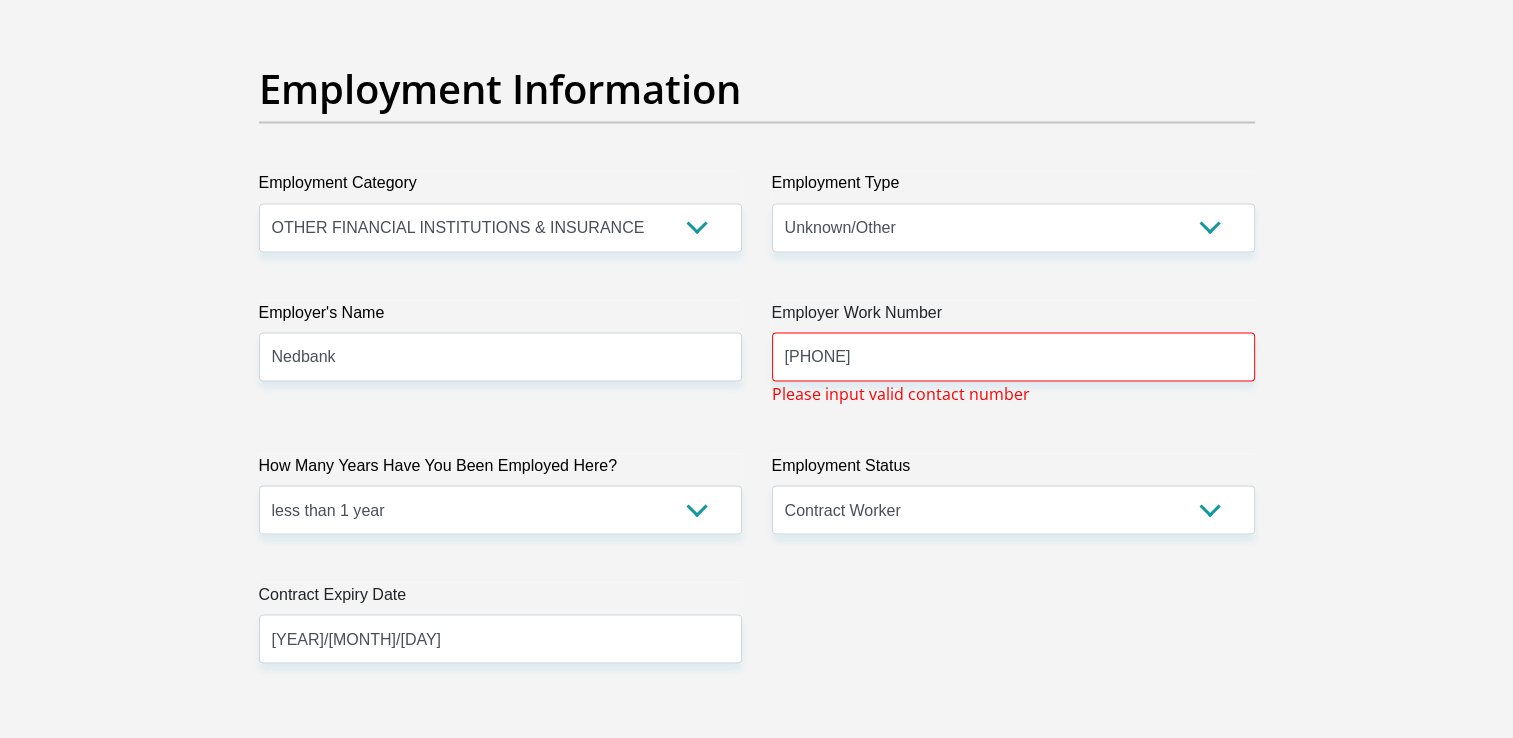type on "0" 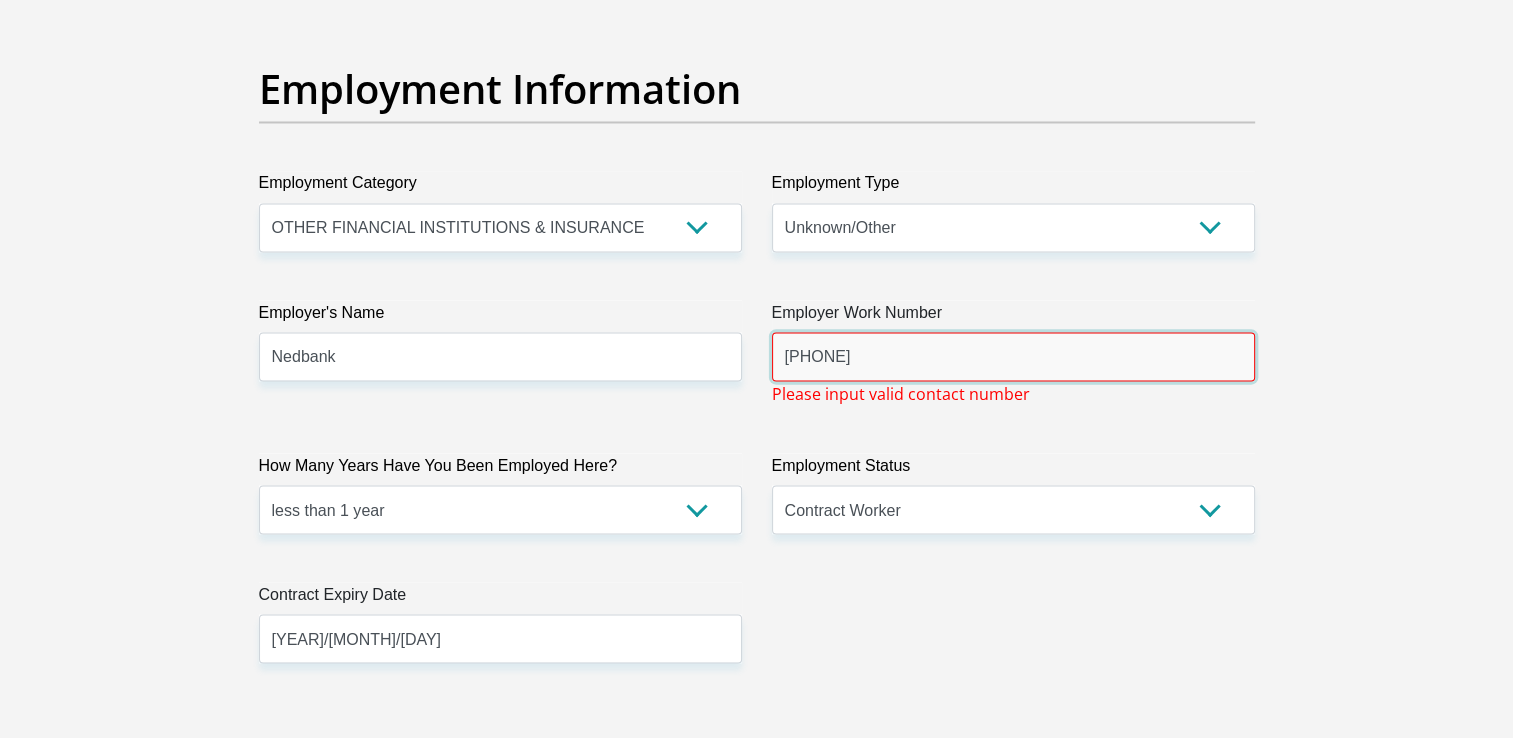 click on "[PHONE]" at bounding box center [1013, 356] 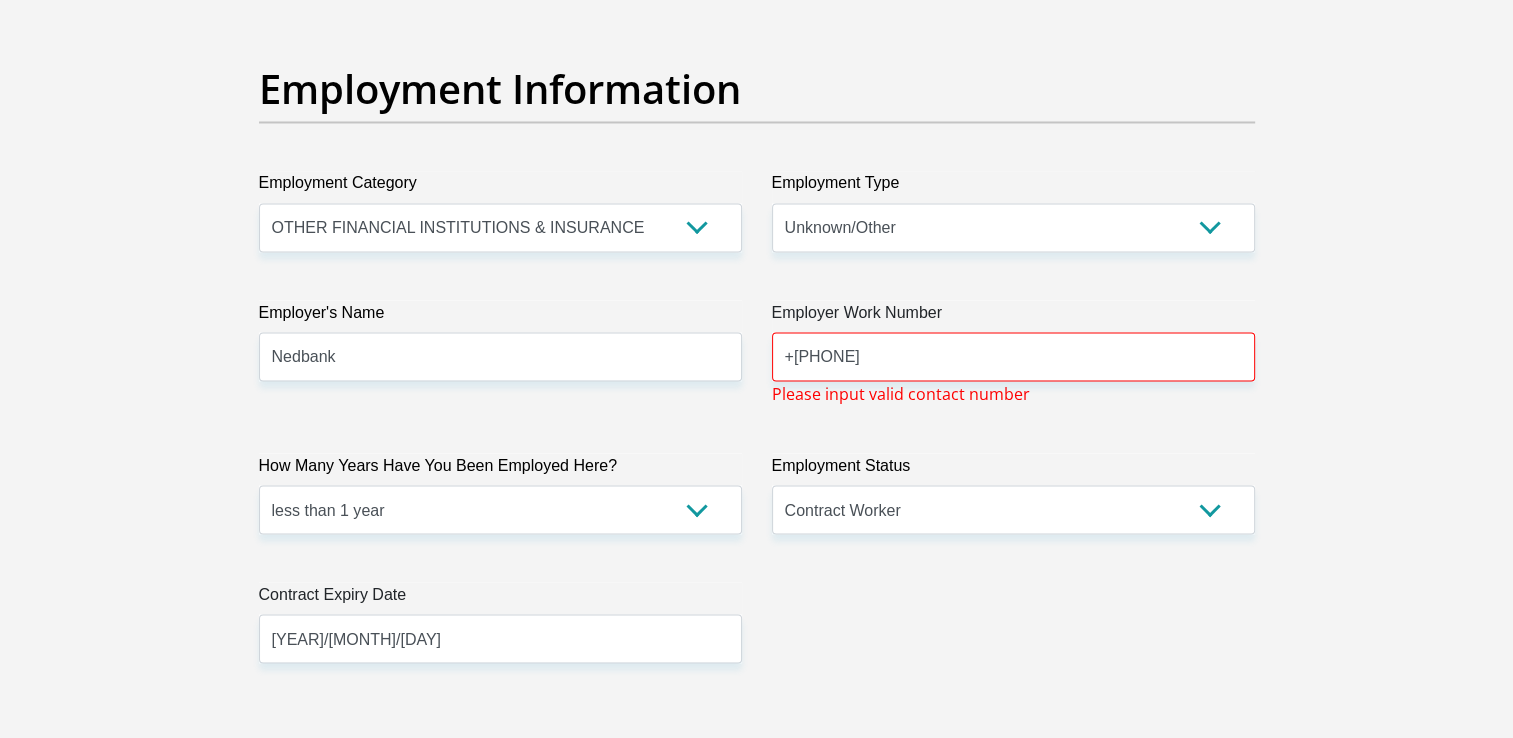 click on "[TITLE]
[OPTION]
[OPTION]
[OPTION]
[OPTION]
[OPTION]
[FIRST NAME]
[FIRST]
[SURNAME]
[PHONE]
[ID NUMBER]
[NUMBER]
[MESSAGE]
[RACE]
[OPTION]
[OPTION]
[OPTION]
[OPTION]
[OPTION]
[CONTACT NUMBER]
[NUMBER]
[MESSAGE]
[NATIONALITY]
[OPTION]
[OPTION]
[OPTION]  [OPTION]  [OPTION]" at bounding box center (757, 84) 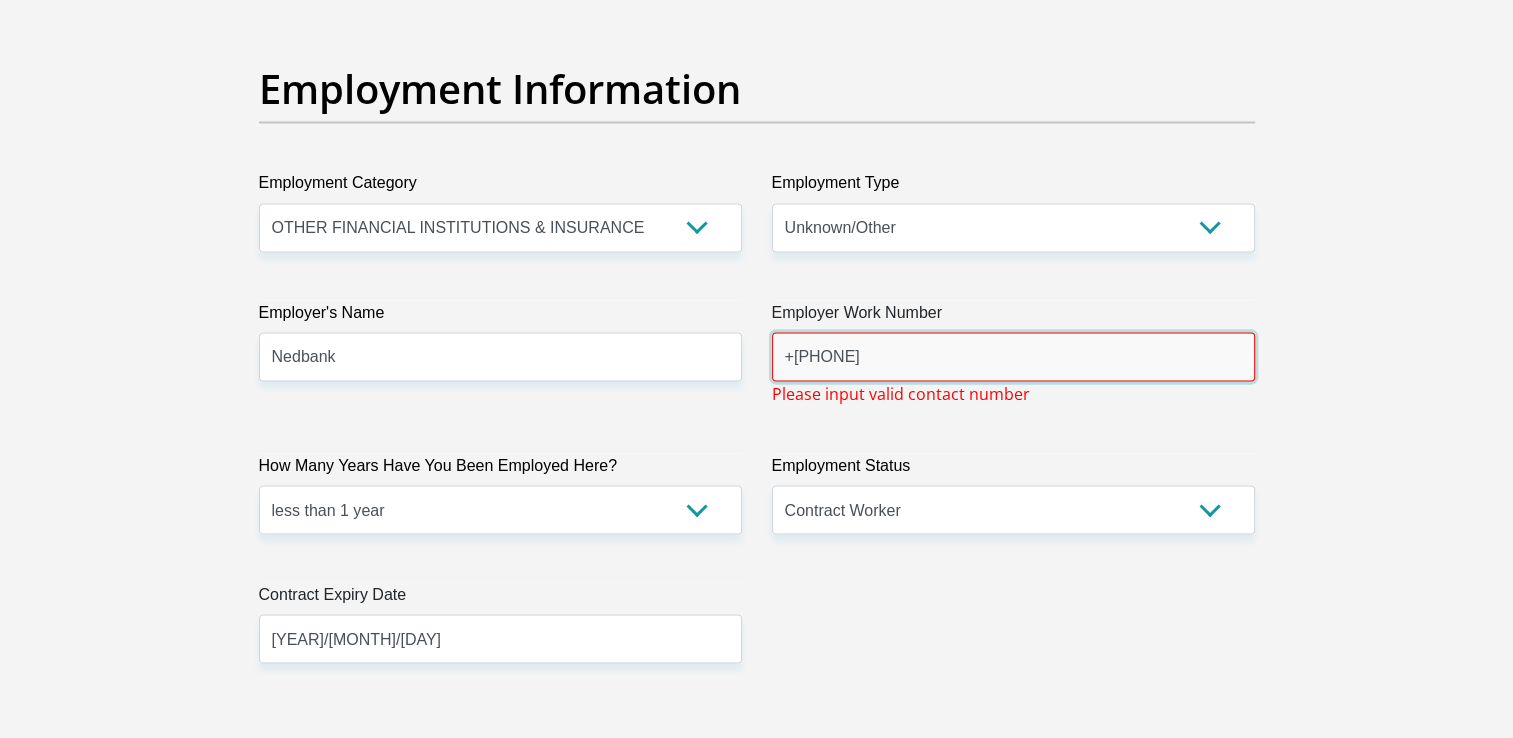 click on "+[PHONE]" at bounding box center (1013, 356) 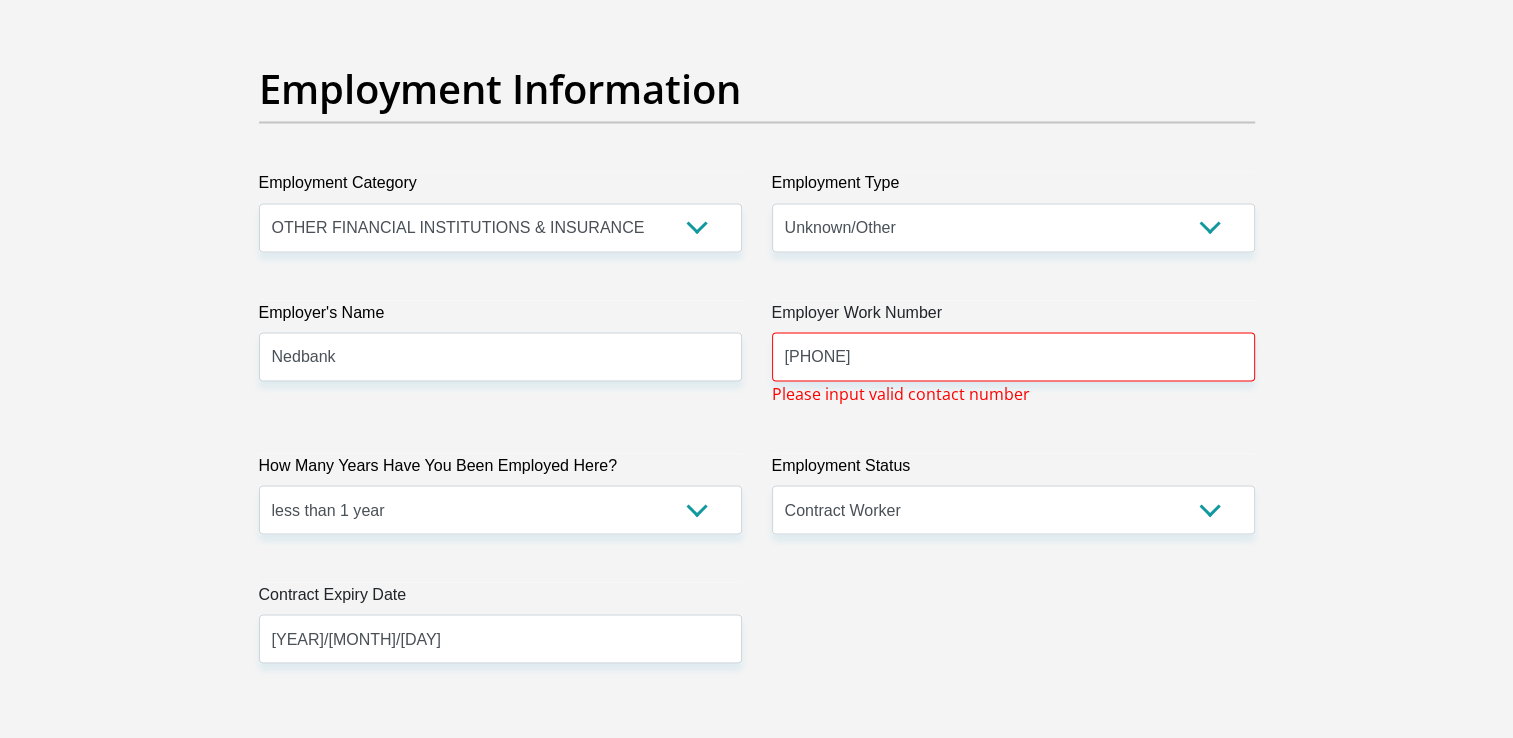 click on "[TITLE]
[OPTION]
[OPTION]
[OPTION]
[OPTION]
[OPTION]
[FIRST NAME]
[FIRST]
[SURNAME]
[PHONE]
[ID NUMBER]
[NUMBER]
[MESSAGE]
[RACE]
[OPTION]
[OPTION]
[OPTION]
[OPTION]
[OPTION]
[CONTACT NUMBER]
[NUMBER]
[MESSAGE]
[NATIONALITY]
[OPTION]
[OPTION]
[OPTION]  [OPTION]  [OPTION]" at bounding box center [757, 84] 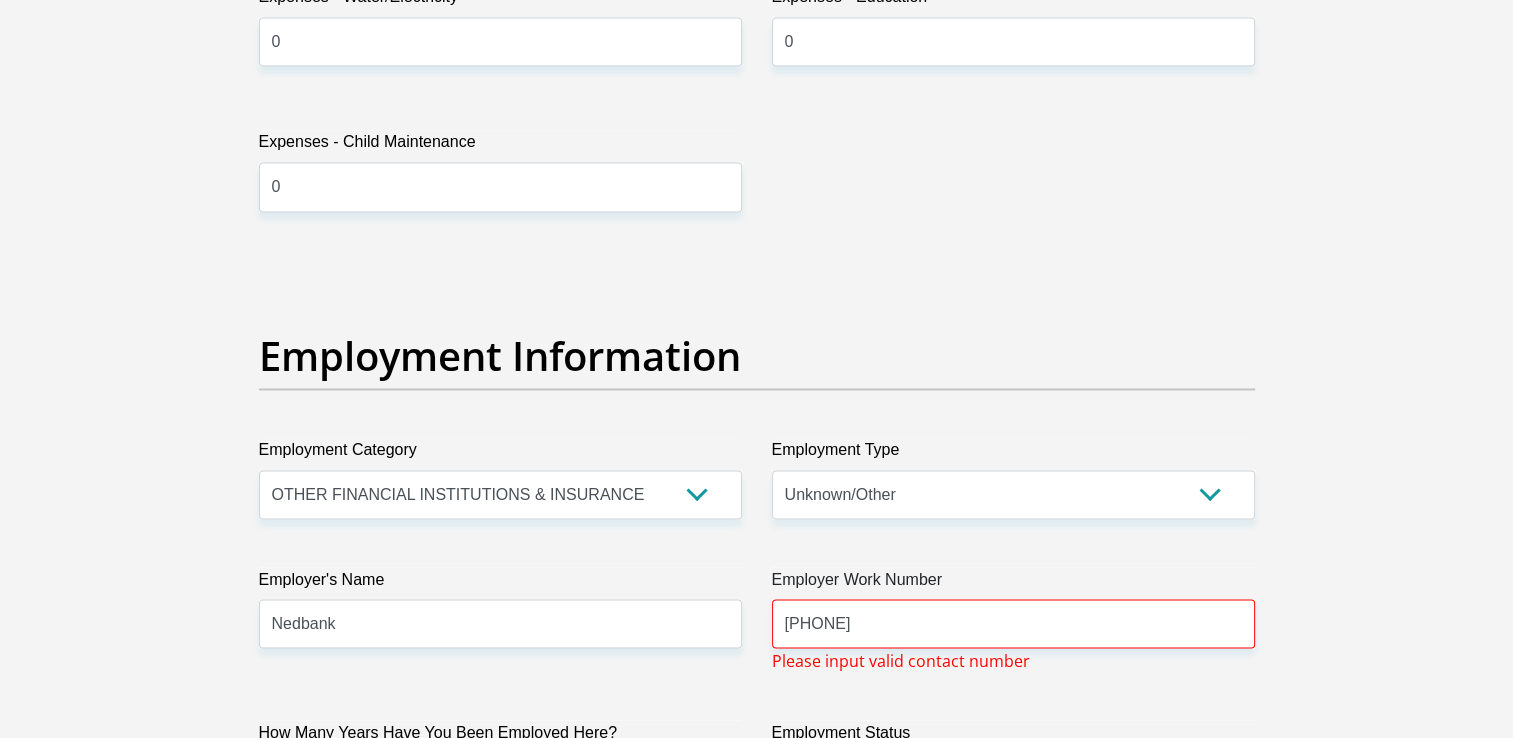 scroll, scrollTop: 3817, scrollLeft: 0, axis: vertical 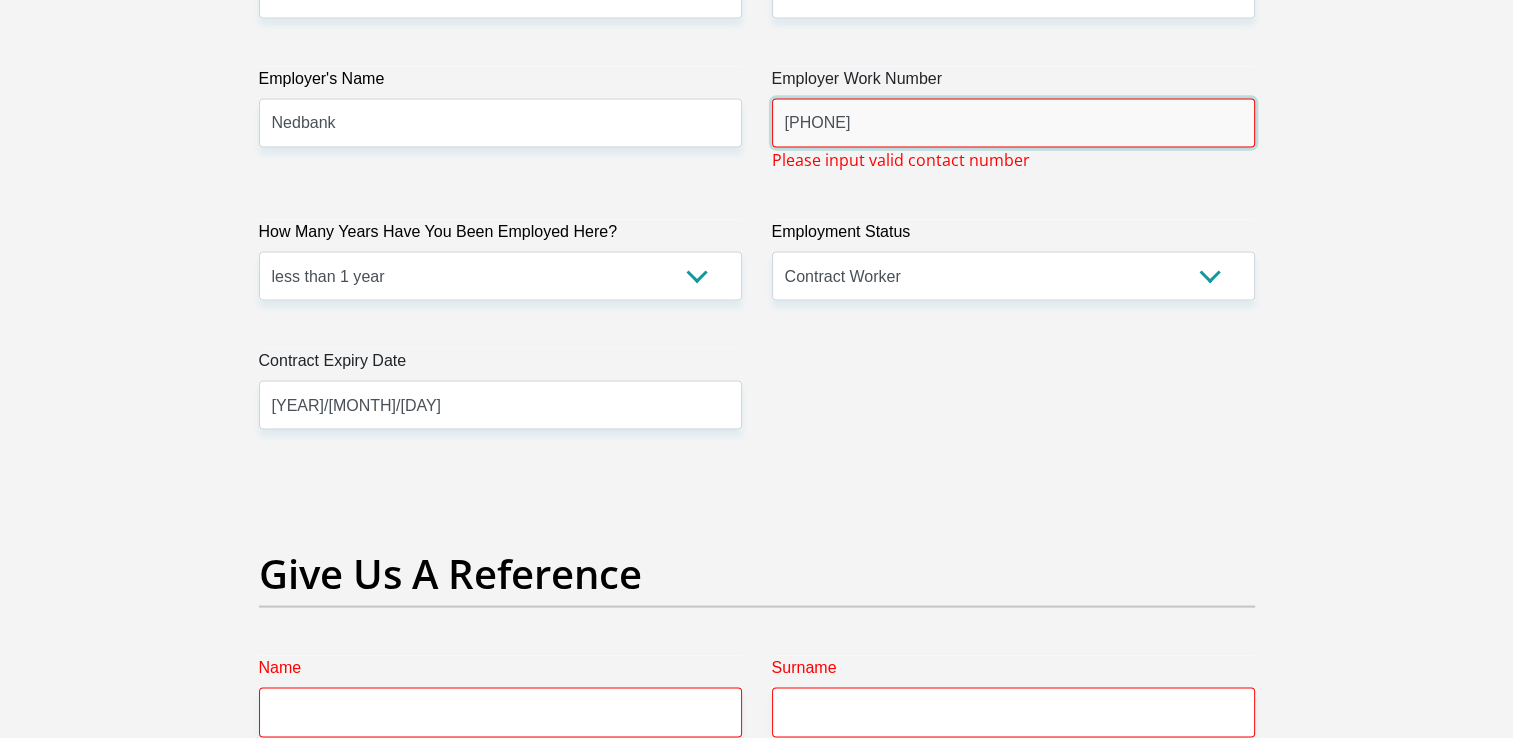 click on "[PHONE]" at bounding box center [1013, 123] 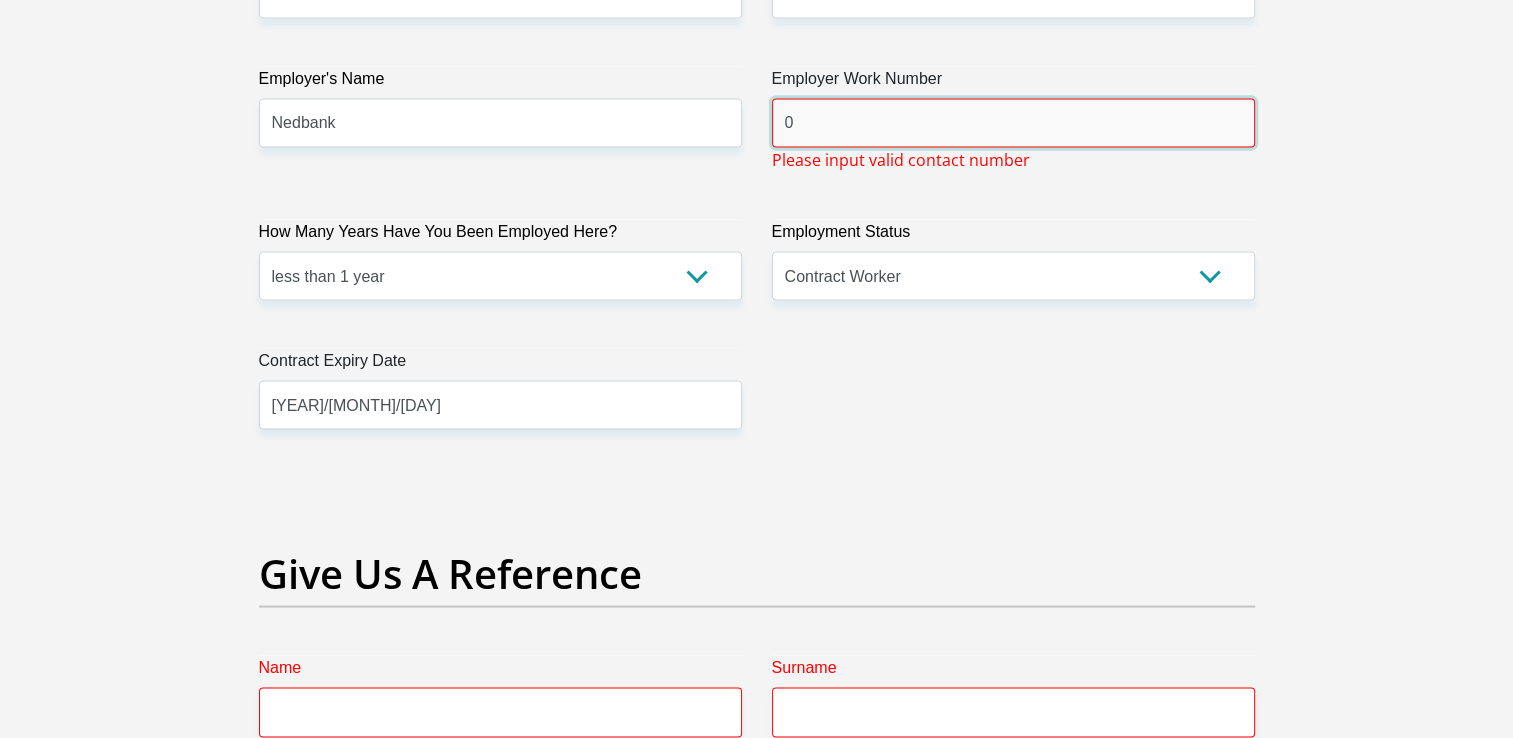 paste on "[NUMBER] [NUMBER] [NUMBER]." 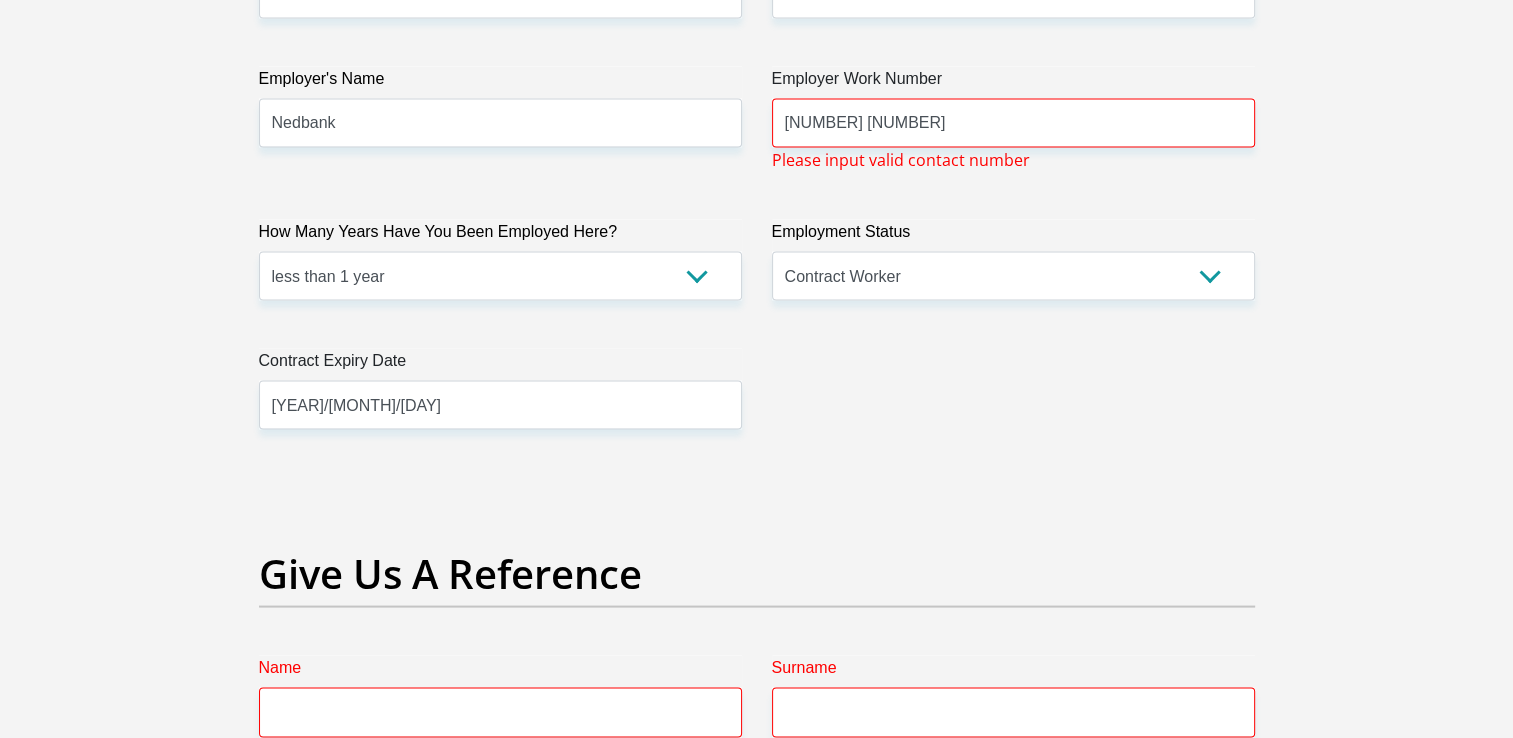 click on "[TITLE]
[OPTION]
[OPTION]
[OPTION]
[OPTION]
[OPTION]
[FIRST NAME]
[FIRST]
[SURNAME]
[PHONE]
[ID NUMBER]
[NUMBER]
[MESSAGE]
[RACE]
[OPTION]
[OPTION]
[OPTION]
[OPTION]
[OPTION]
[CONTACT NUMBER]
[NUMBER]
[MESSAGE]
[NATIONALITY]
[OPTION]
[OPTION]
[OPTION]  [OPTION]  [OPTION]" at bounding box center [757, -149] 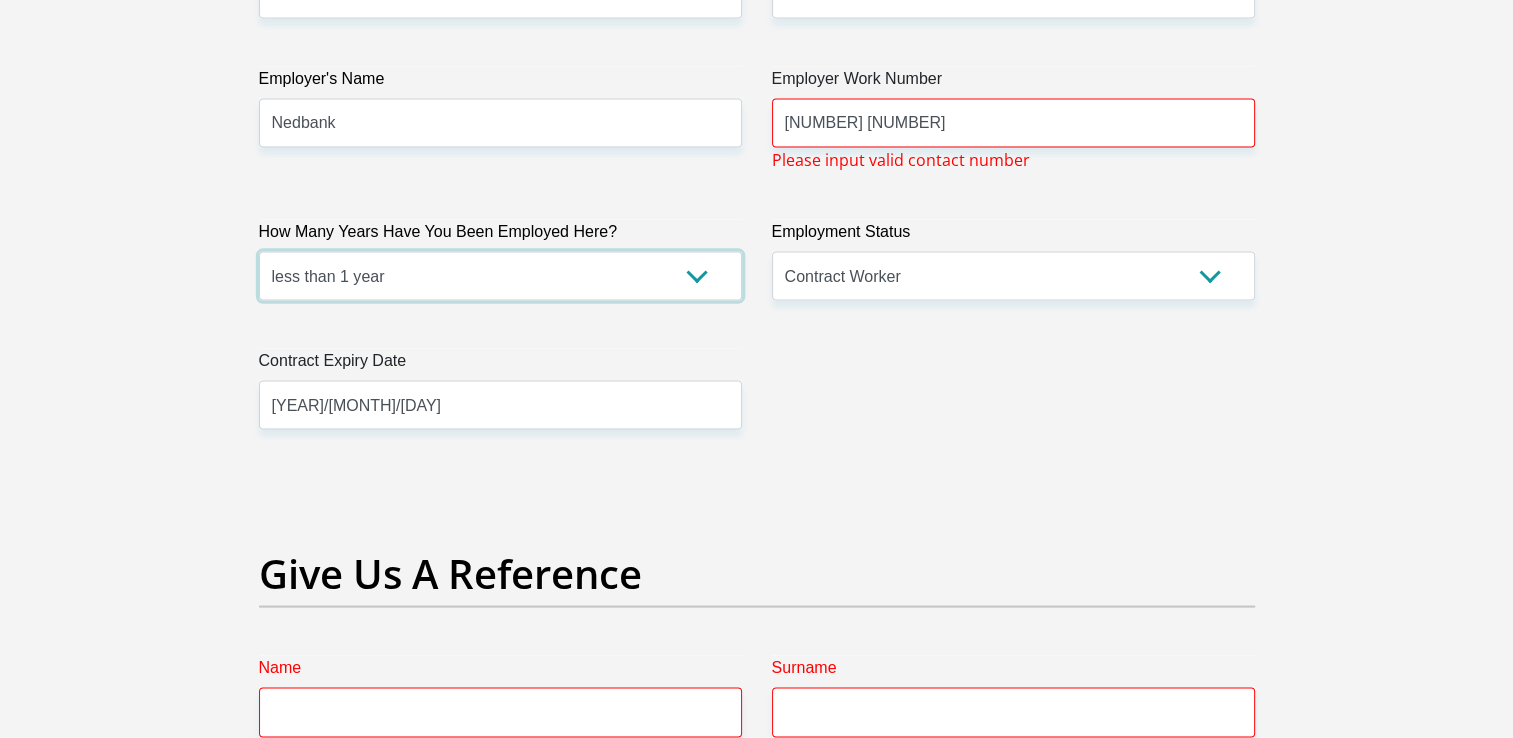 click on "less than 1 year
1-3 years
3-5 years
5+ years" at bounding box center (500, 276) 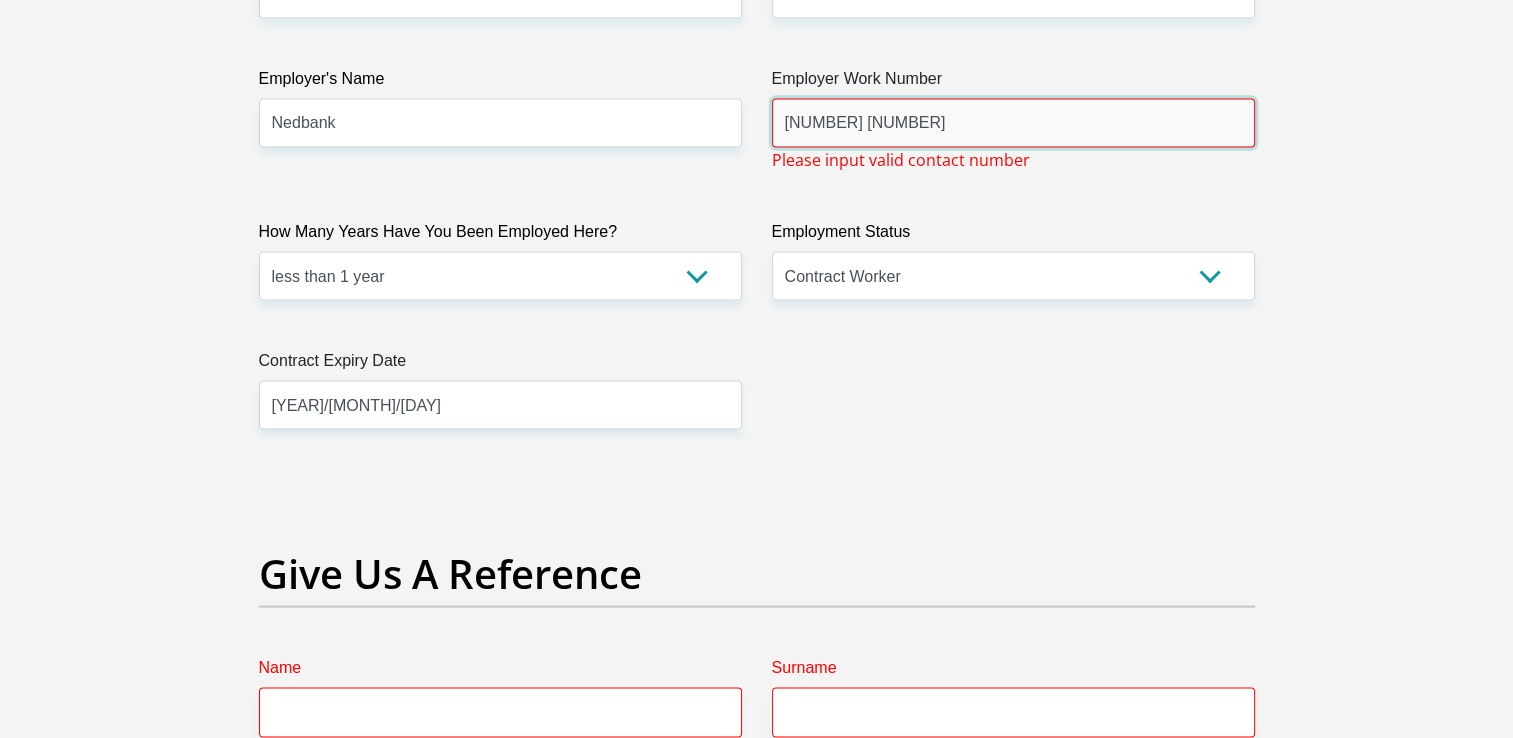 click on "[NUMBER] [NUMBER]" at bounding box center (1013, 123) 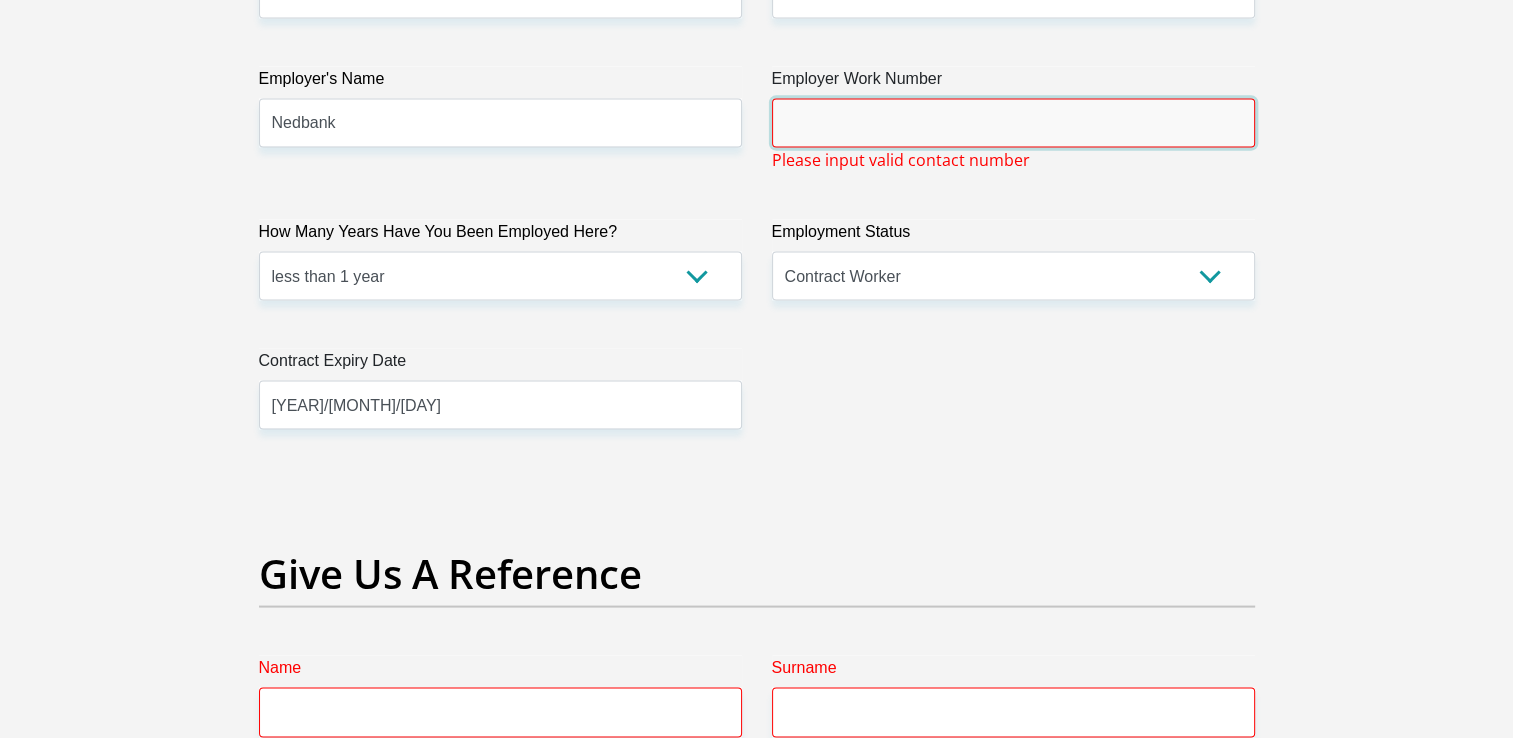 paste on "+[PHONE]" 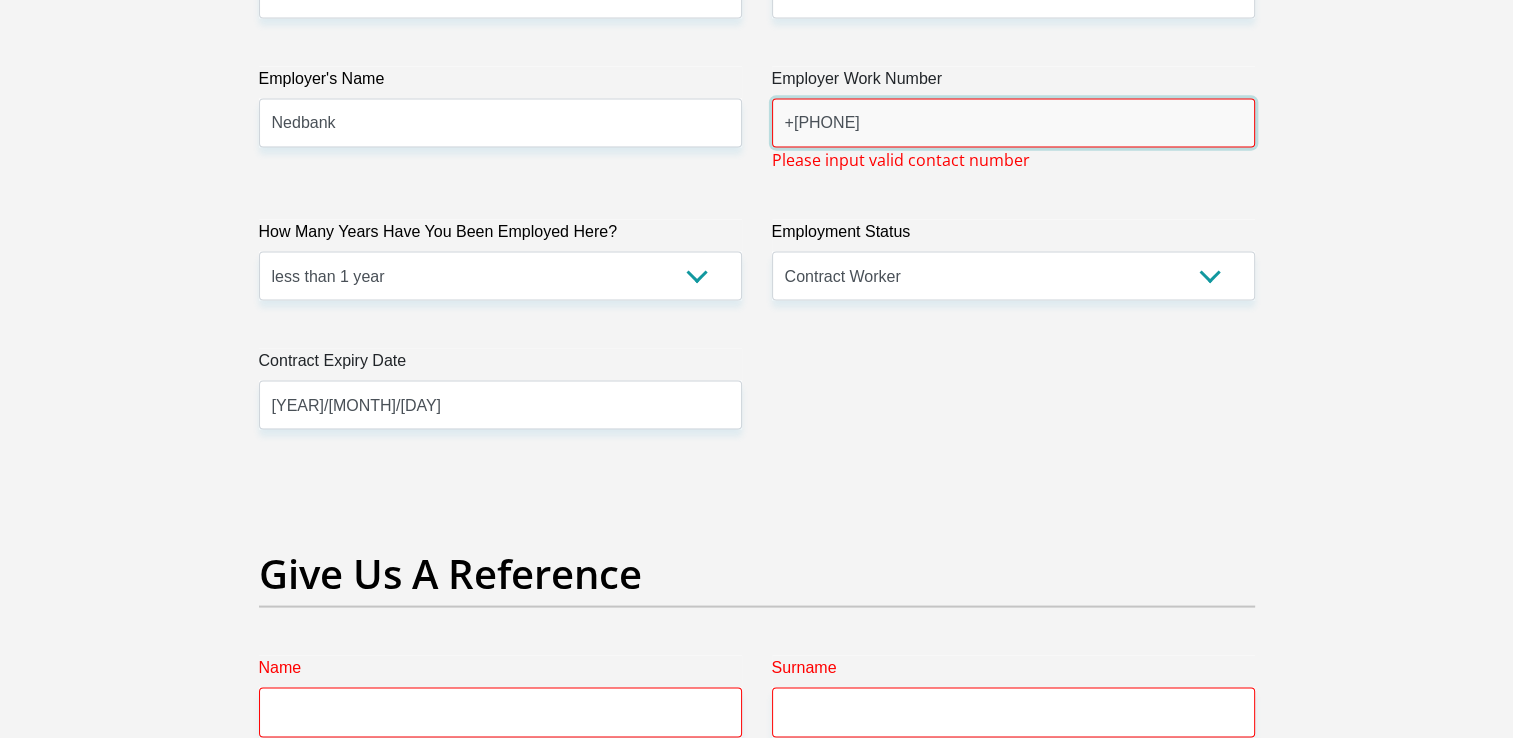 click on "+[PHONE]" at bounding box center [1013, 123] 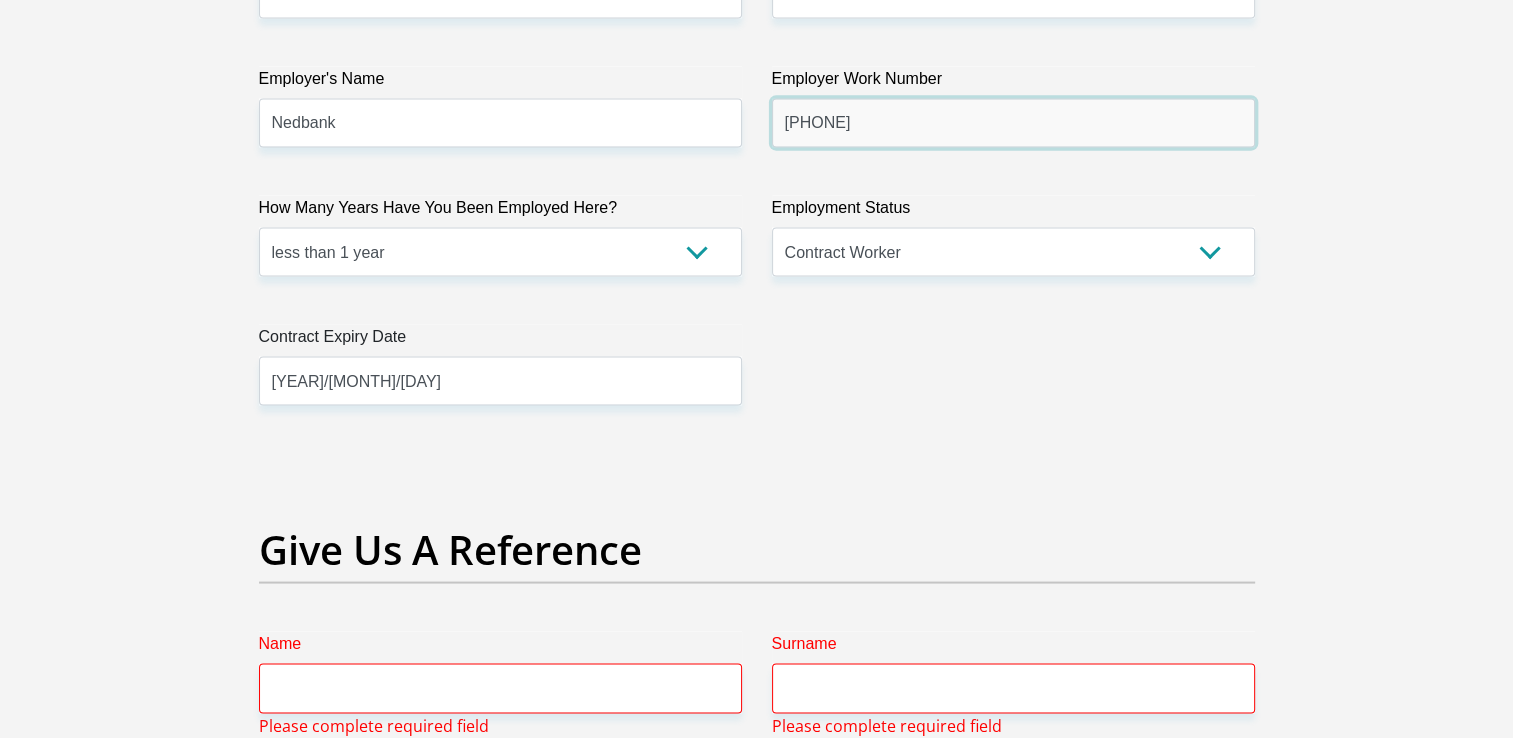 type on "[PHONE]" 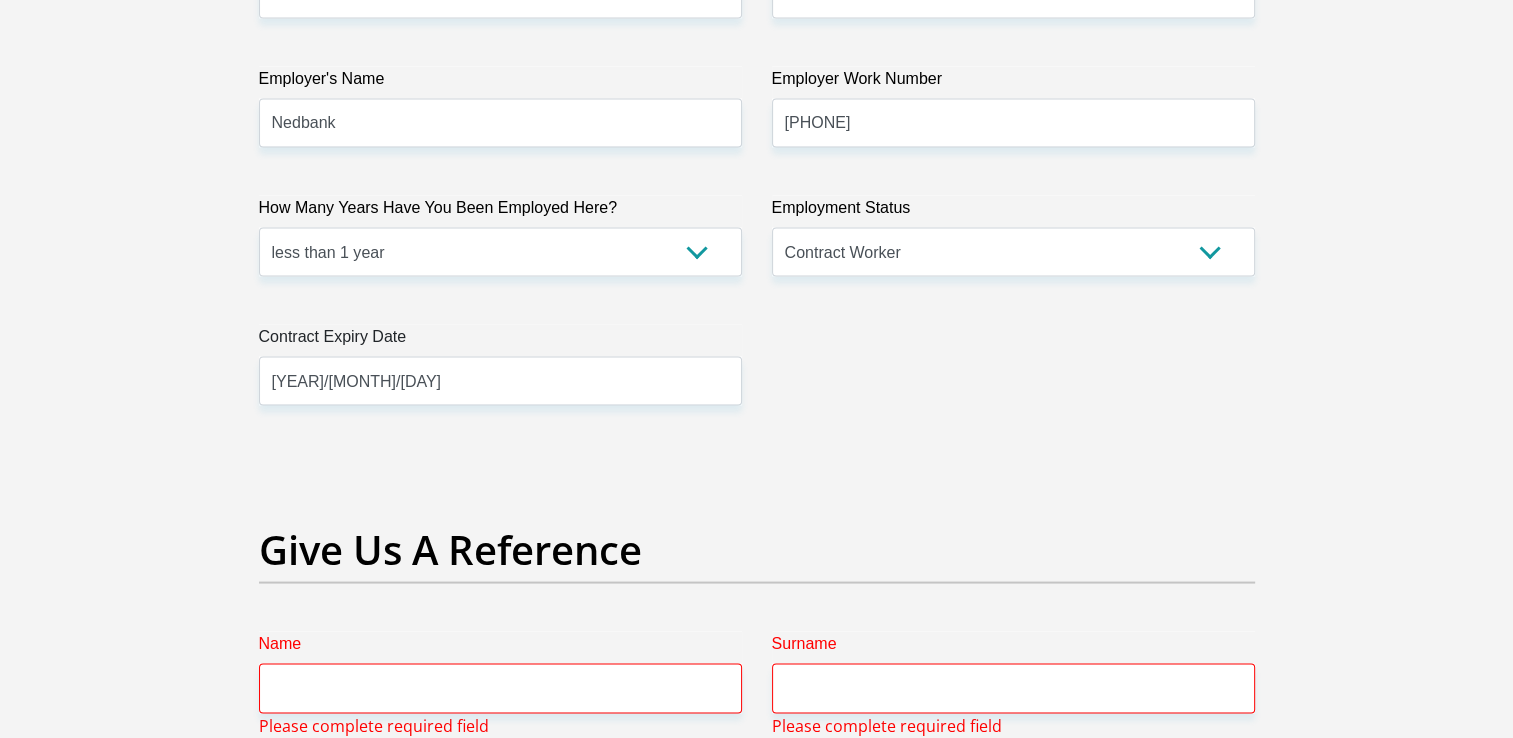 click on "[TITLE]
[OPTION]
[OPTION]
[OPTION]
[OPTION]
[OPTION]
[FIRST NAME]
[FIRST]
[SURNAME]
[PHONE]
[ID NUMBER]
[NUMBER]
[MESSAGE]
[RACE]
[OPTION]
[OPTION]
[OPTION]
[OPTION]
[OPTION]
[CONTACT NUMBER]
[NUMBER]
[MESSAGE]
[NATIONALITY]
[OPTION]
[OPTION]
[OPTION]  [OPTION]  [OPTION]" at bounding box center (757, -161) 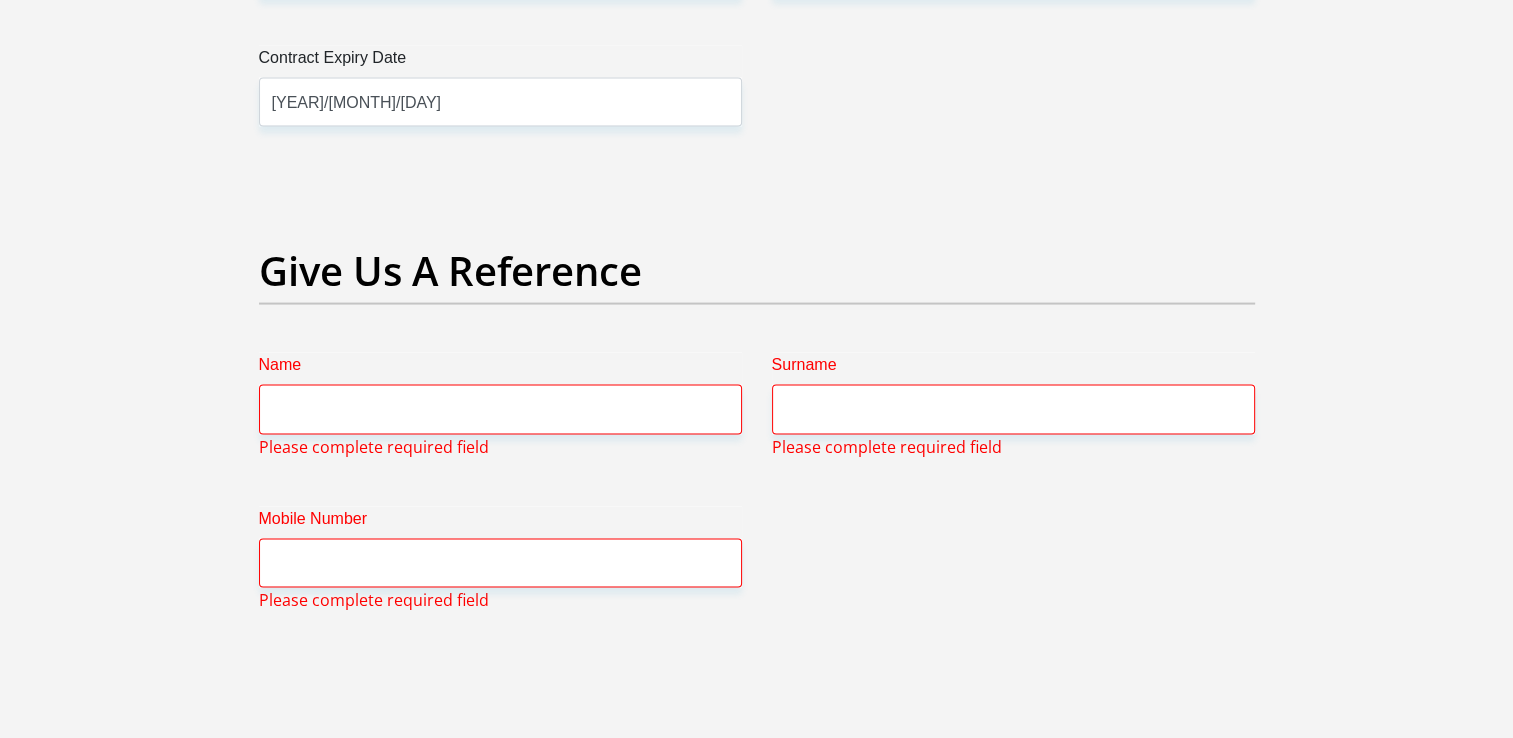 scroll, scrollTop: 4217, scrollLeft: 0, axis: vertical 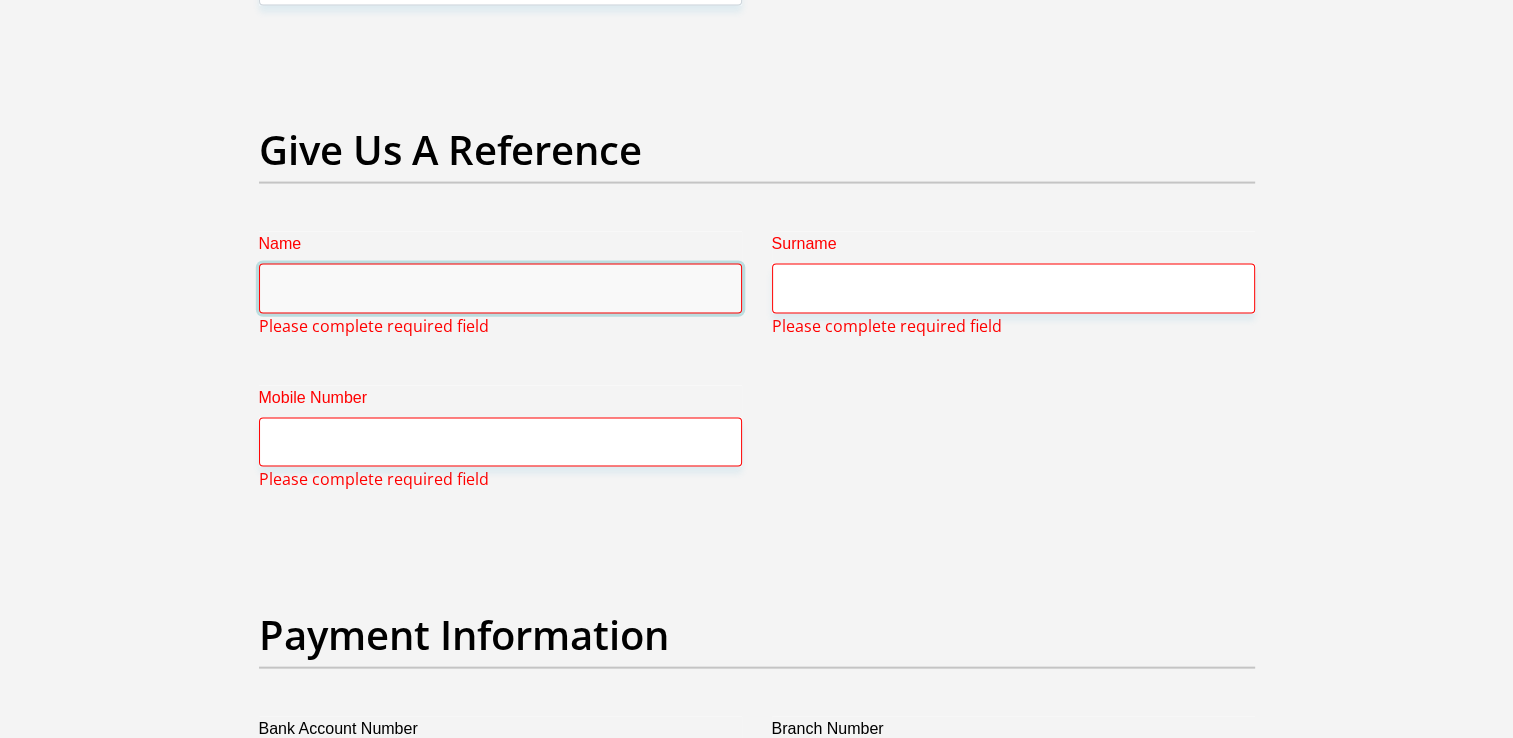 click on "Name" at bounding box center (500, 288) 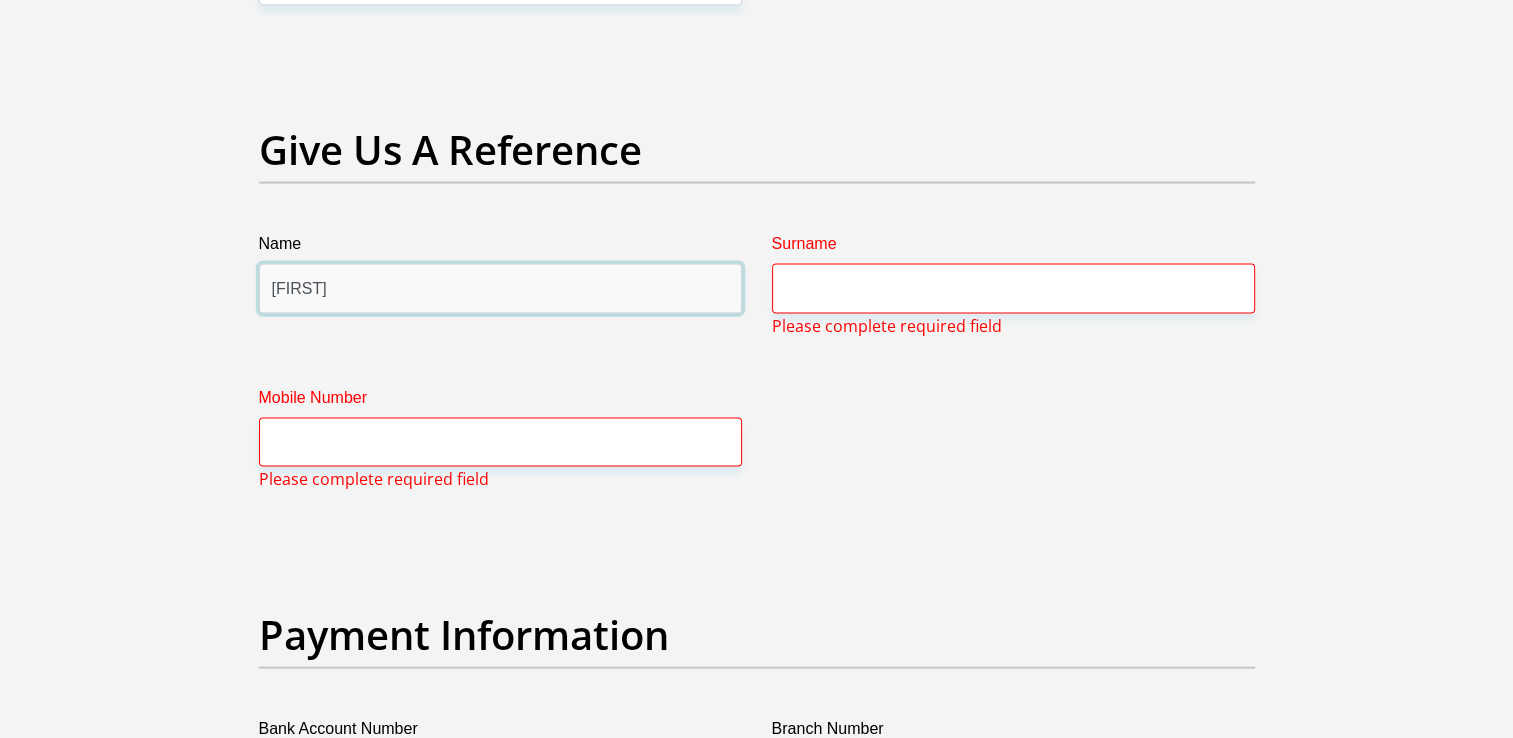 type on "[FIRST]" 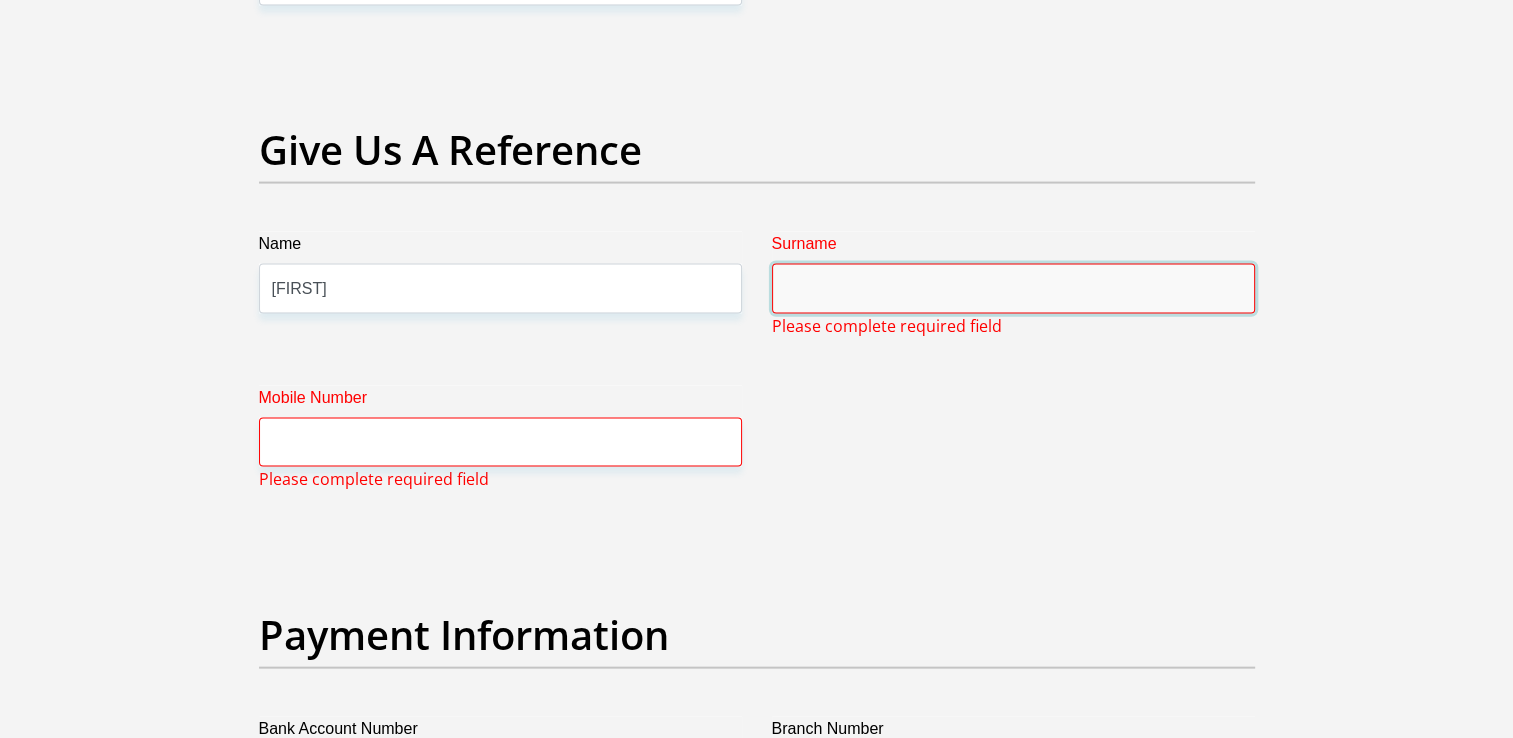 click on "Surname" at bounding box center [1013, 288] 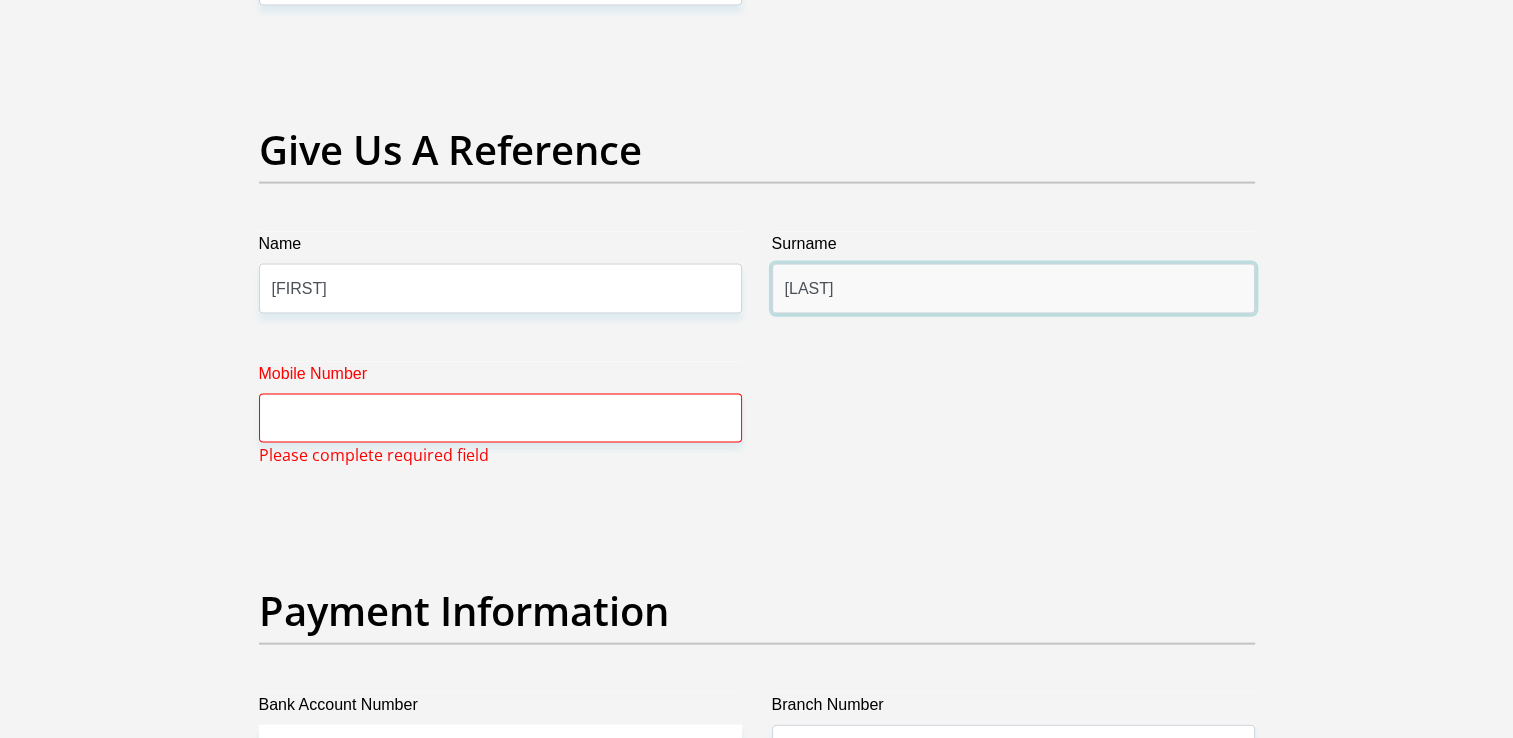 type on "[LAST]" 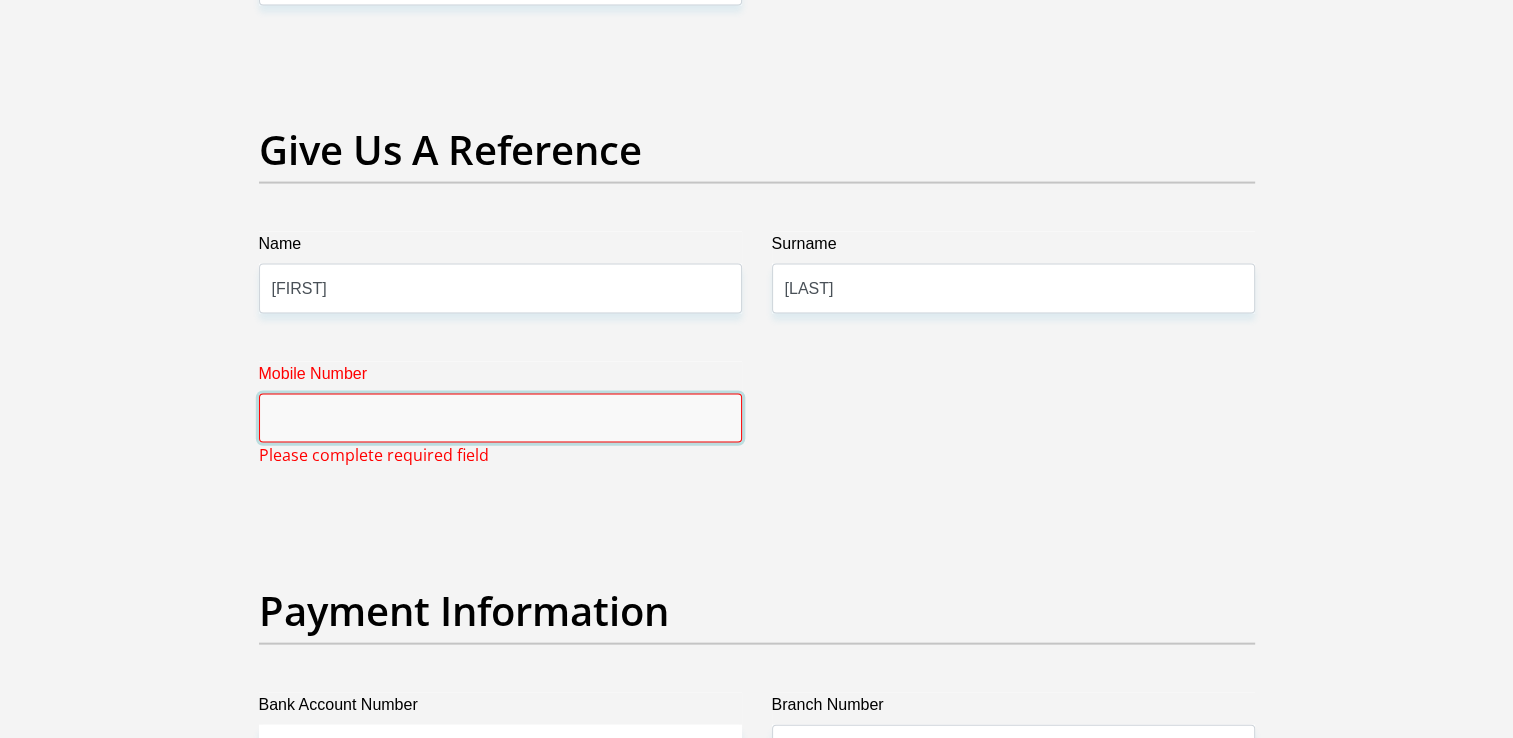 click on "Mobile Number" at bounding box center (500, 418) 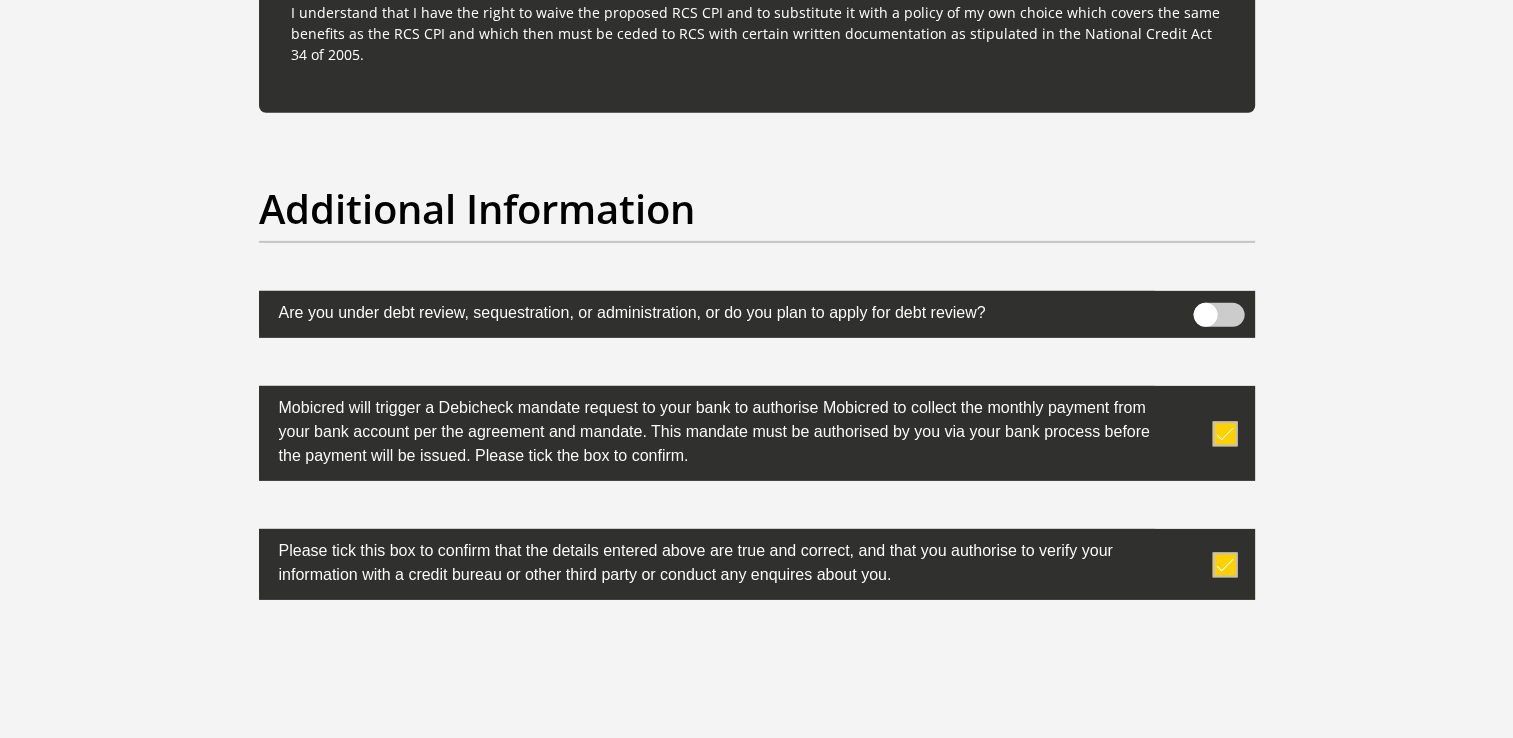 scroll, scrollTop: 6517, scrollLeft: 0, axis: vertical 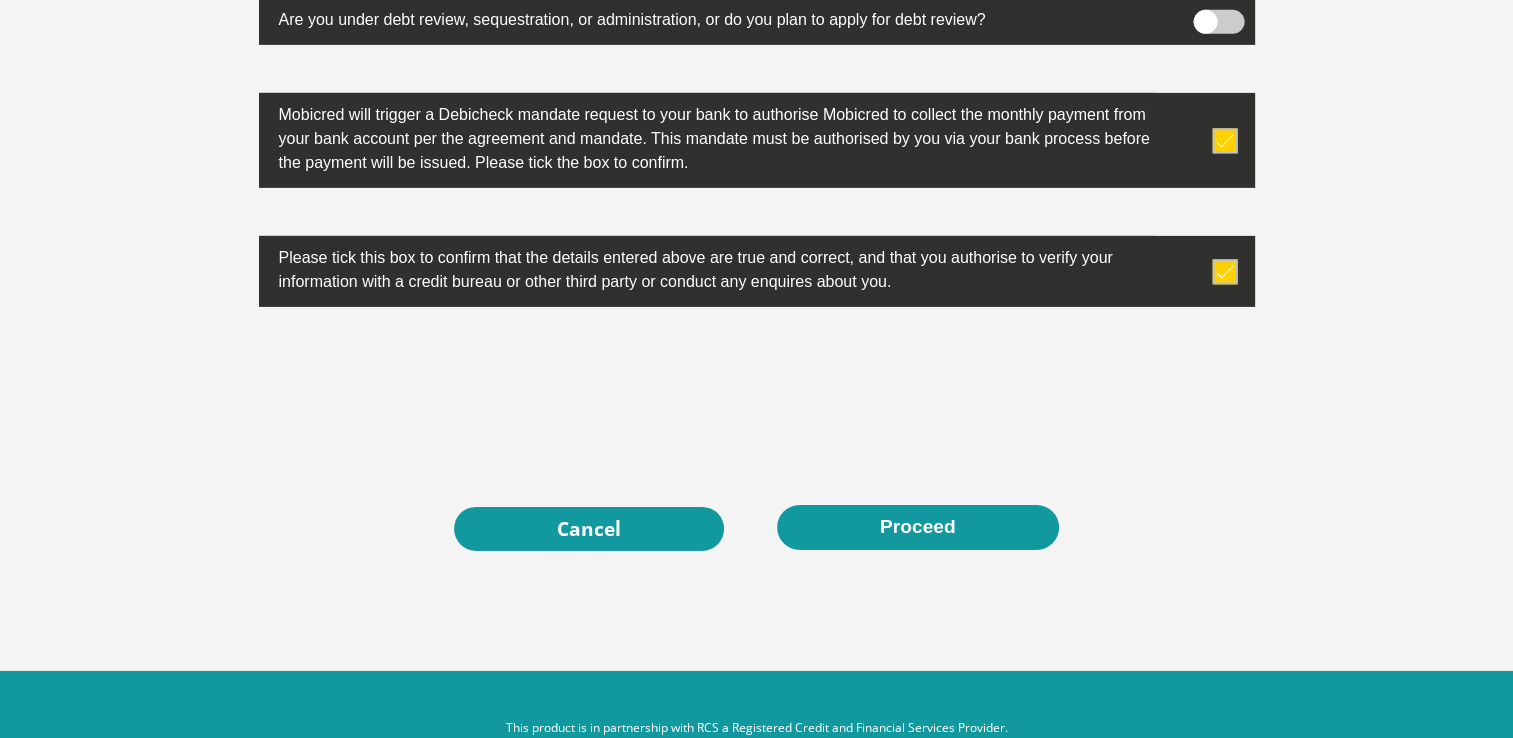 type on "[NUMBER]" 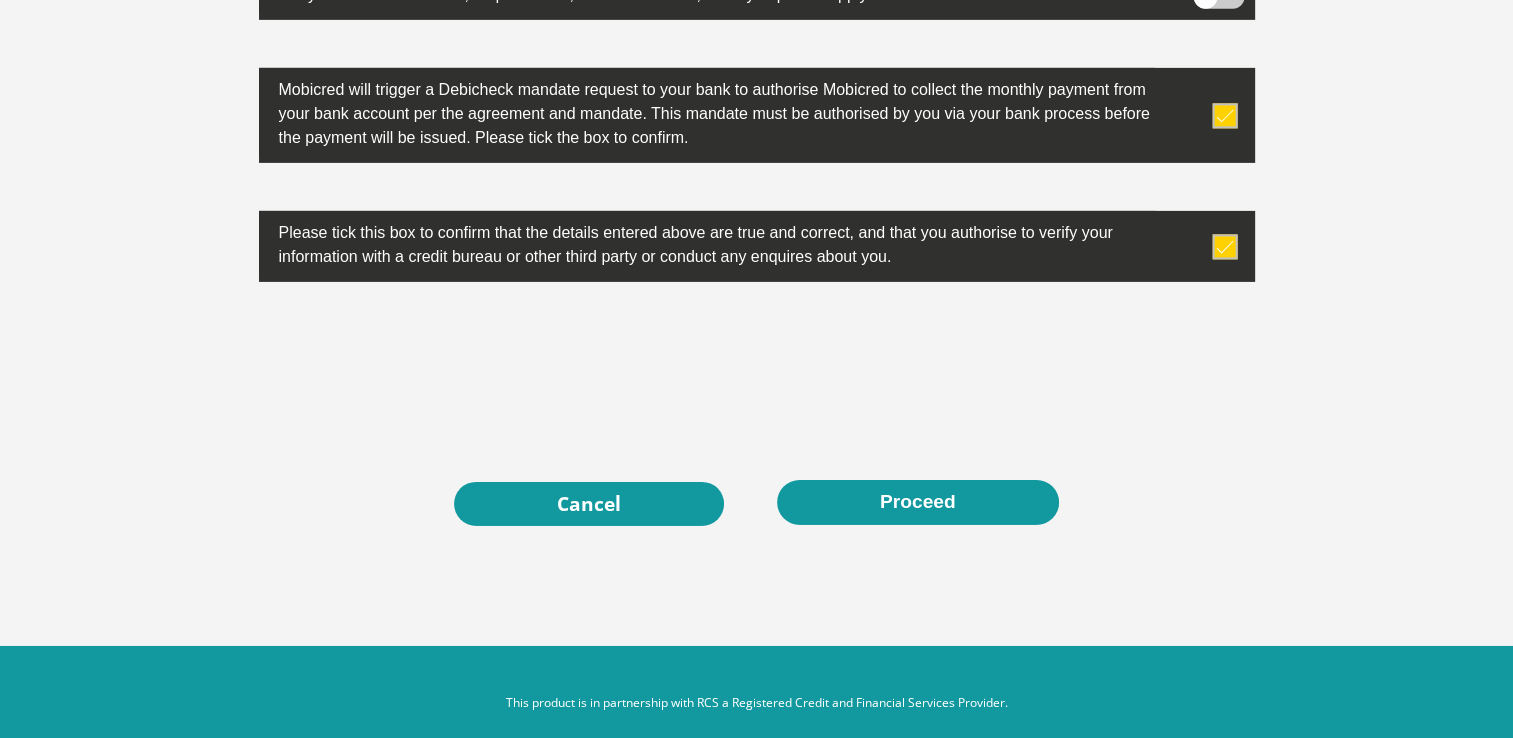 scroll, scrollTop: 6561, scrollLeft: 0, axis: vertical 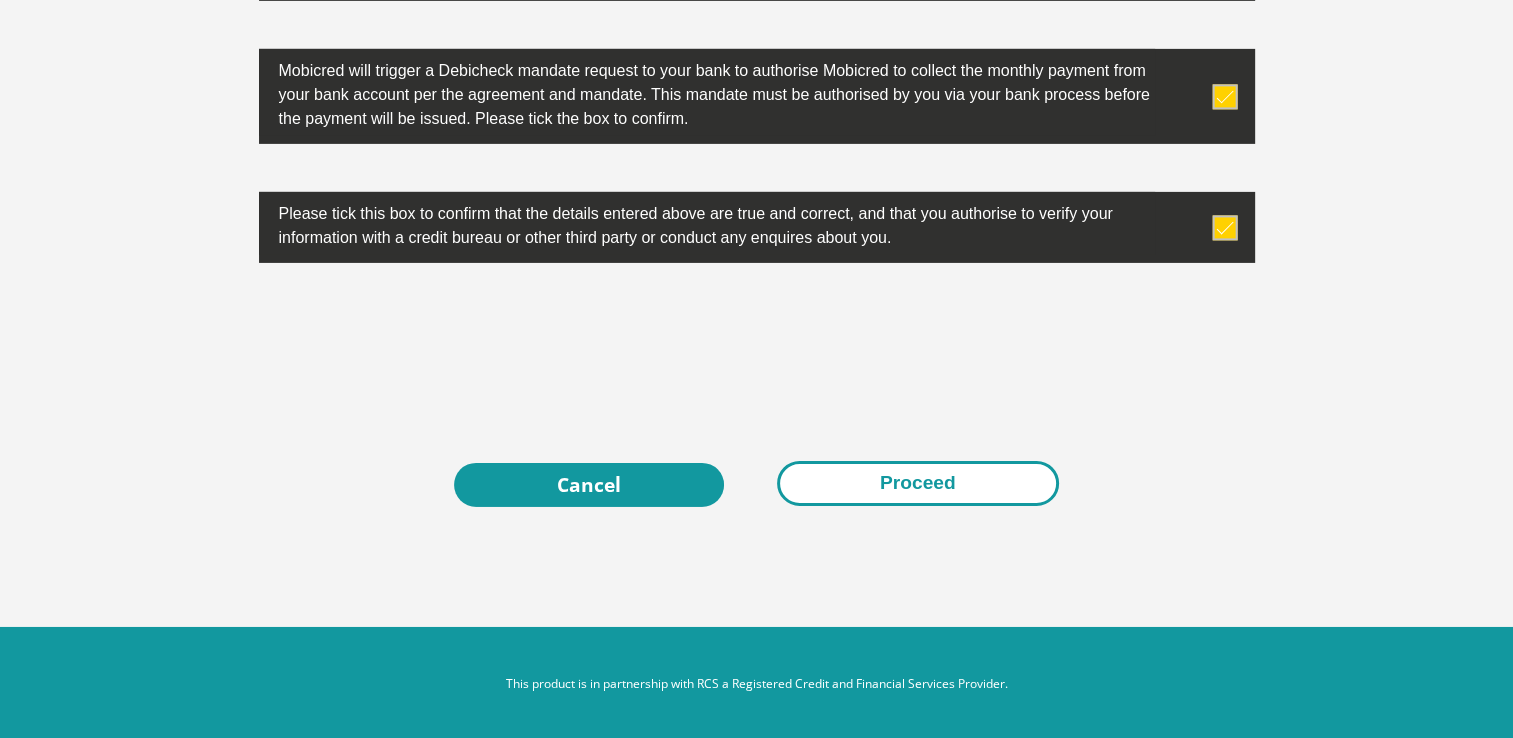 click on "Proceed" at bounding box center [918, 483] 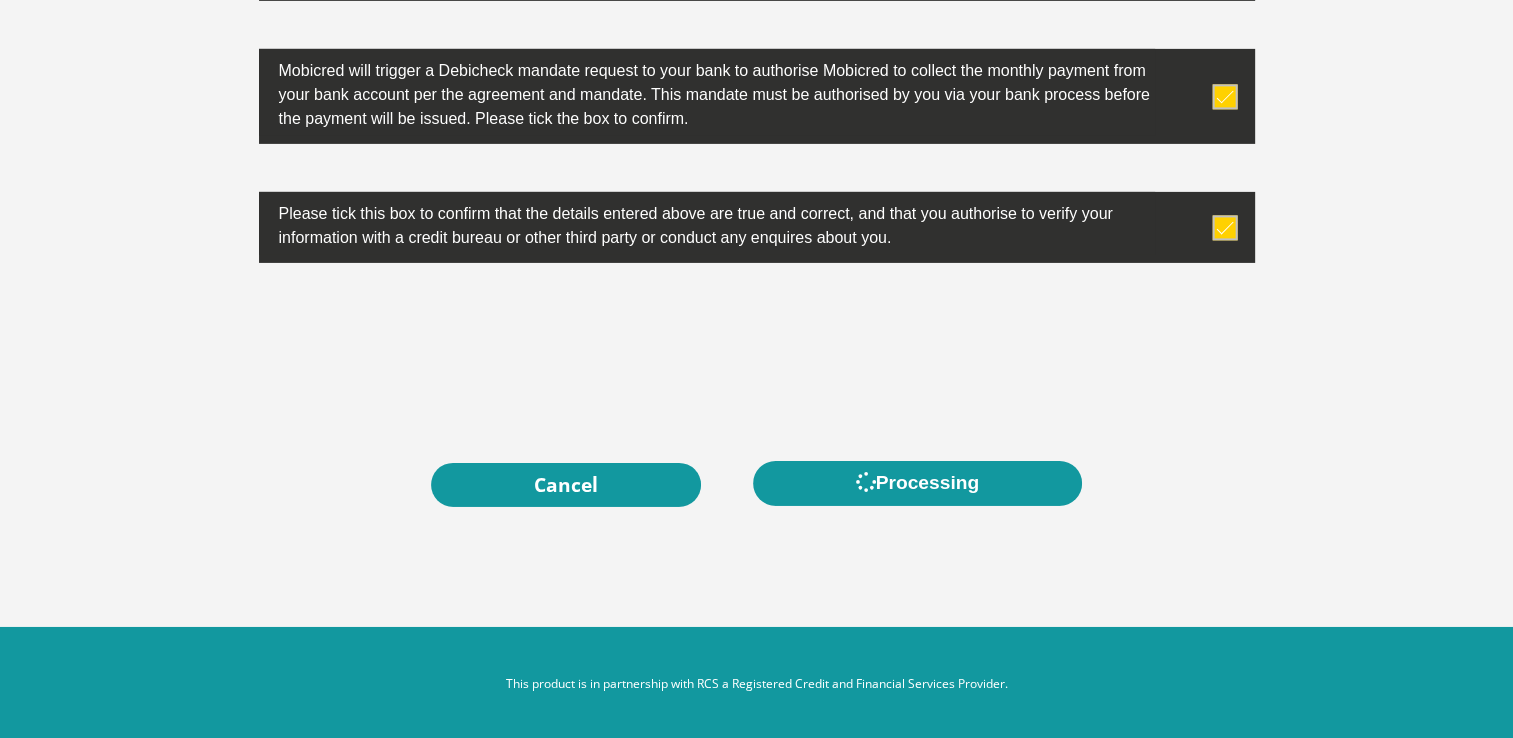 scroll, scrollTop: 0, scrollLeft: 0, axis: both 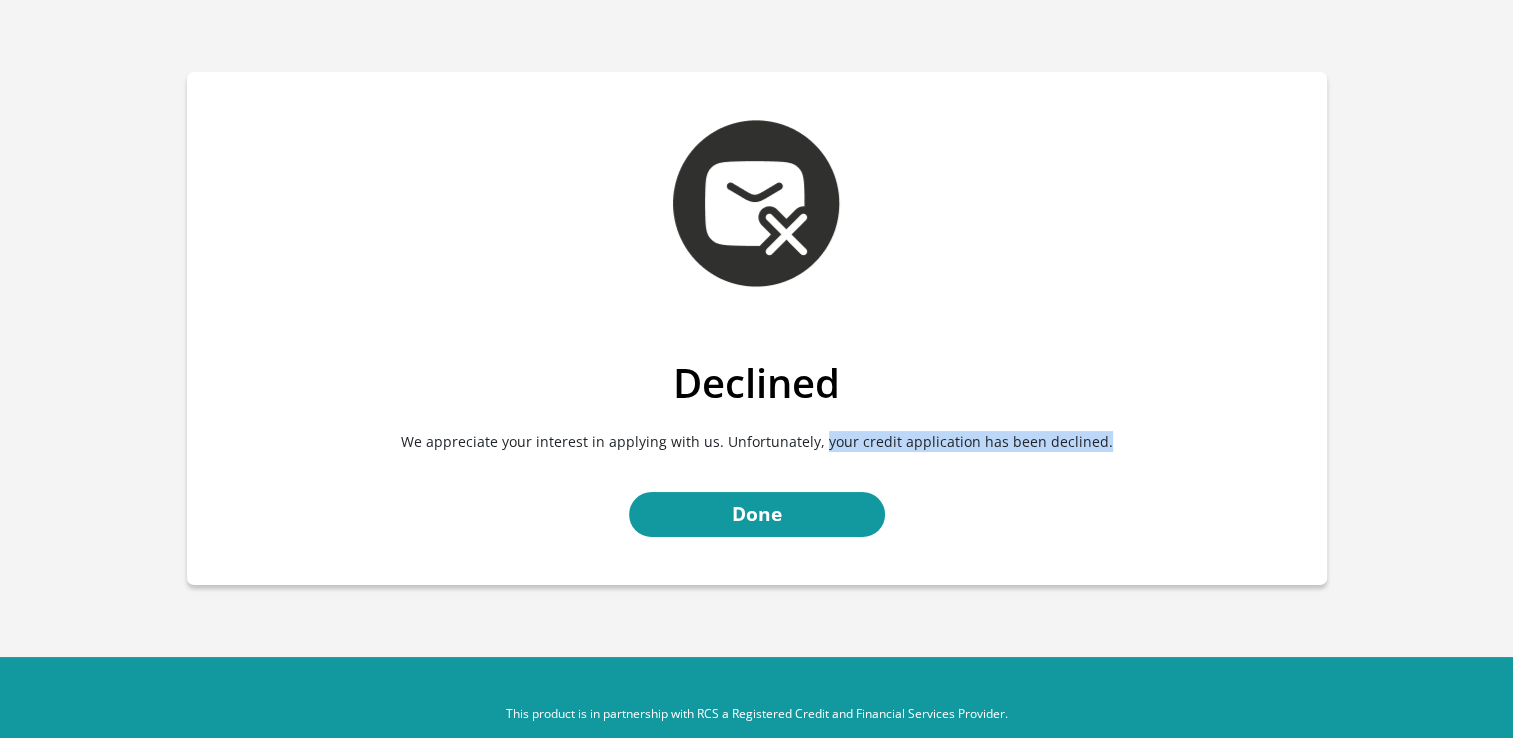drag, startPoint x: 826, startPoint y: 440, endPoint x: 1116, endPoint y: 437, distance: 290.0155 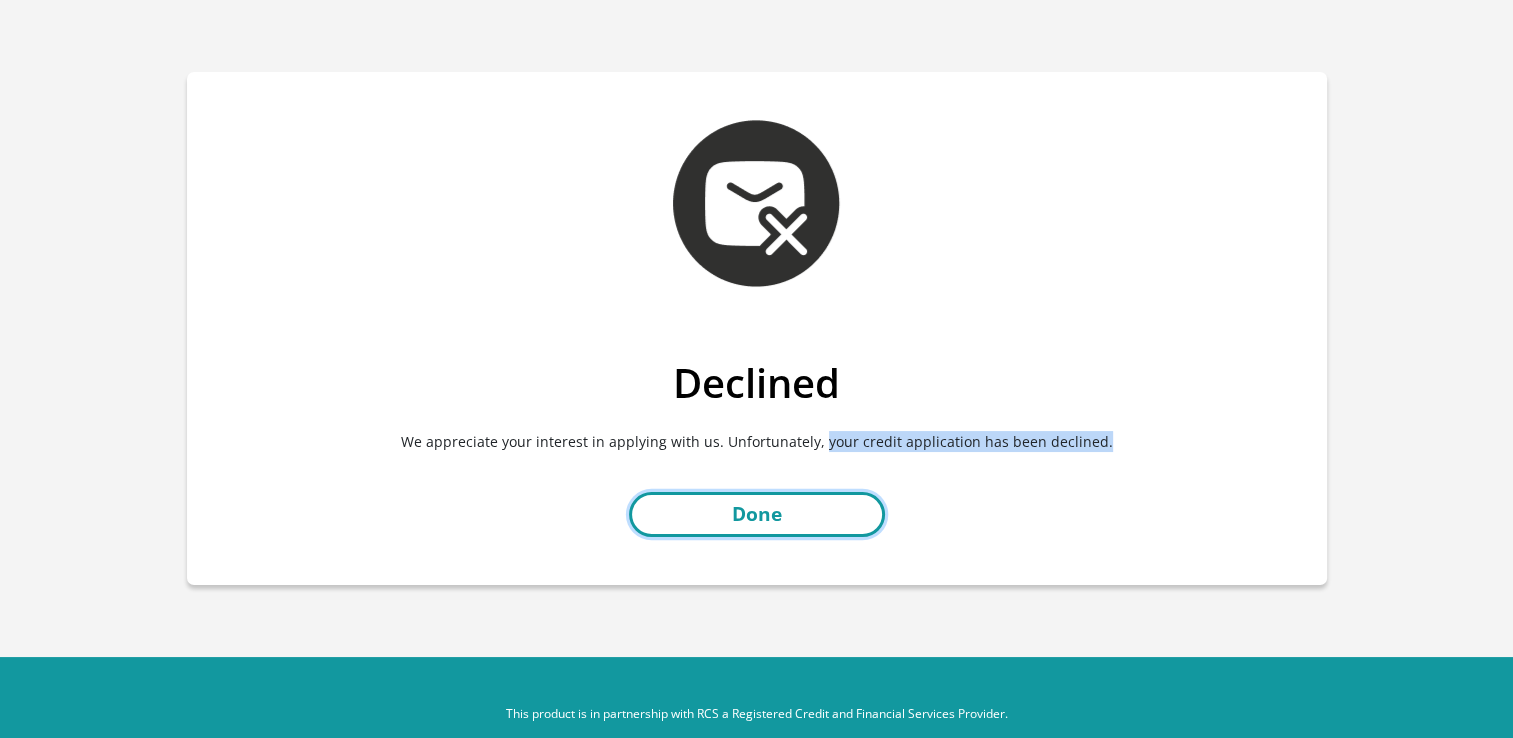 click on "Done" at bounding box center (757, 514) 